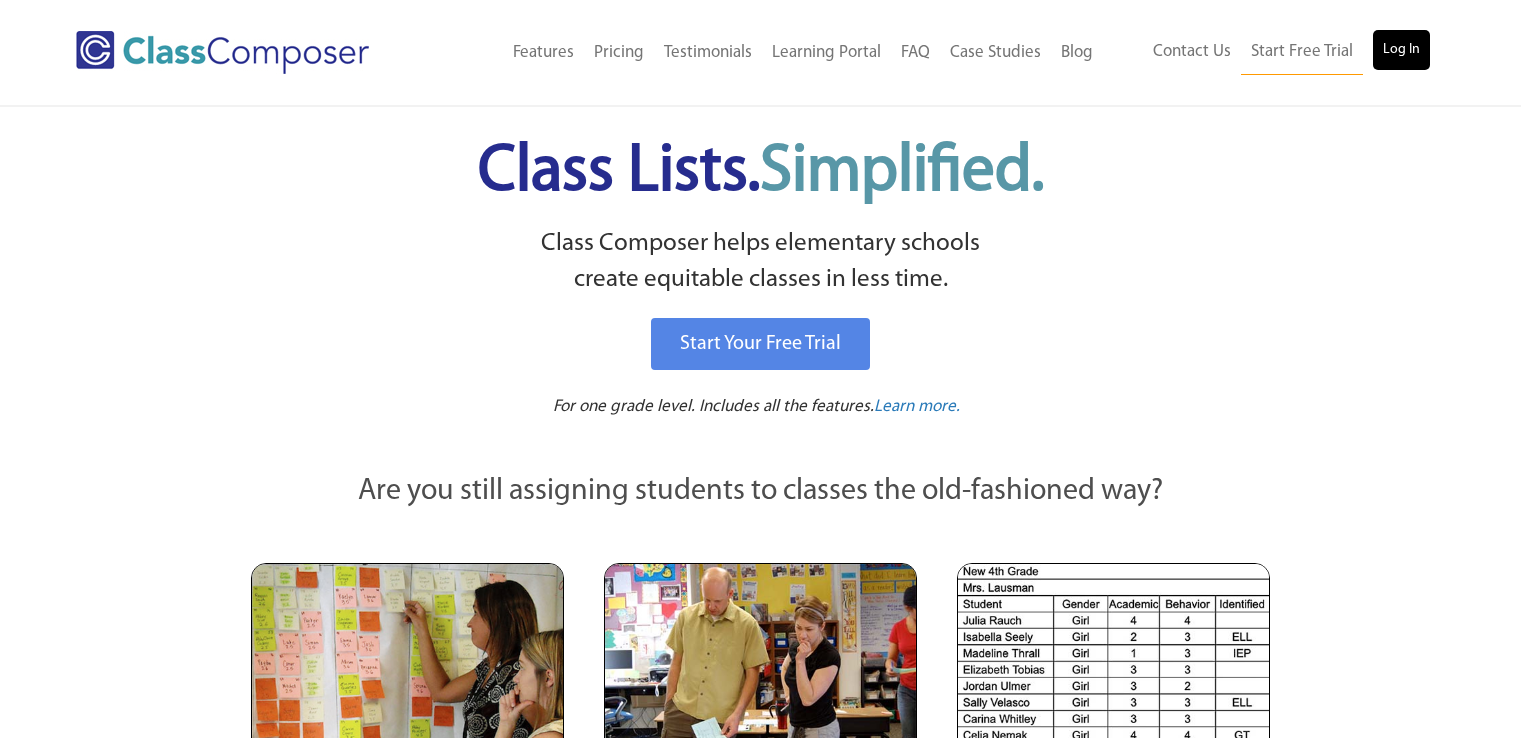 scroll, scrollTop: 0, scrollLeft: 0, axis: both 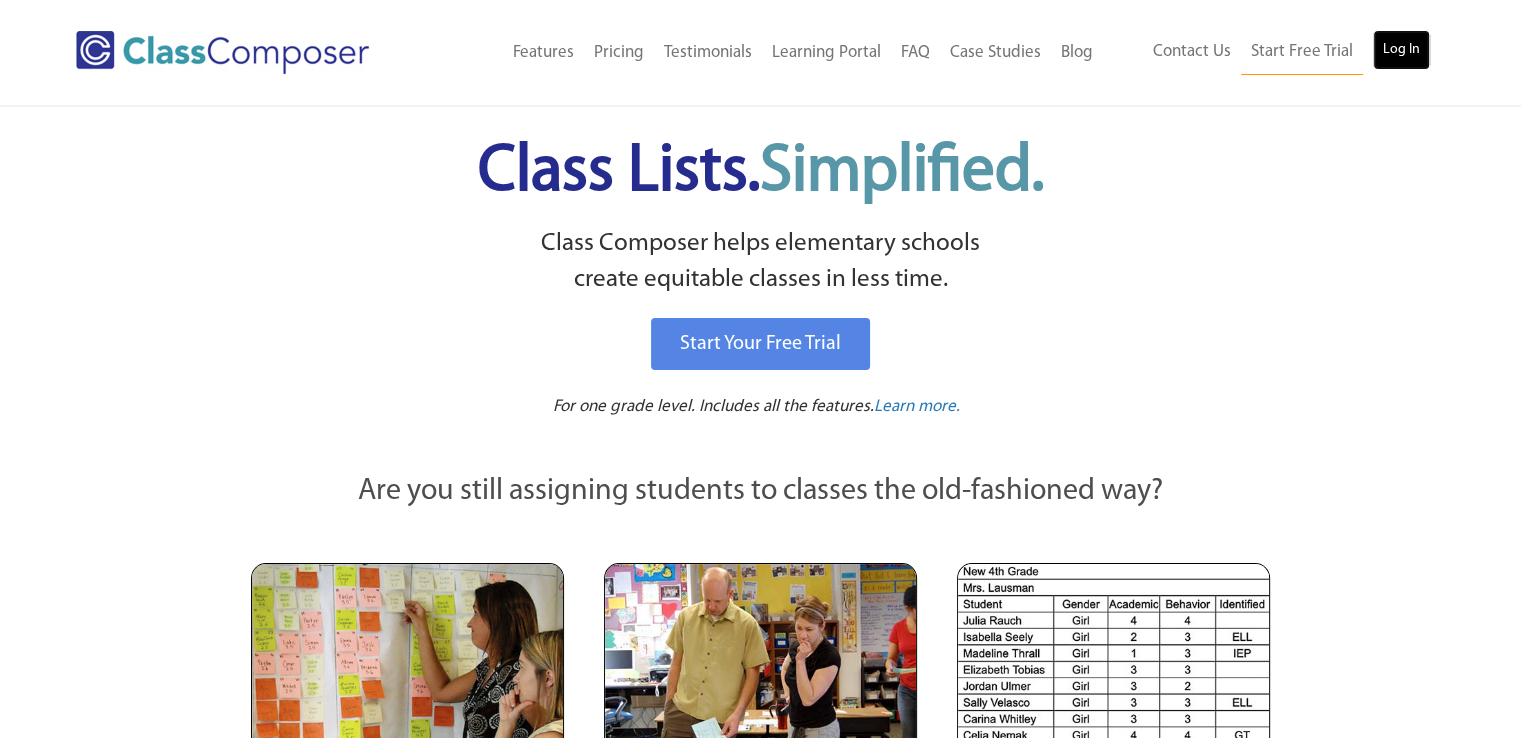 click on "Log In" at bounding box center (1401, 50) 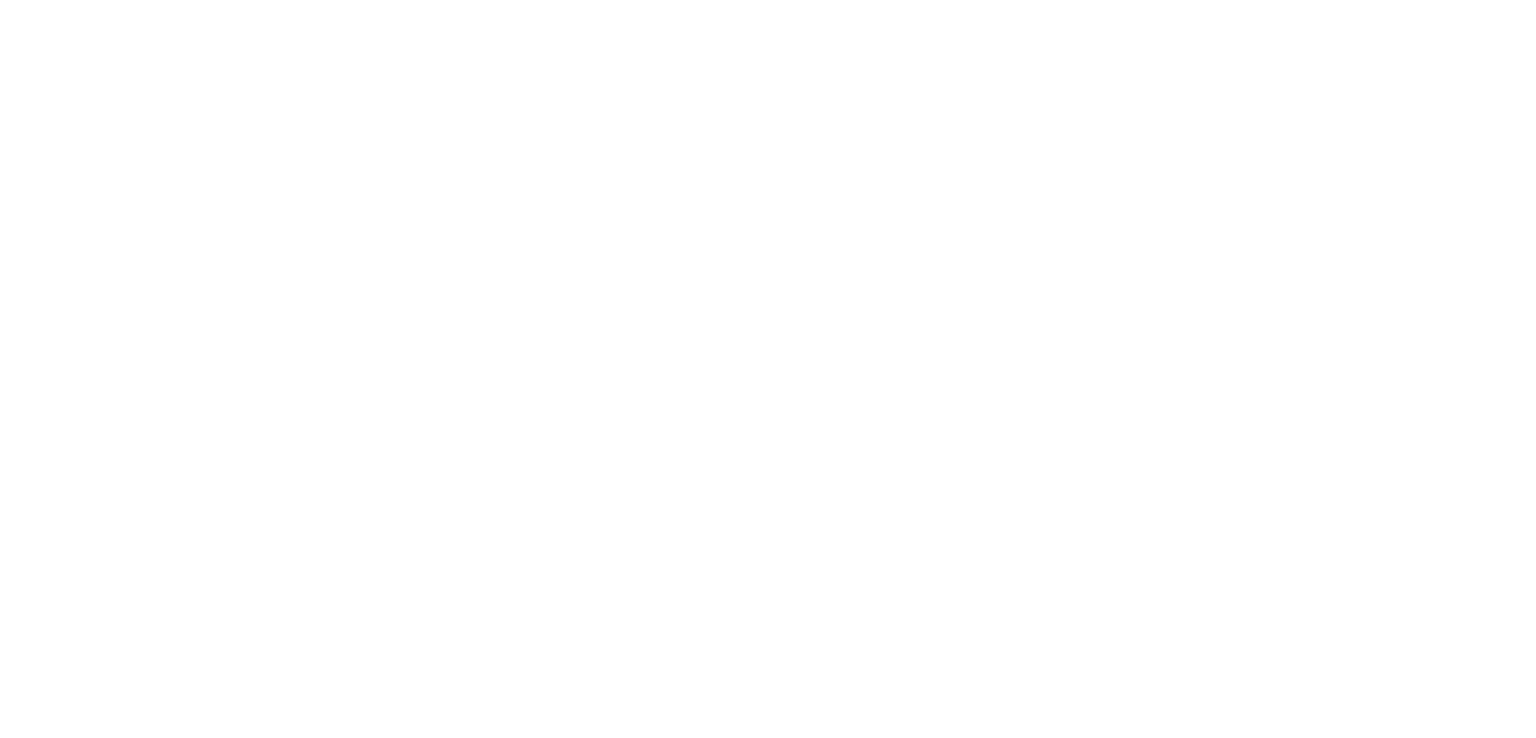scroll, scrollTop: 0, scrollLeft: 0, axis: both 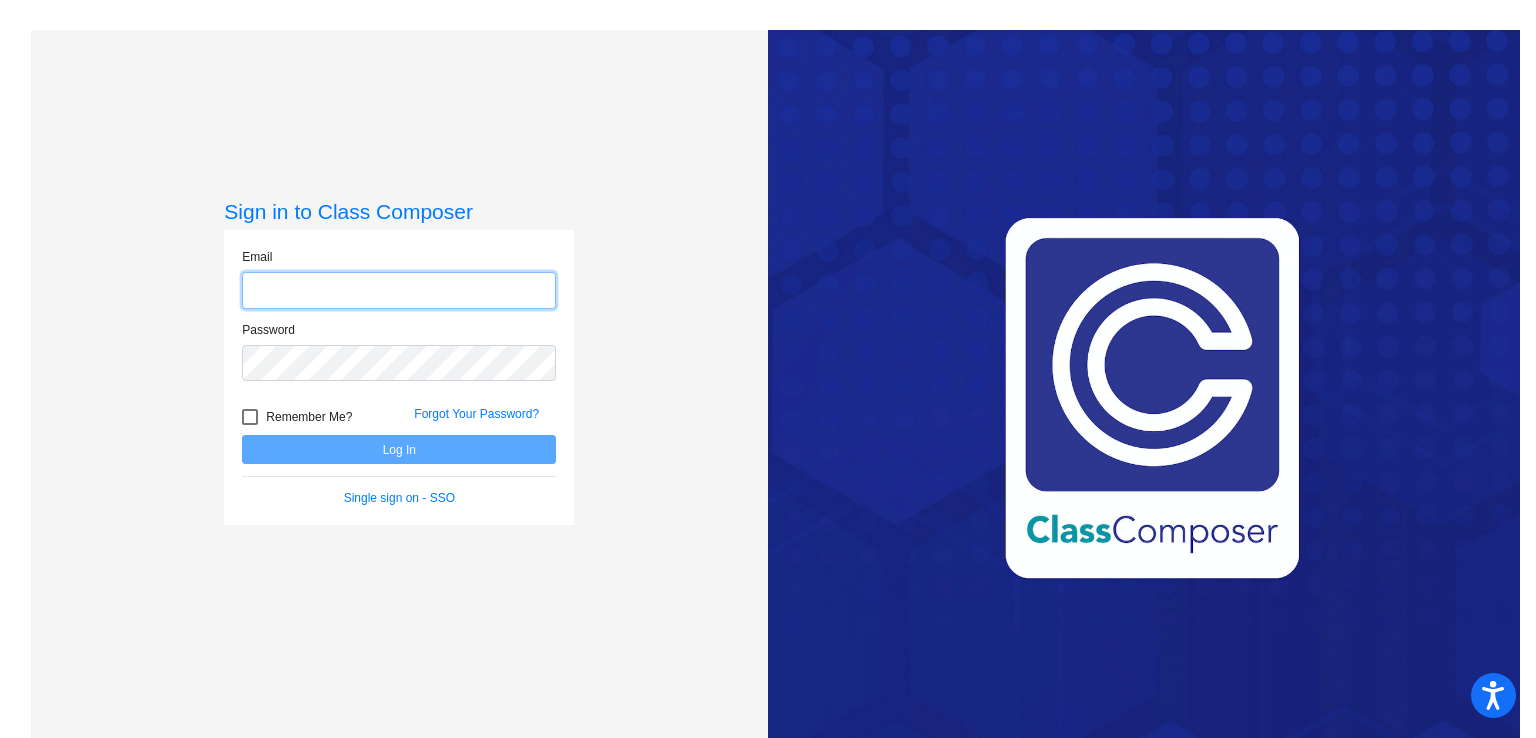 type on "[EMAIL]" 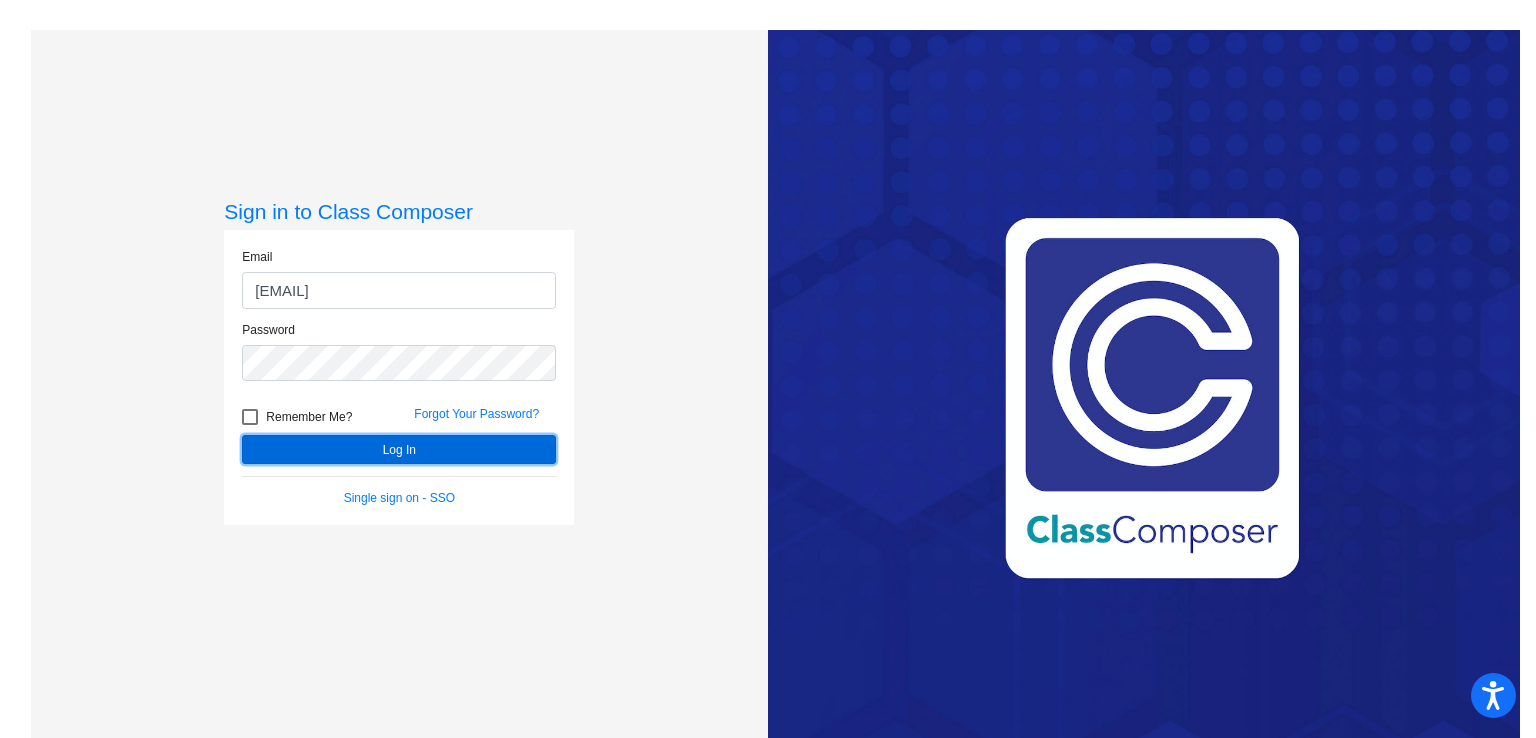 click on "Log In" 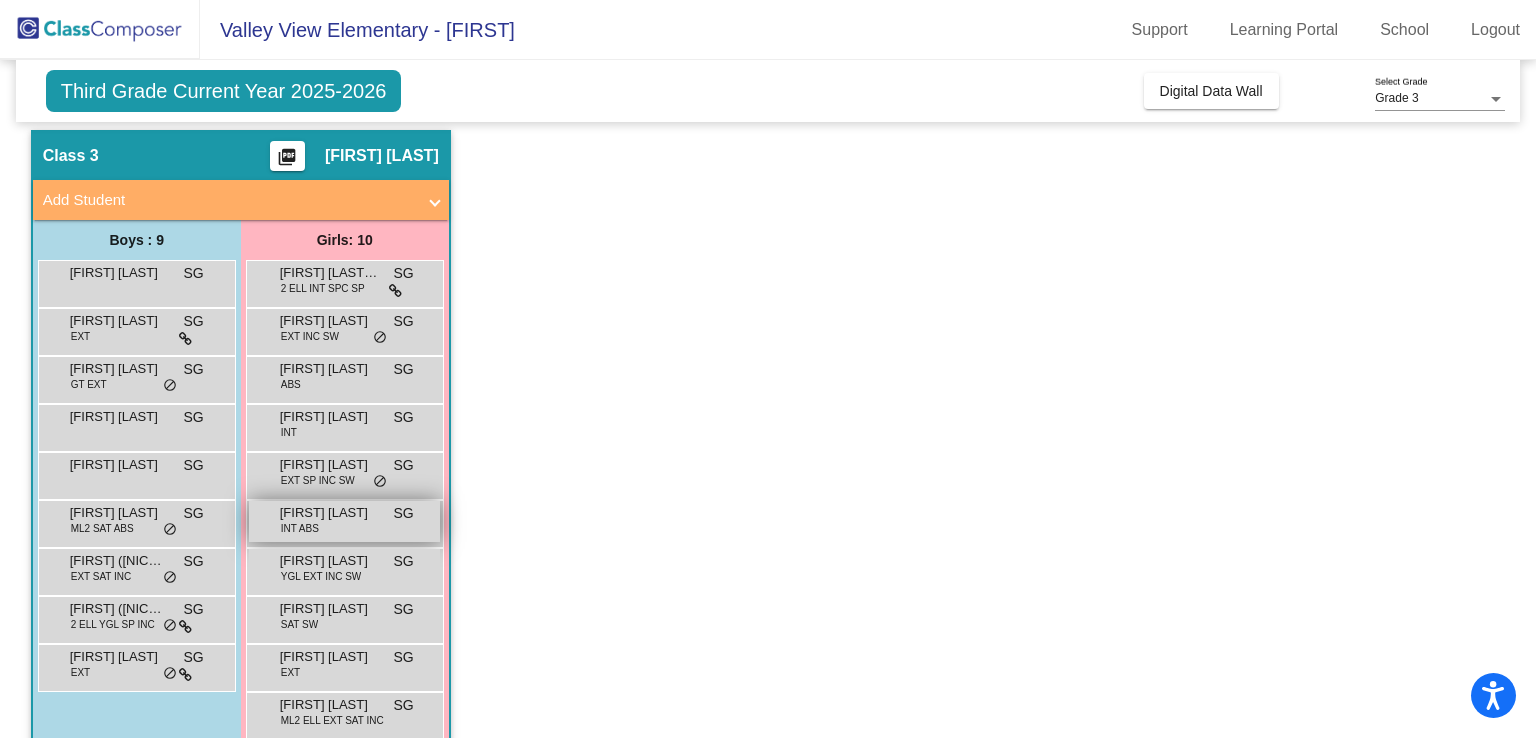scroll, scrollTop: 93, scrollLeft: 0, axis: vertical 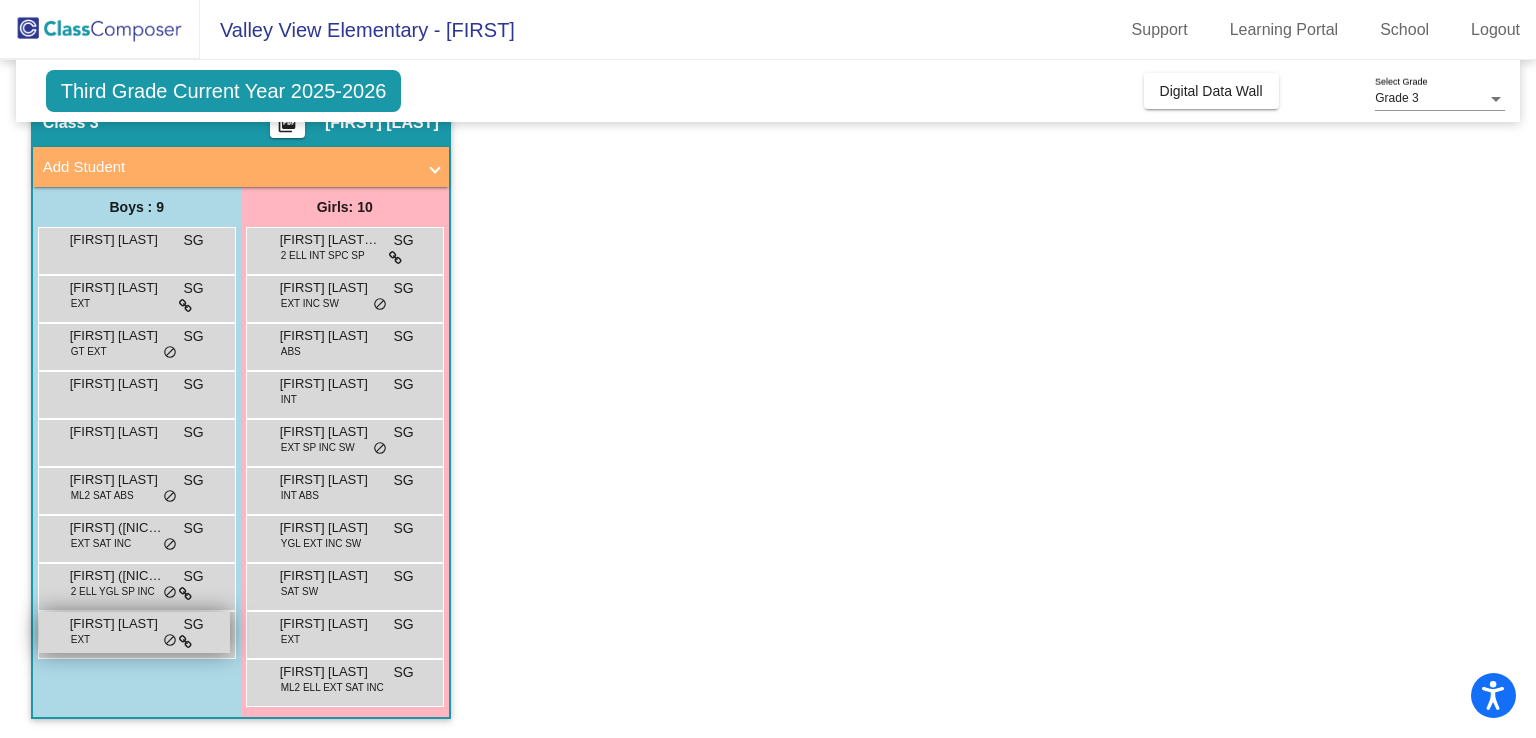 click on "[FIRST] [LAST] EXT SG lock do_not_disturb_alt" at bounding box center (134, 632) 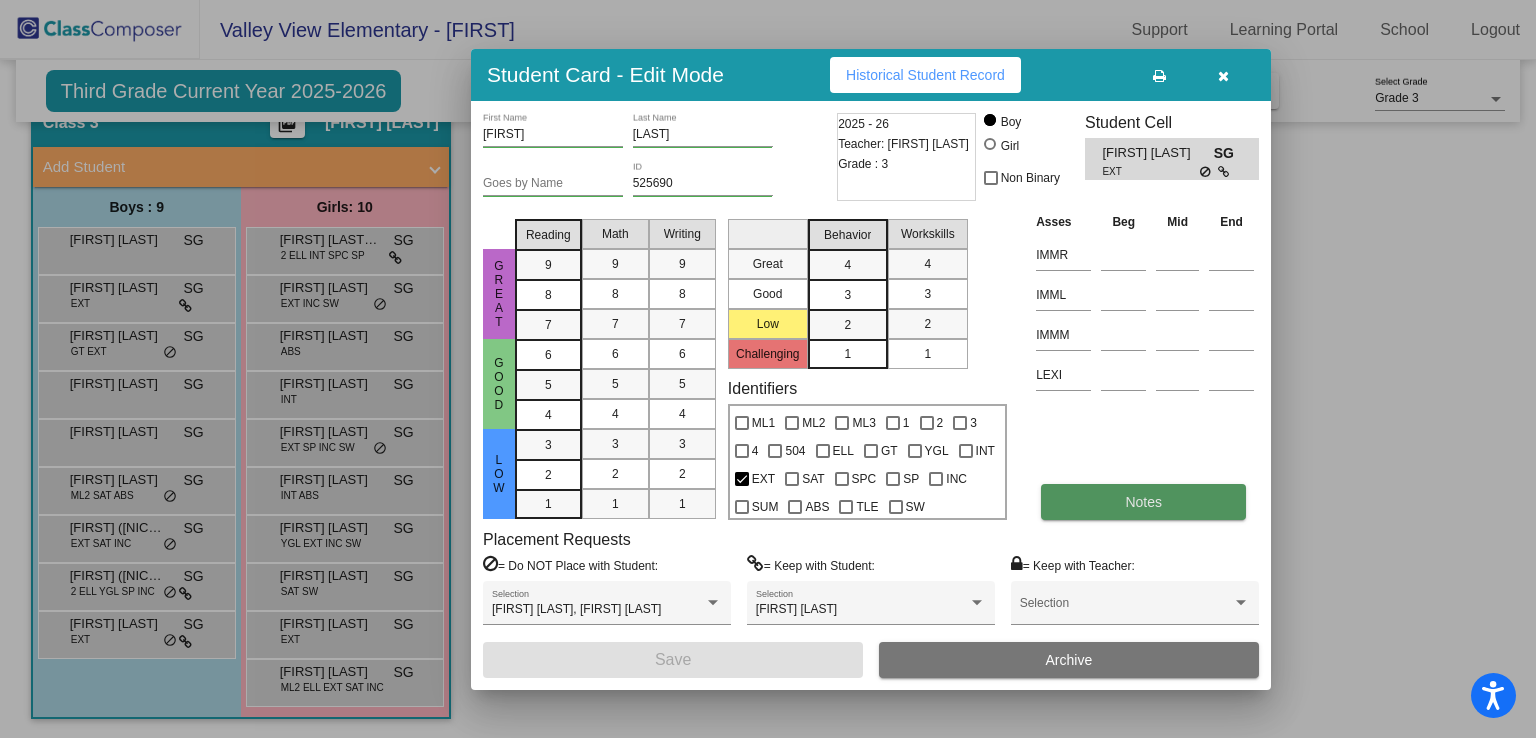 click on "Notes" at bounding box center (1143, 502) 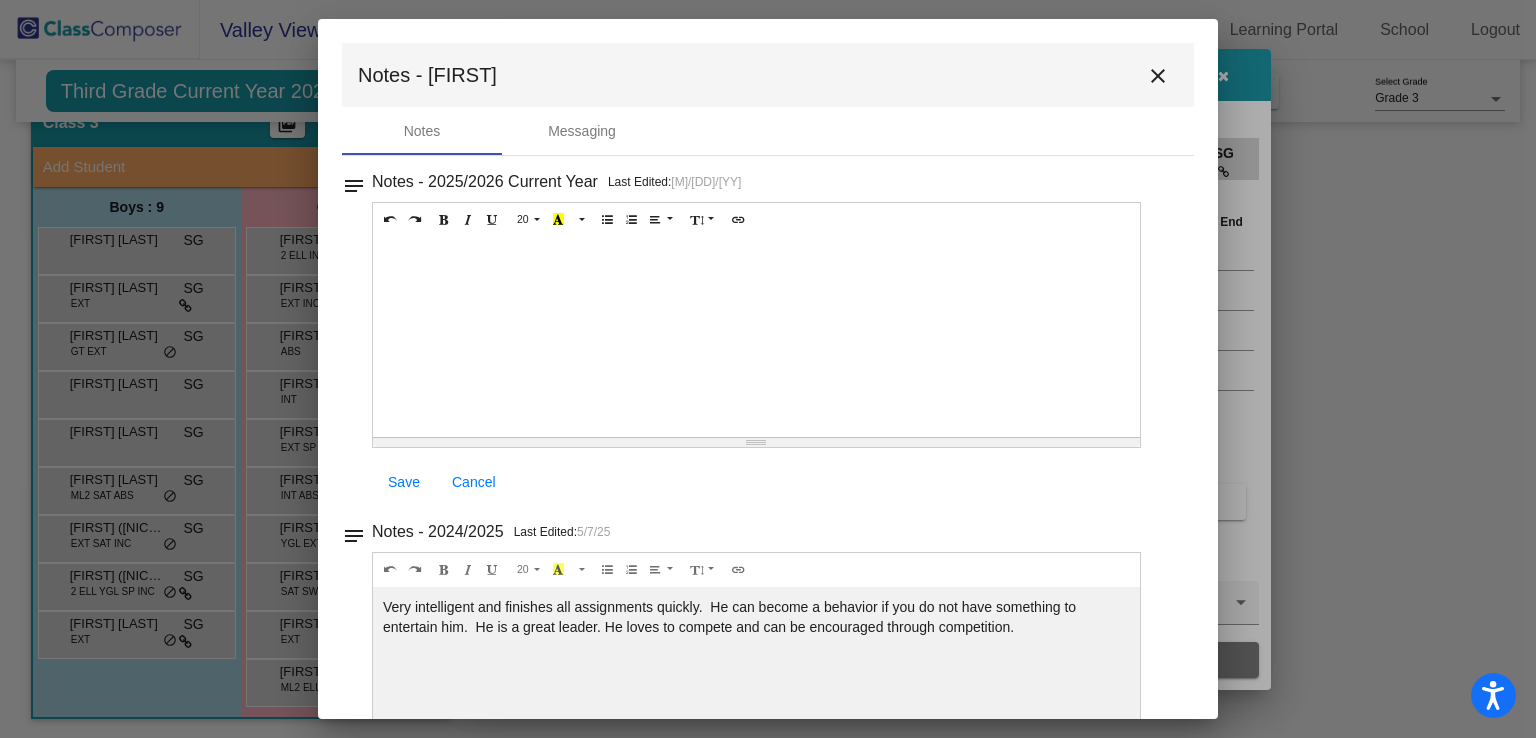 click on "close" at bounding box center [1158, 76] 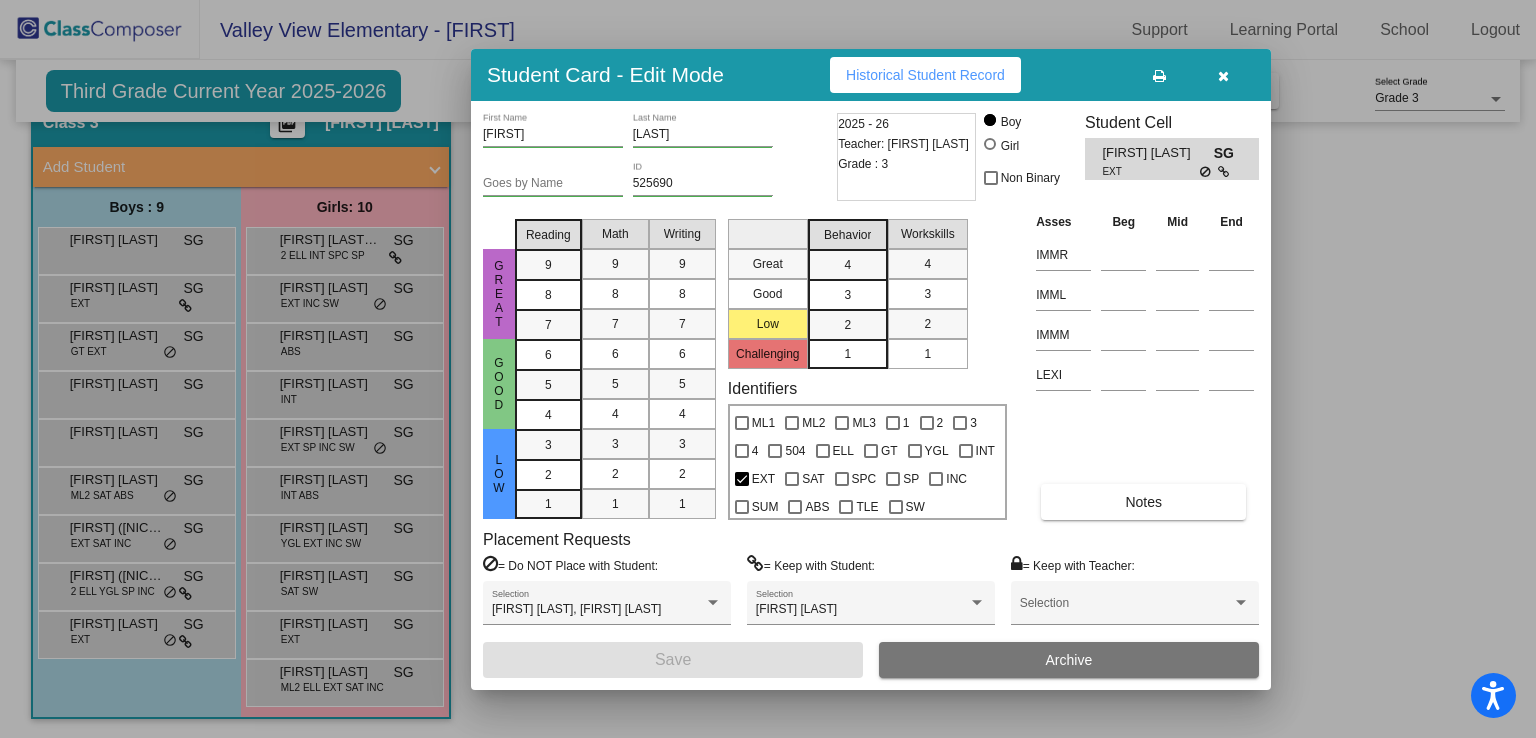 click at bounding box center (768, 369) 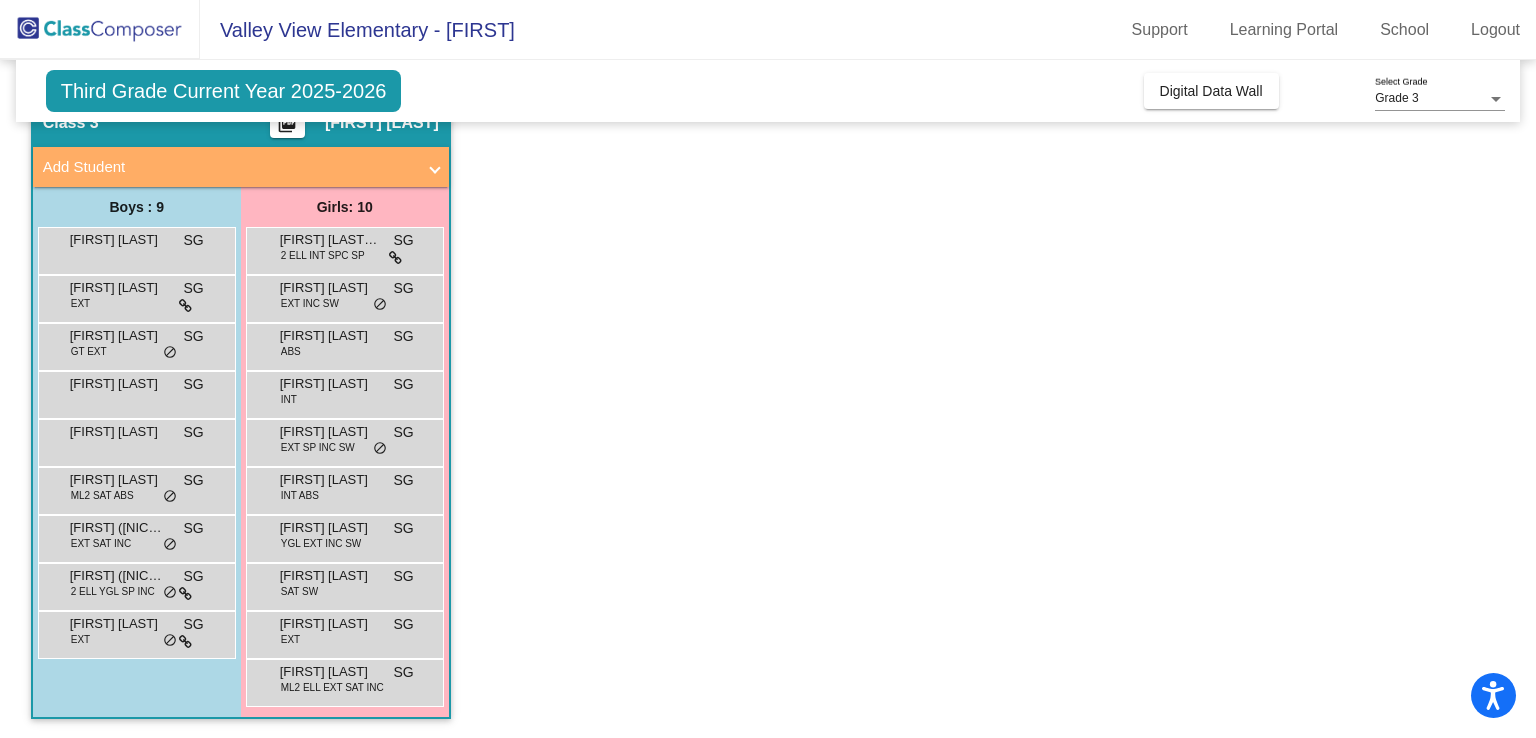 click on "[FIRST] [LAST]" at bounding box center [330, 288] 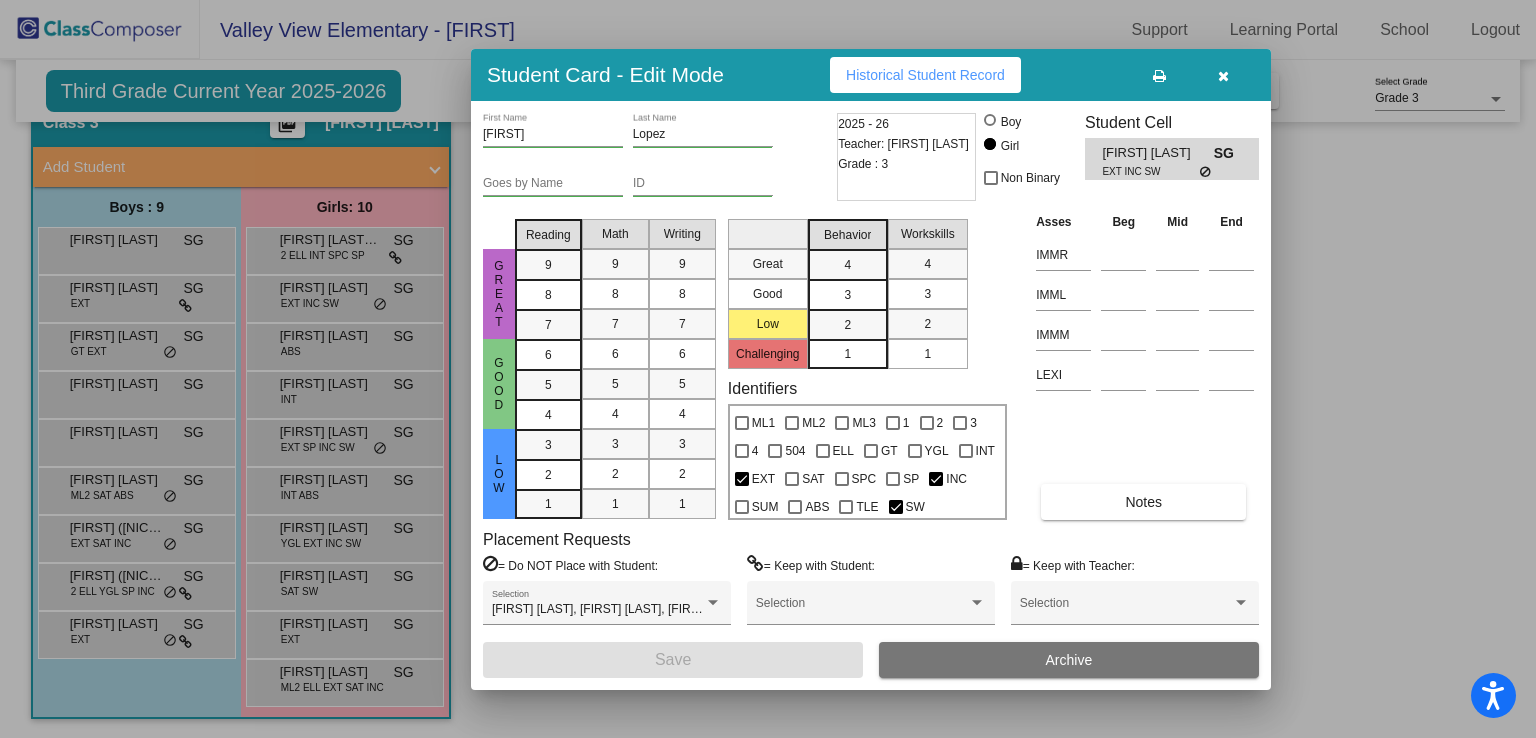 click at bounding box center (768, 369) 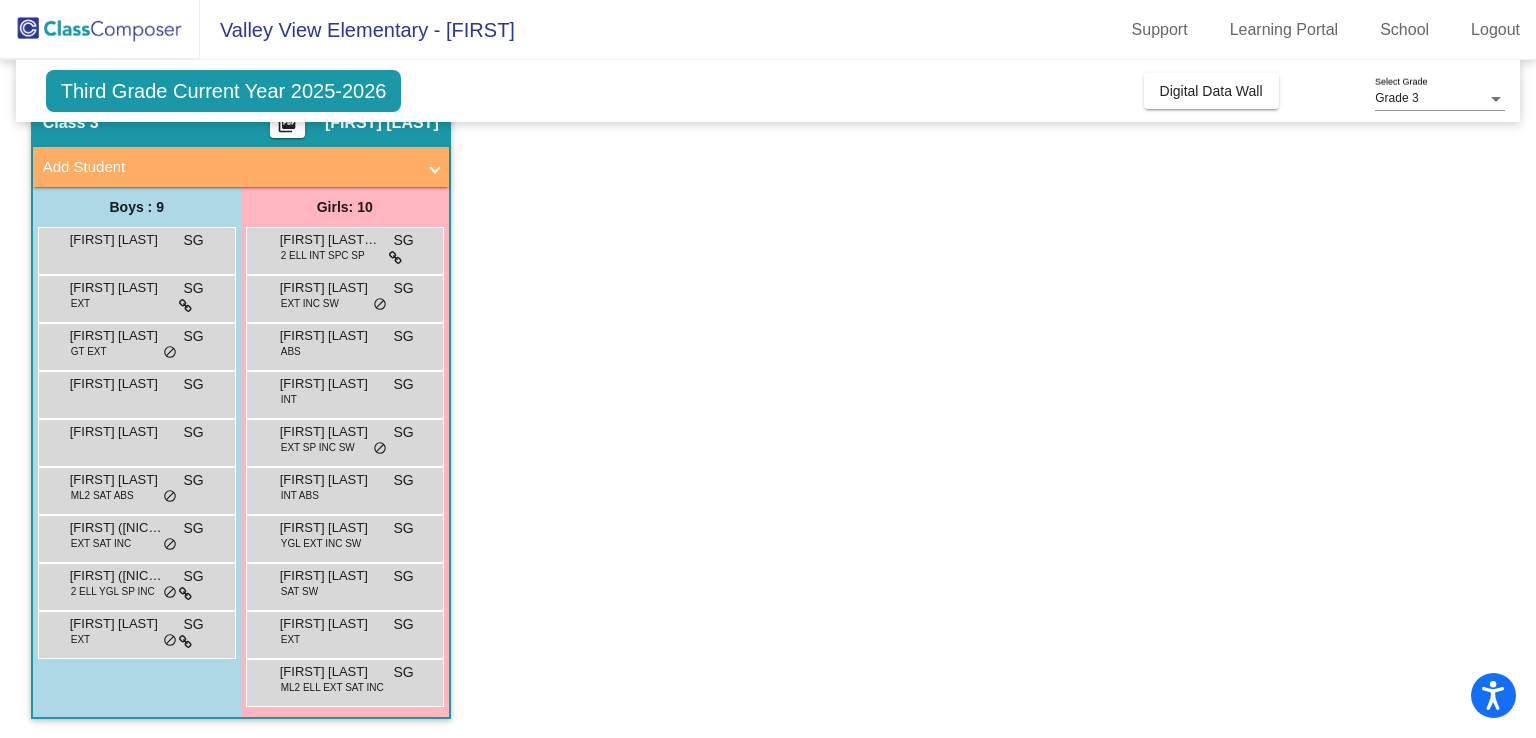click on "[FIRST] [LAST] ABS SG lock do_not_disturb_alt" at bounding box center (344, 344) 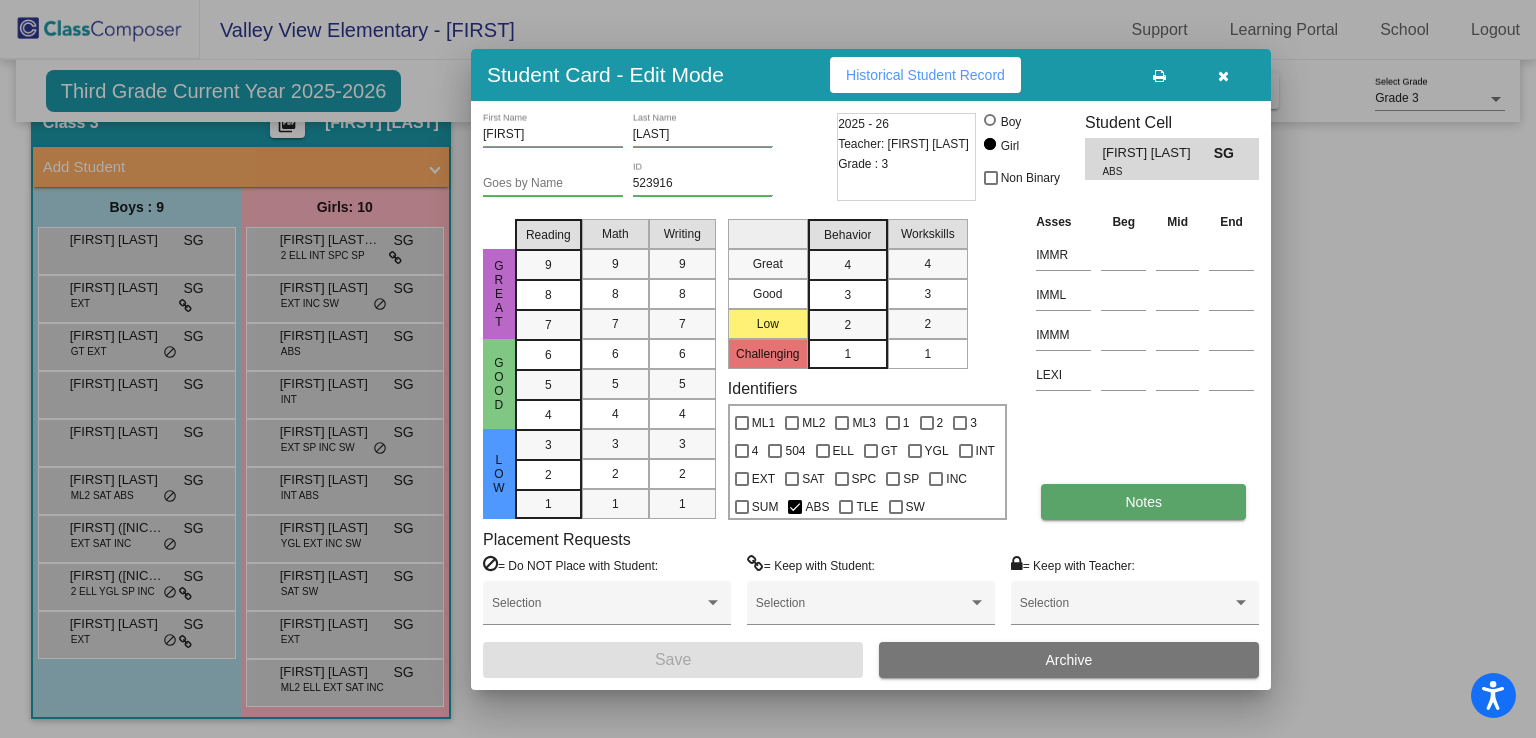 click on "Notes" at bounding box center (1143, 502) 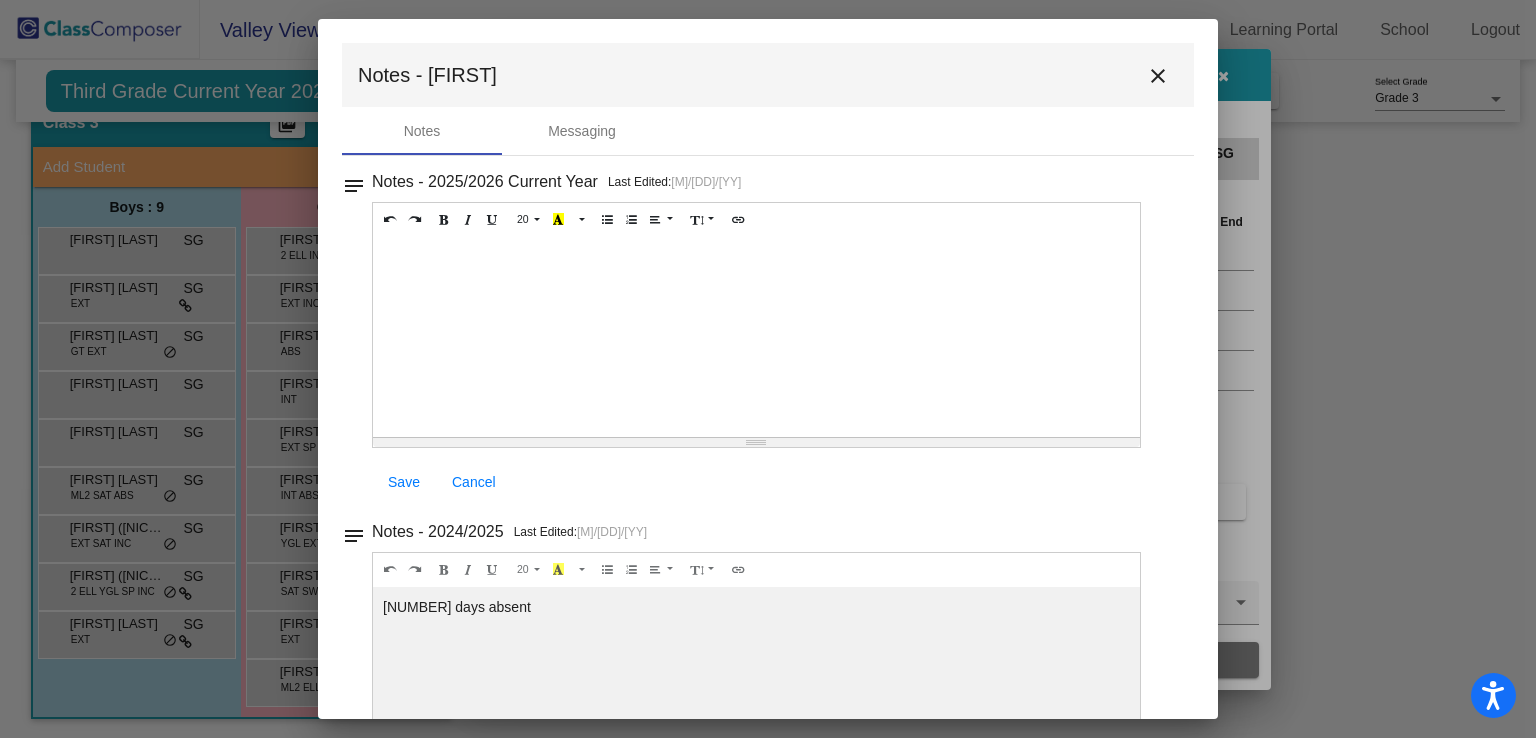 click on "close" at bounding box center (1158, 76) 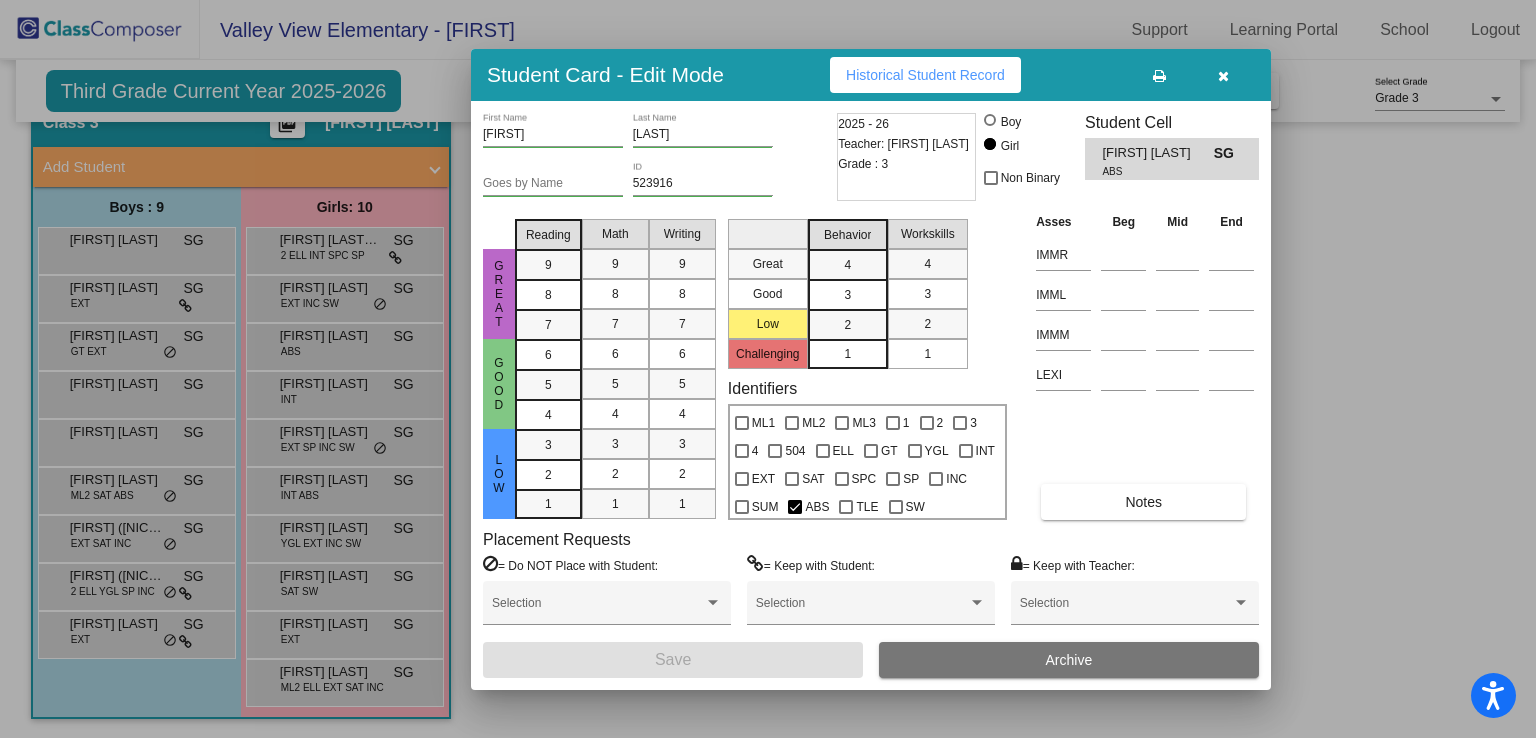 click at bounding box center [768, 369] 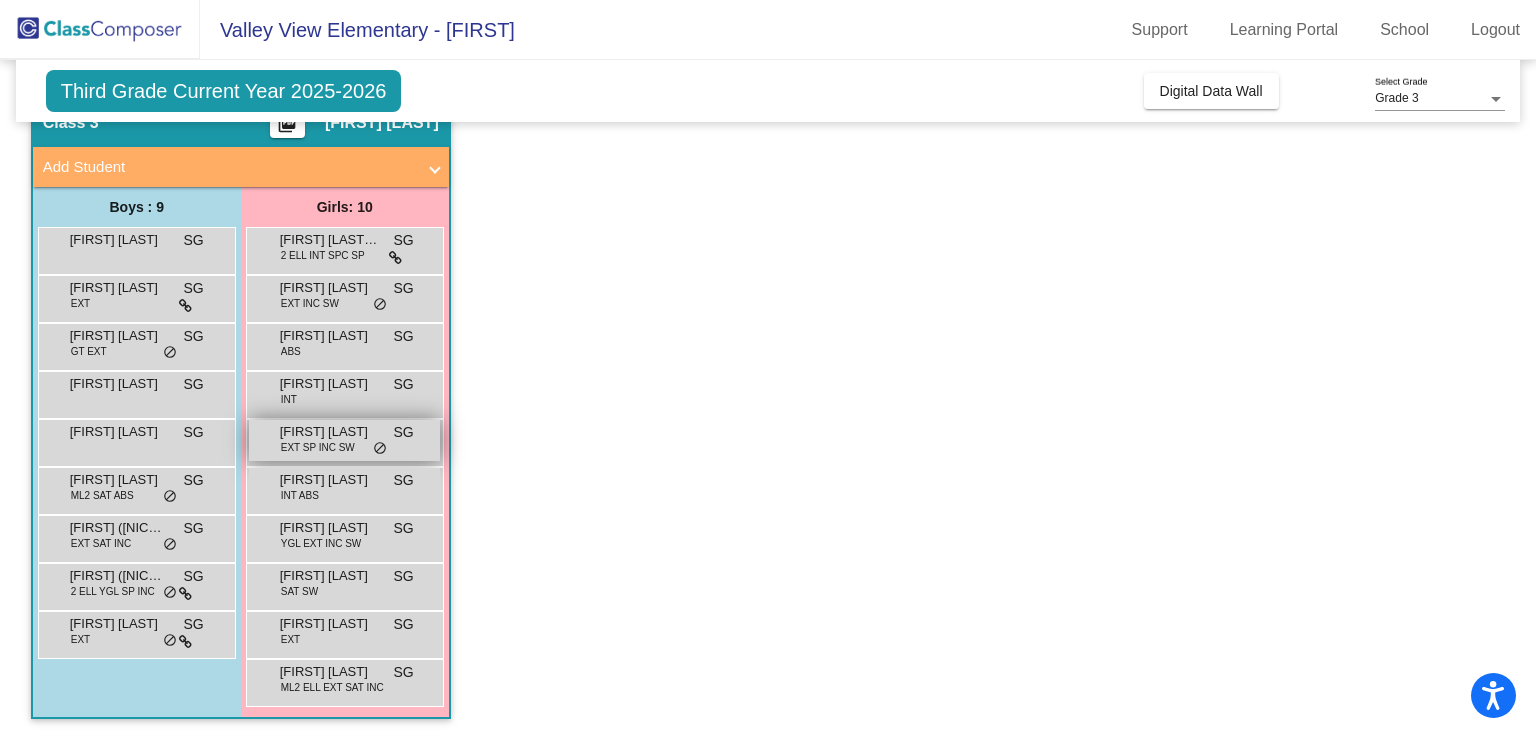 click on "EXT SP  INC SW" at bounding box center [318, 447] 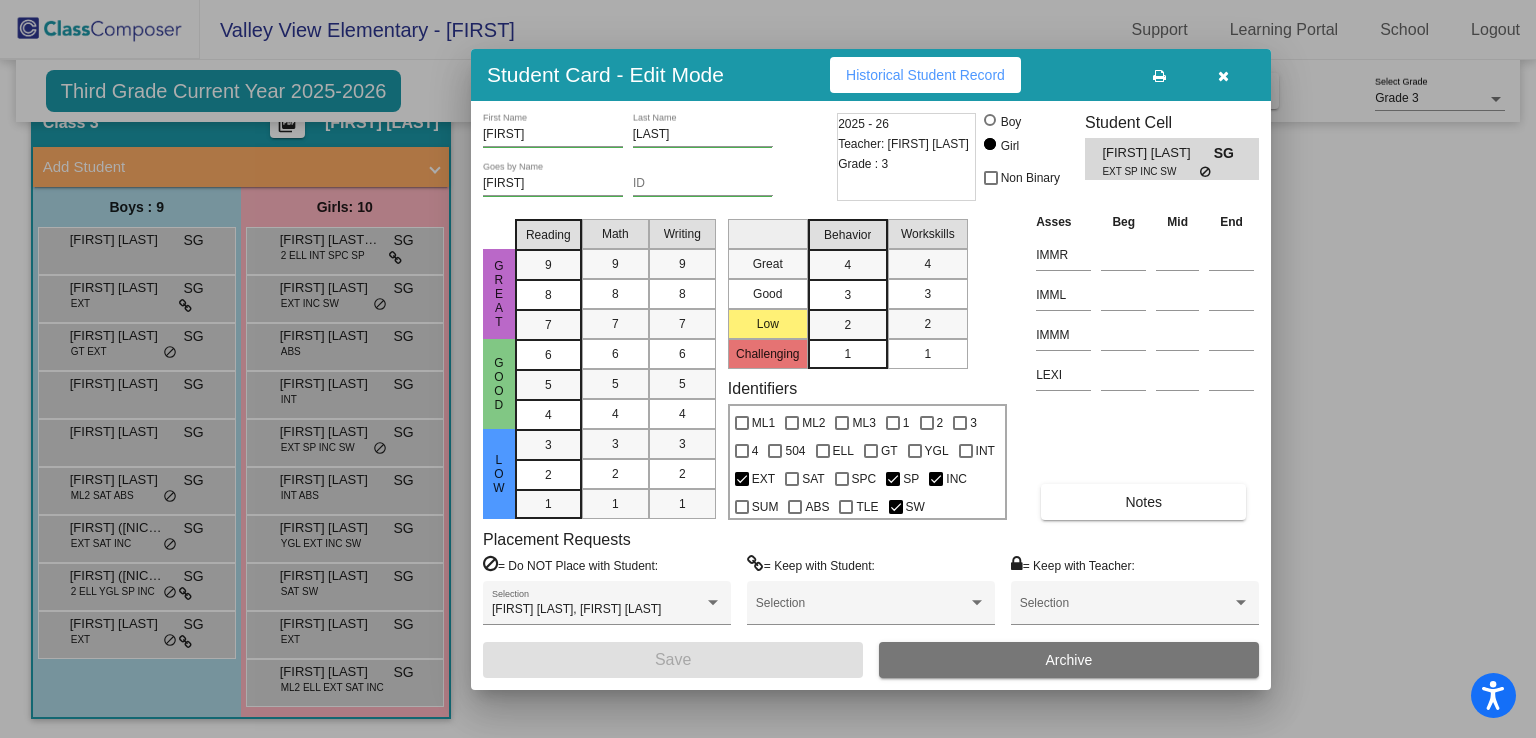 click at bounding box center (768, 369) 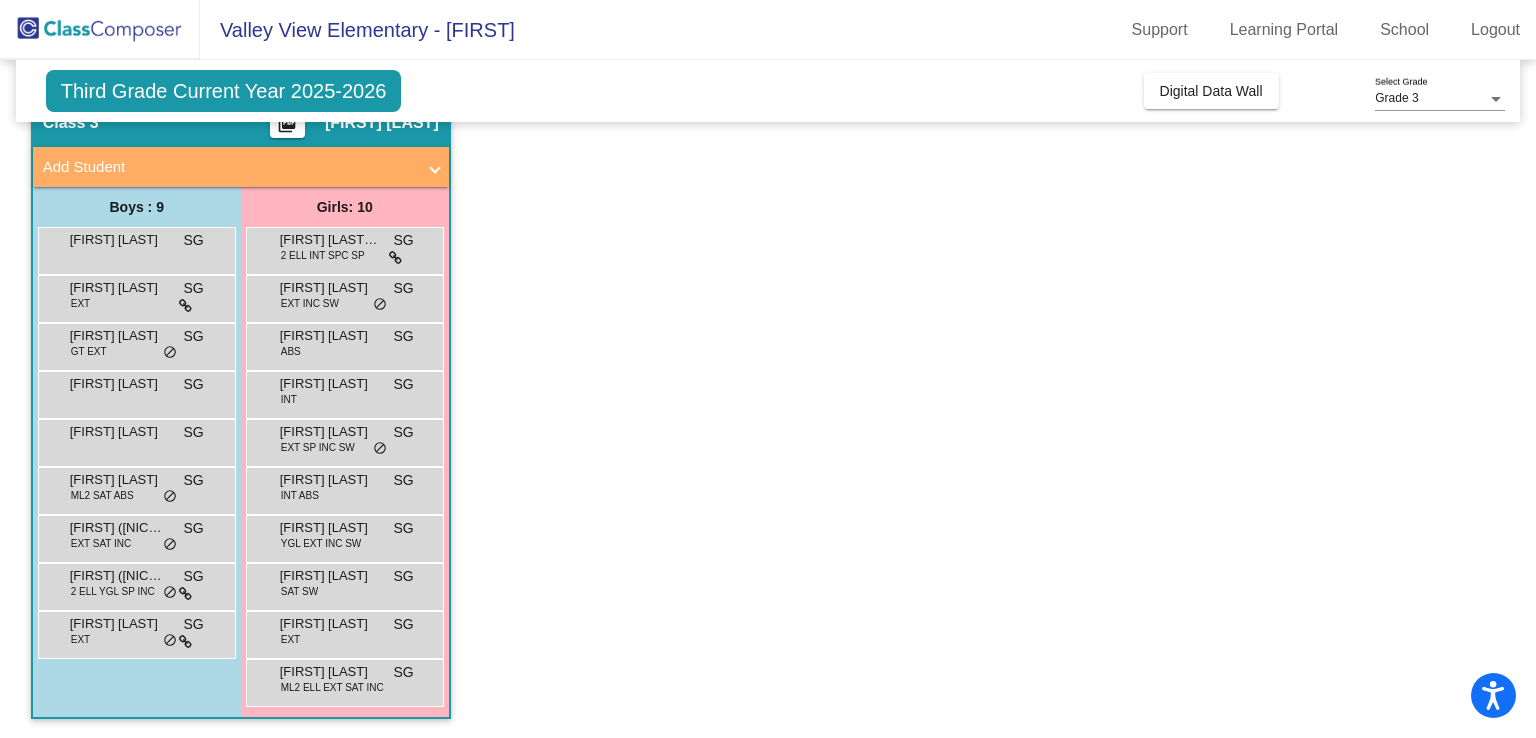 click on "[FIRST] [LAST]" at bounding box center [330, 480] 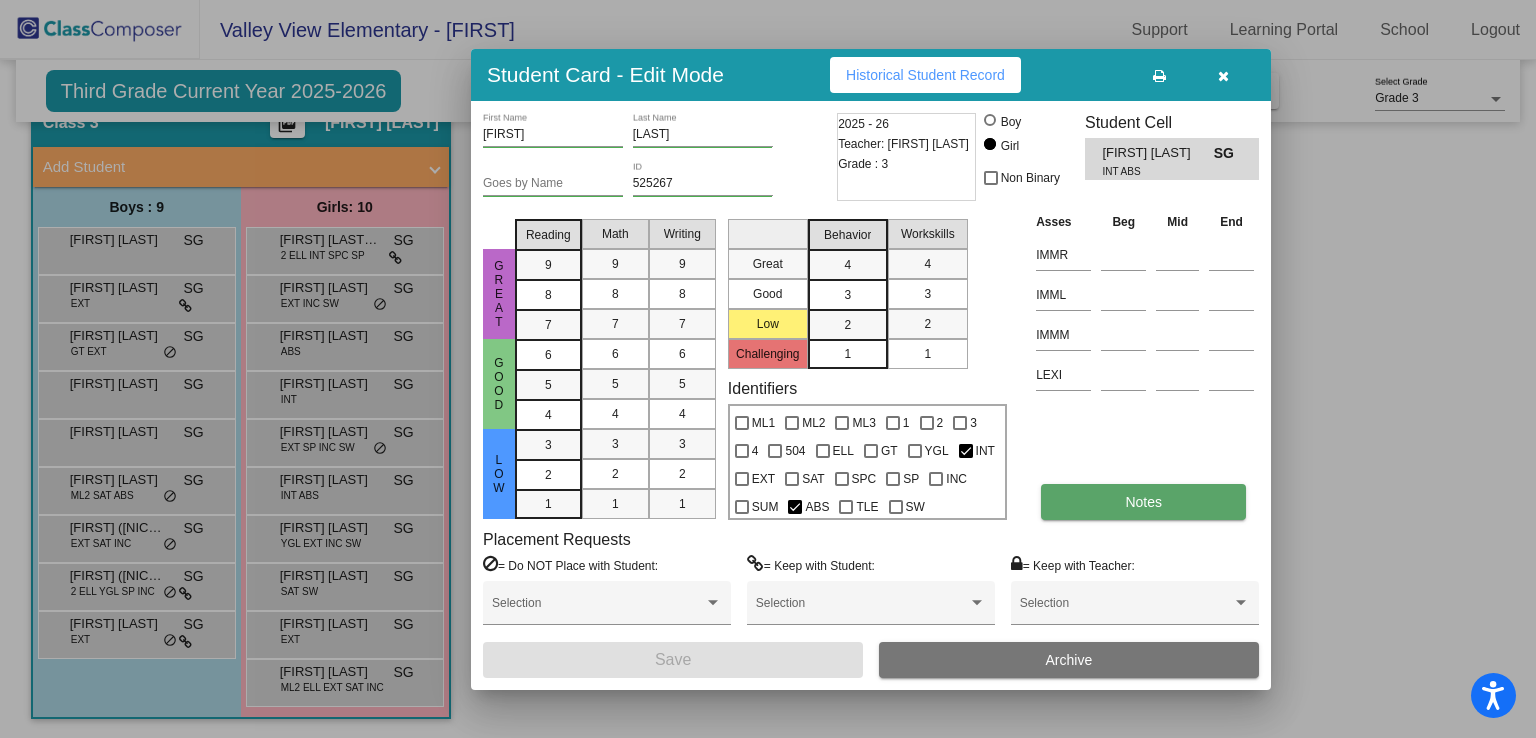 click on "Notes" at bounding box center [1143, 502] 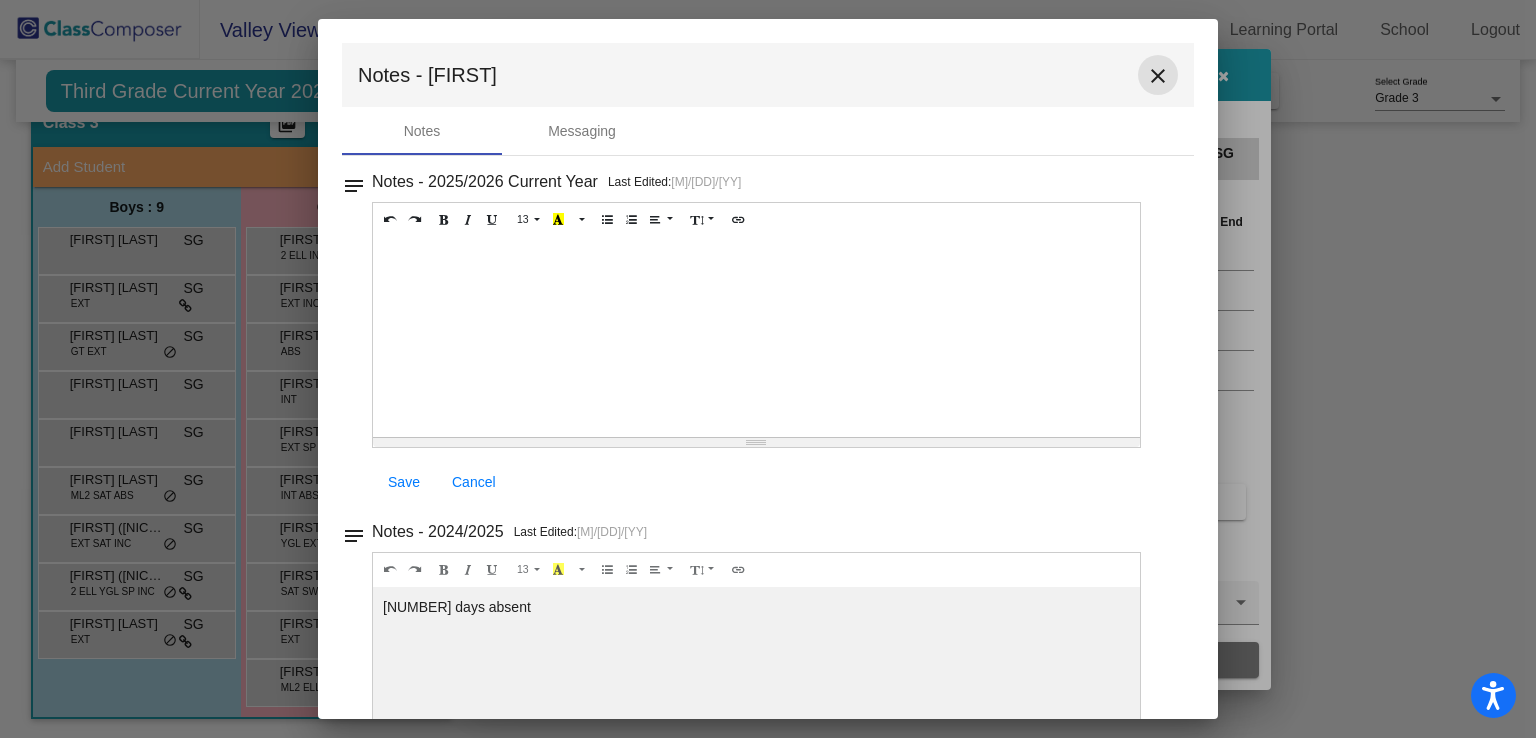 click on "close" at bounding box center (1158, 76) 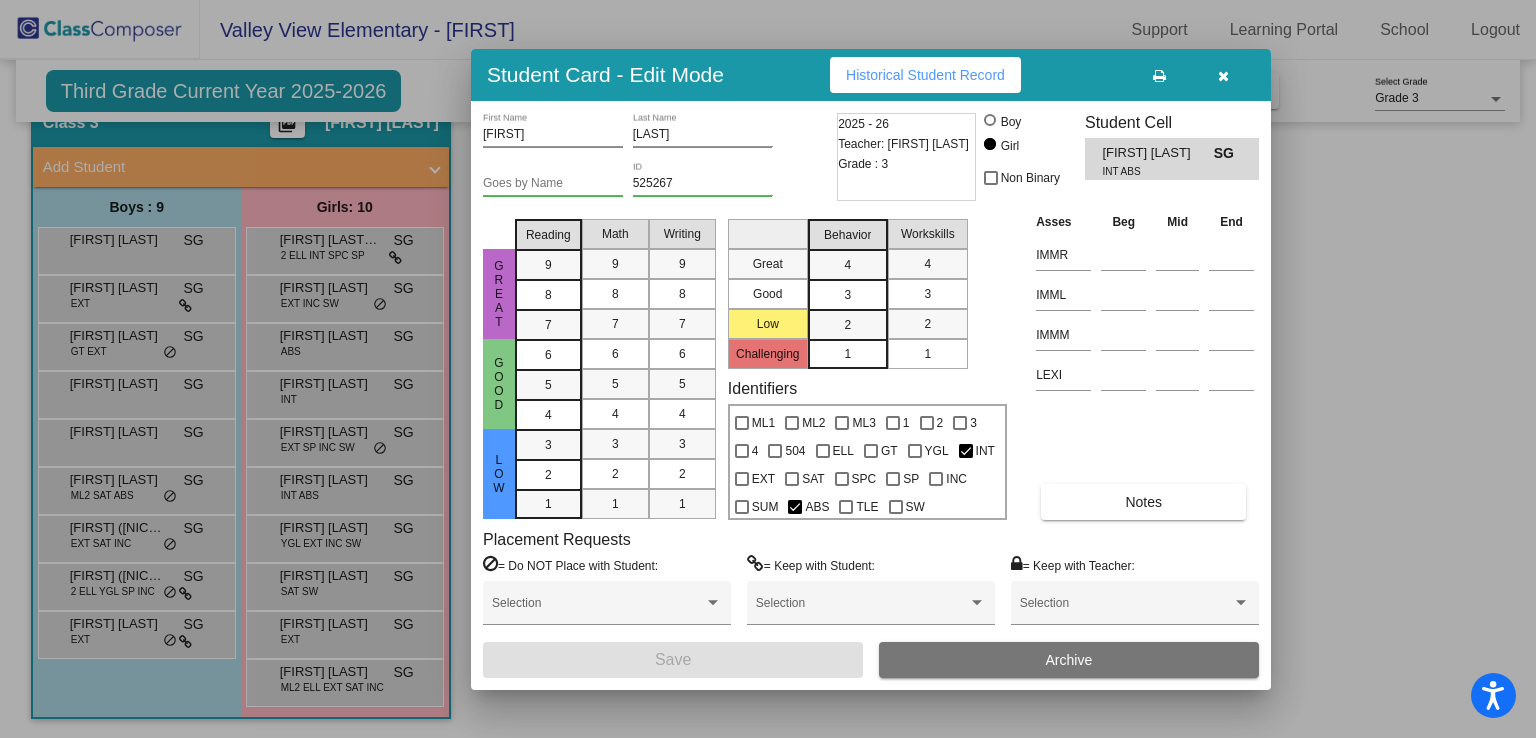 click at bounding box center [768, 369] 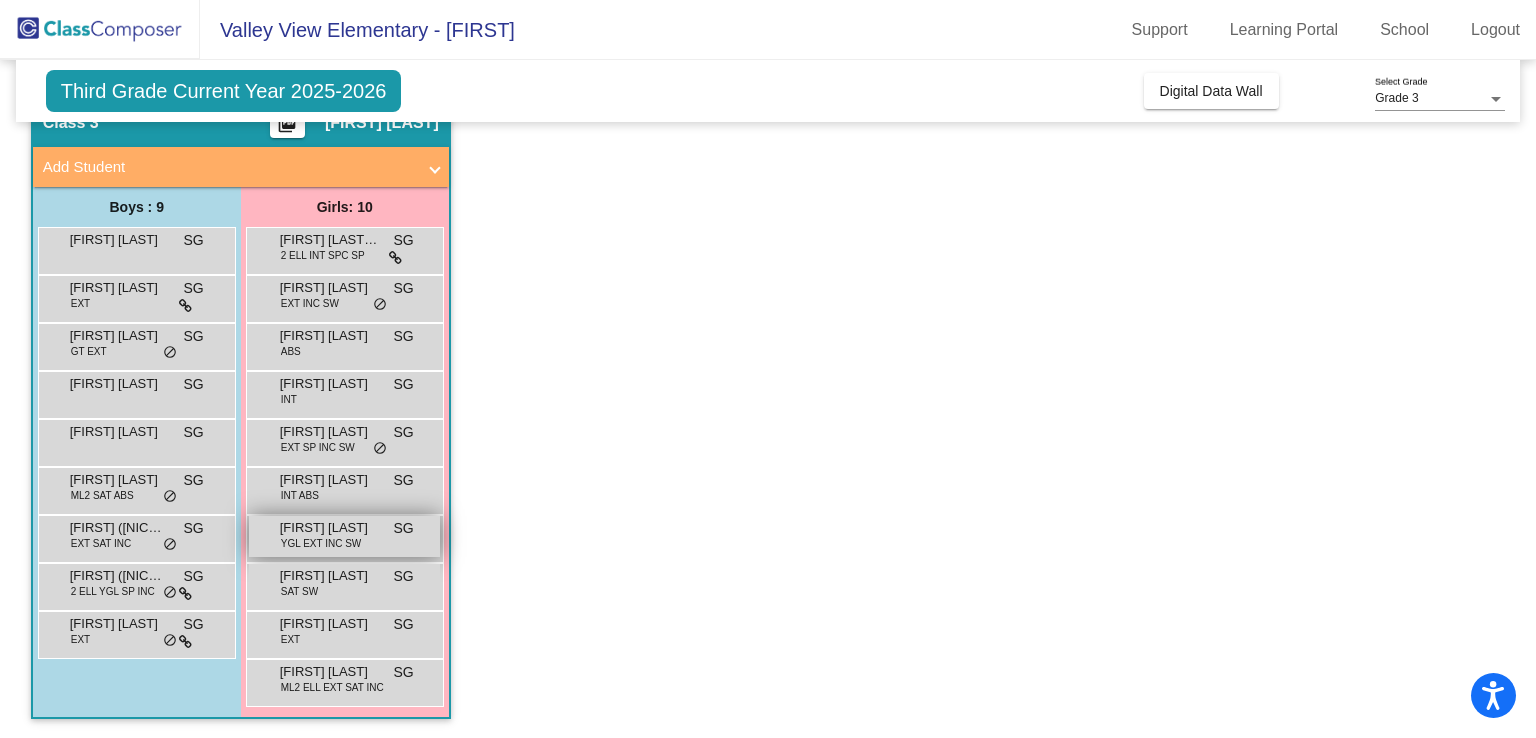 click on "[FIRST] [LAST] YGL EXT INC SW SG lock do_not_disturb_alt" at bounding box center [344, 536] 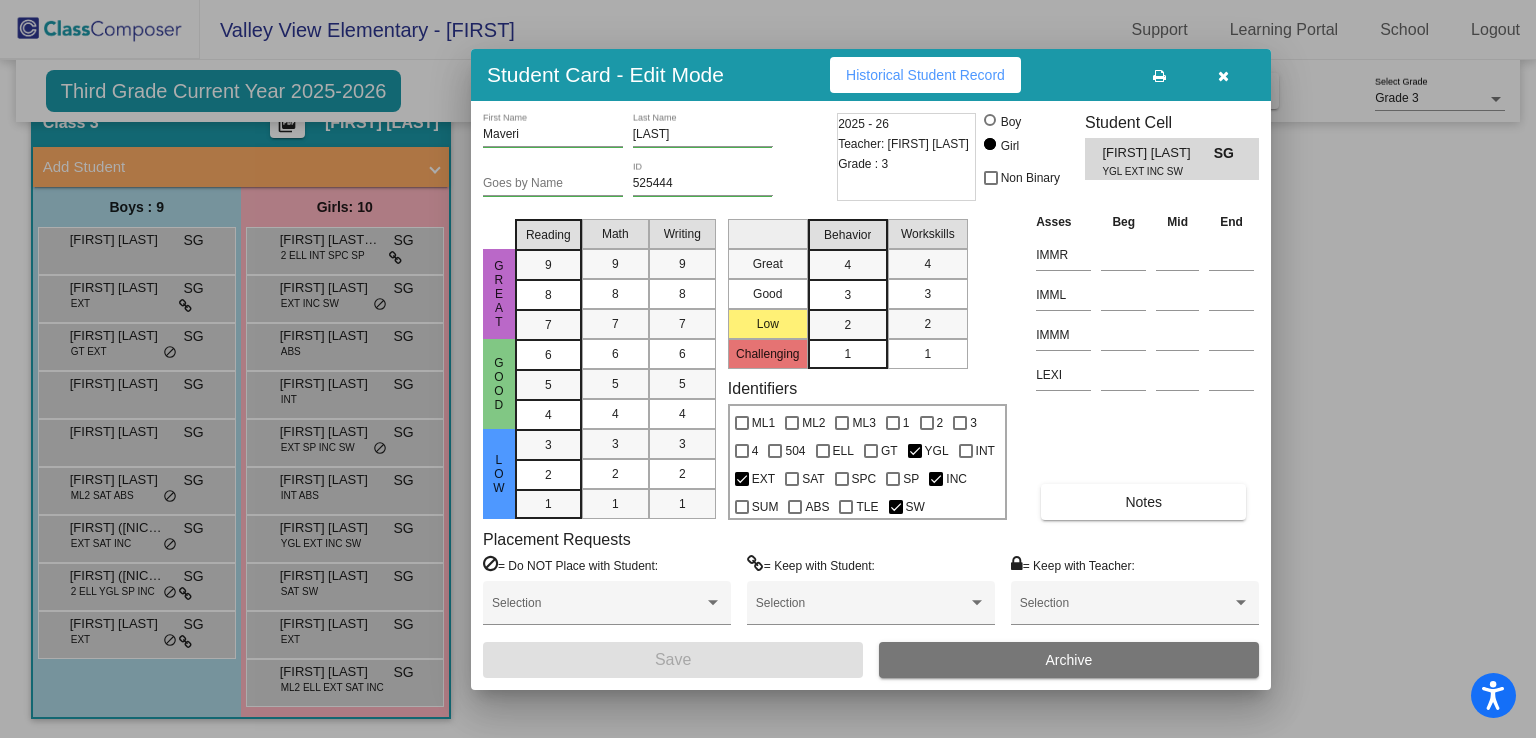 click at bounding box center [768, 369] 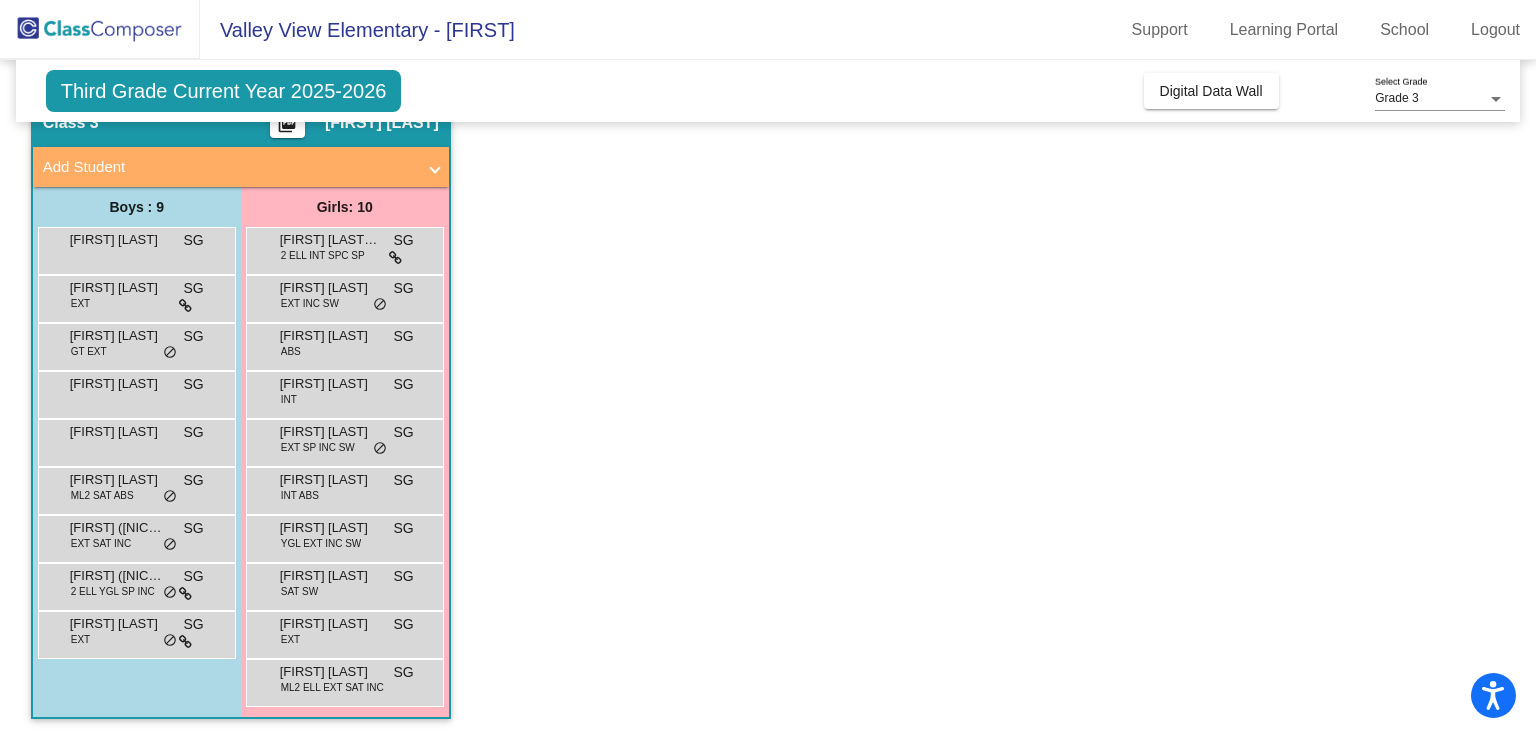 click on "[FIRST] [LAST]" at bounding box center [330, 672] 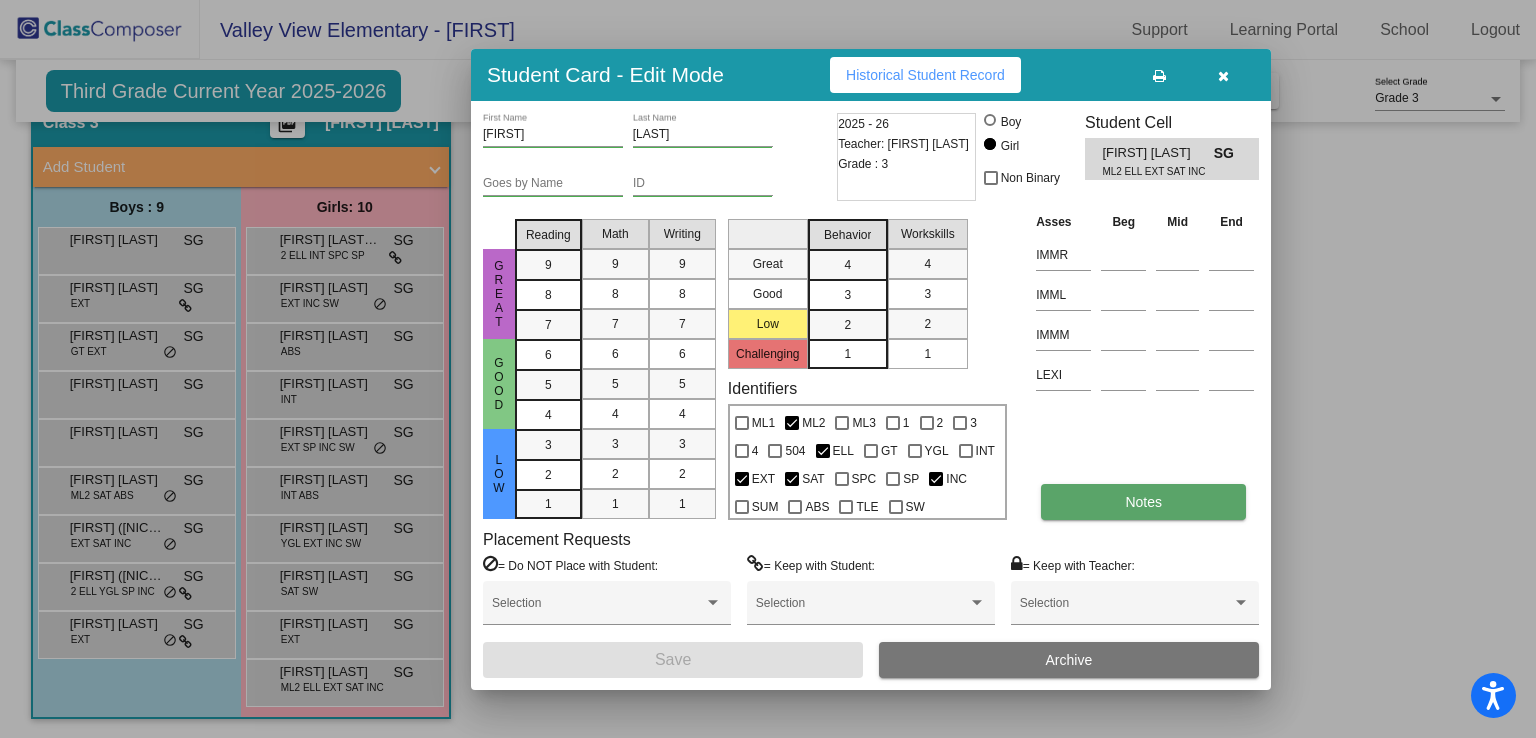 click on "Notes" at bounding box center (1143, 502) 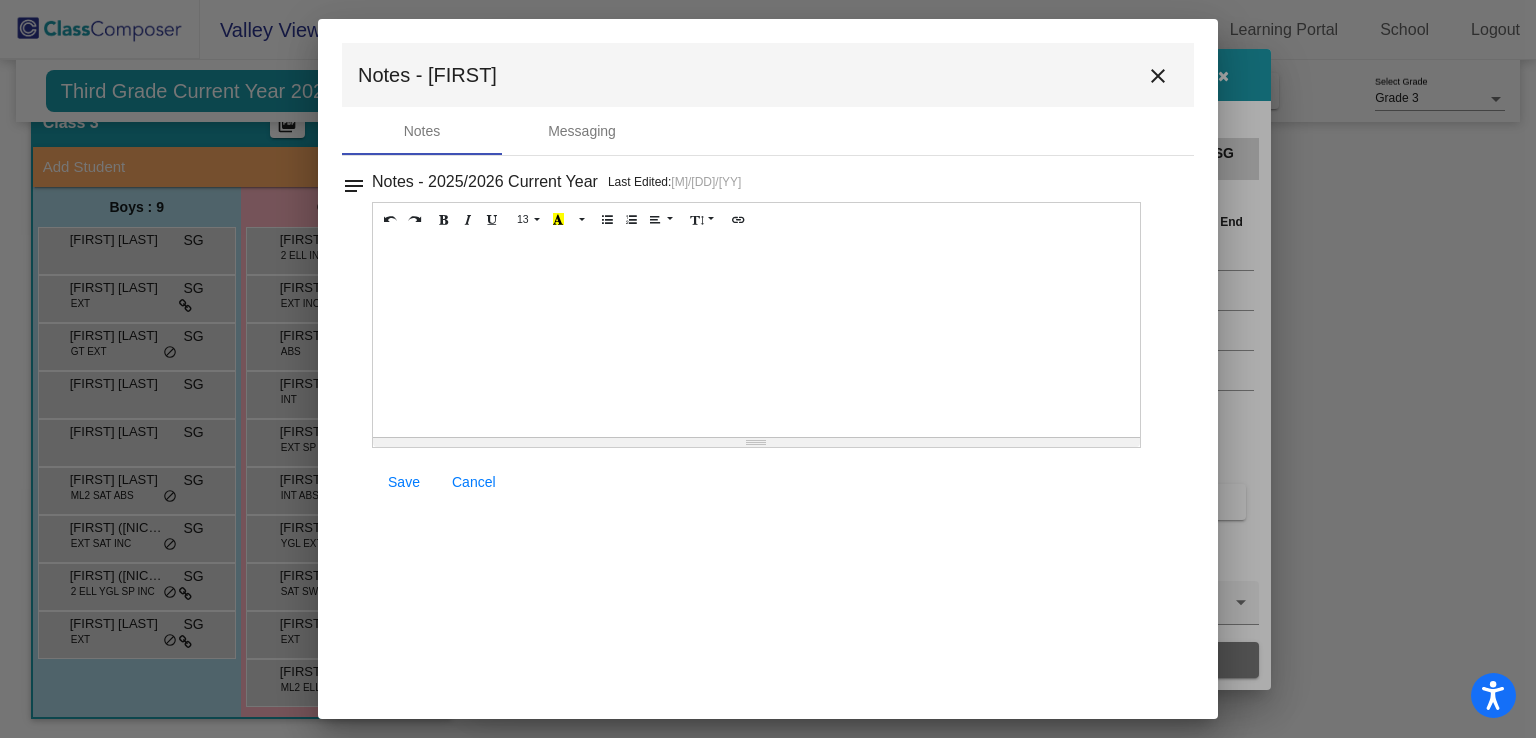 click on "close" at bounding box center (1158, 76) 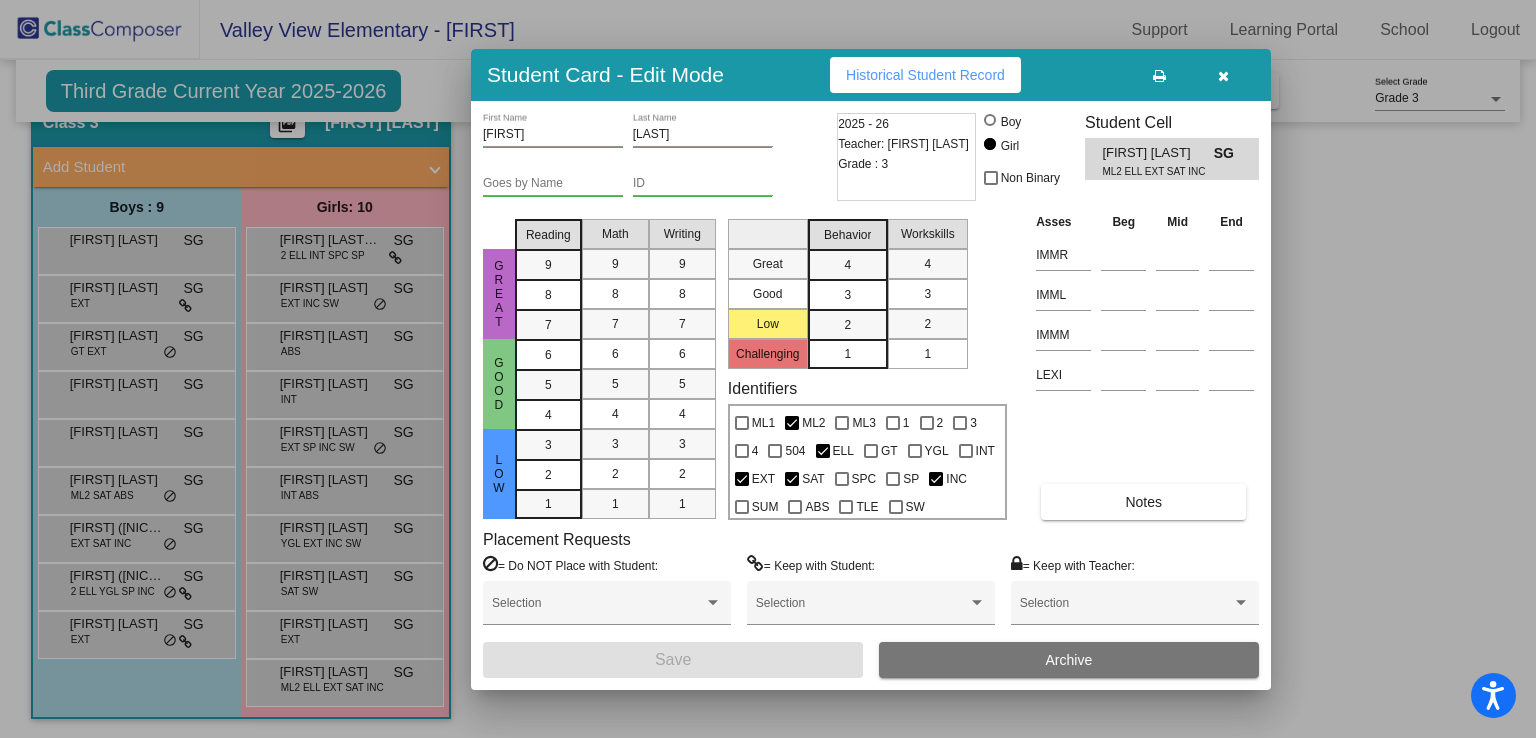 click at bounding box center (768, 369) 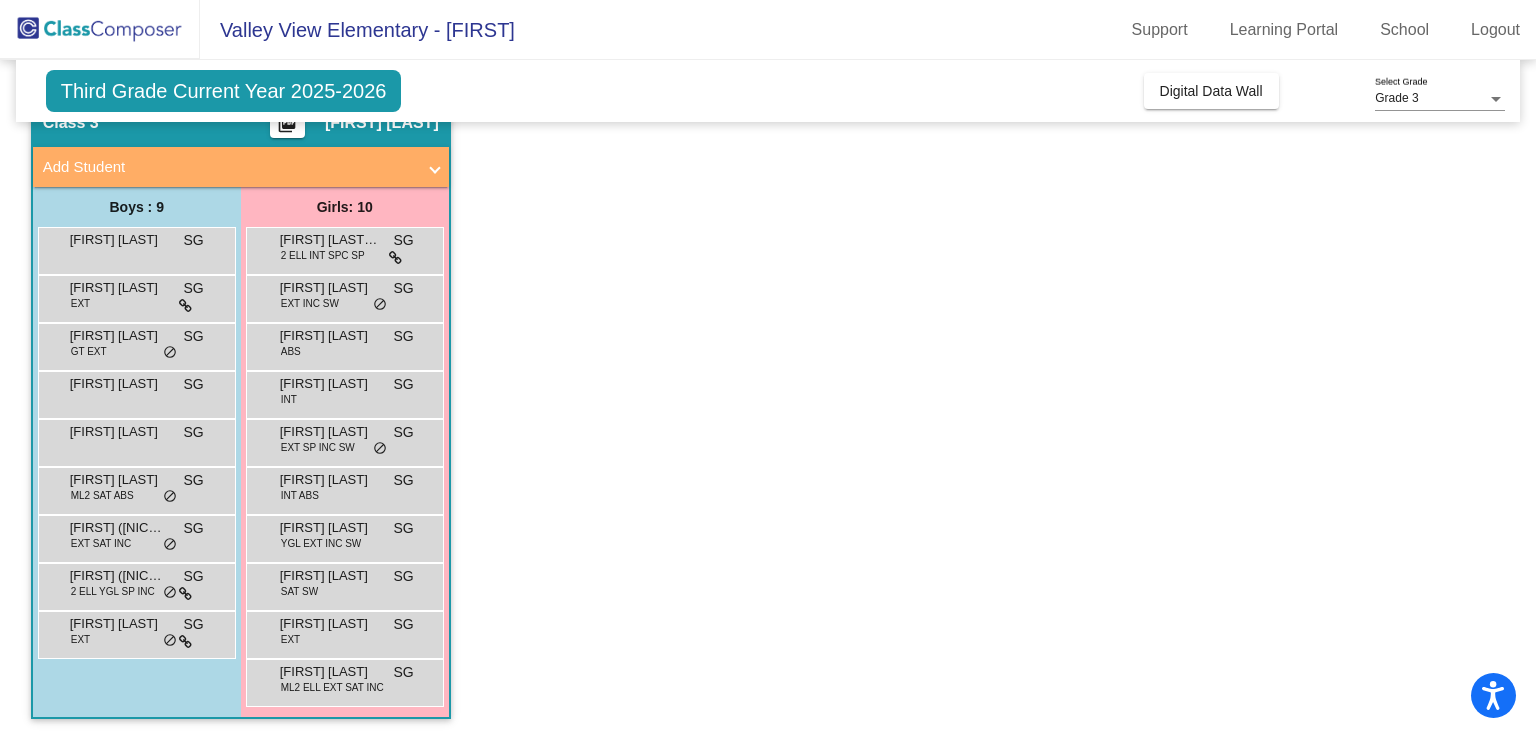 click on "[FIRST] [LAST] EXT SG lock do_not_disturb_alt" at bounding box center [344, 632] 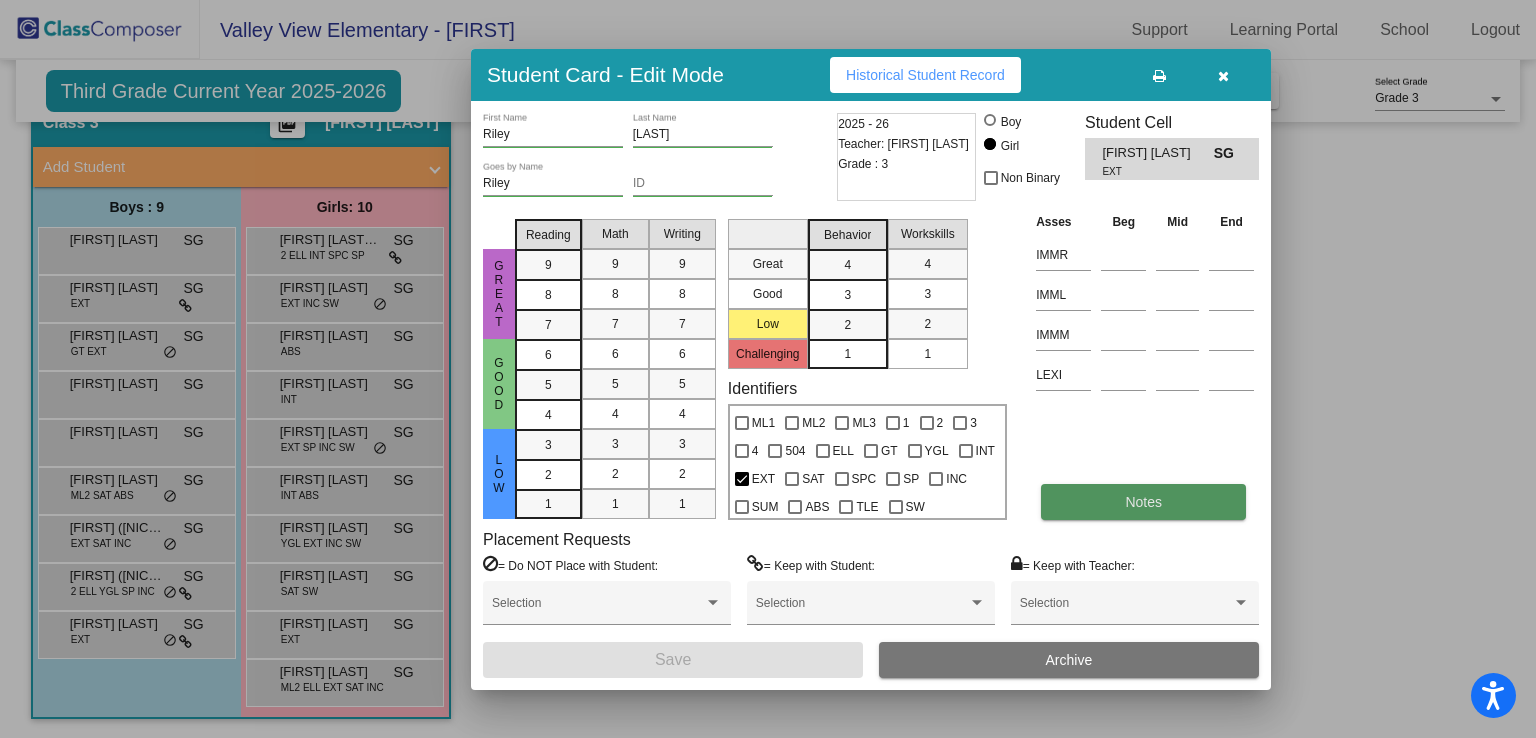 click on "Notes" at bounding box center (1143, 502) 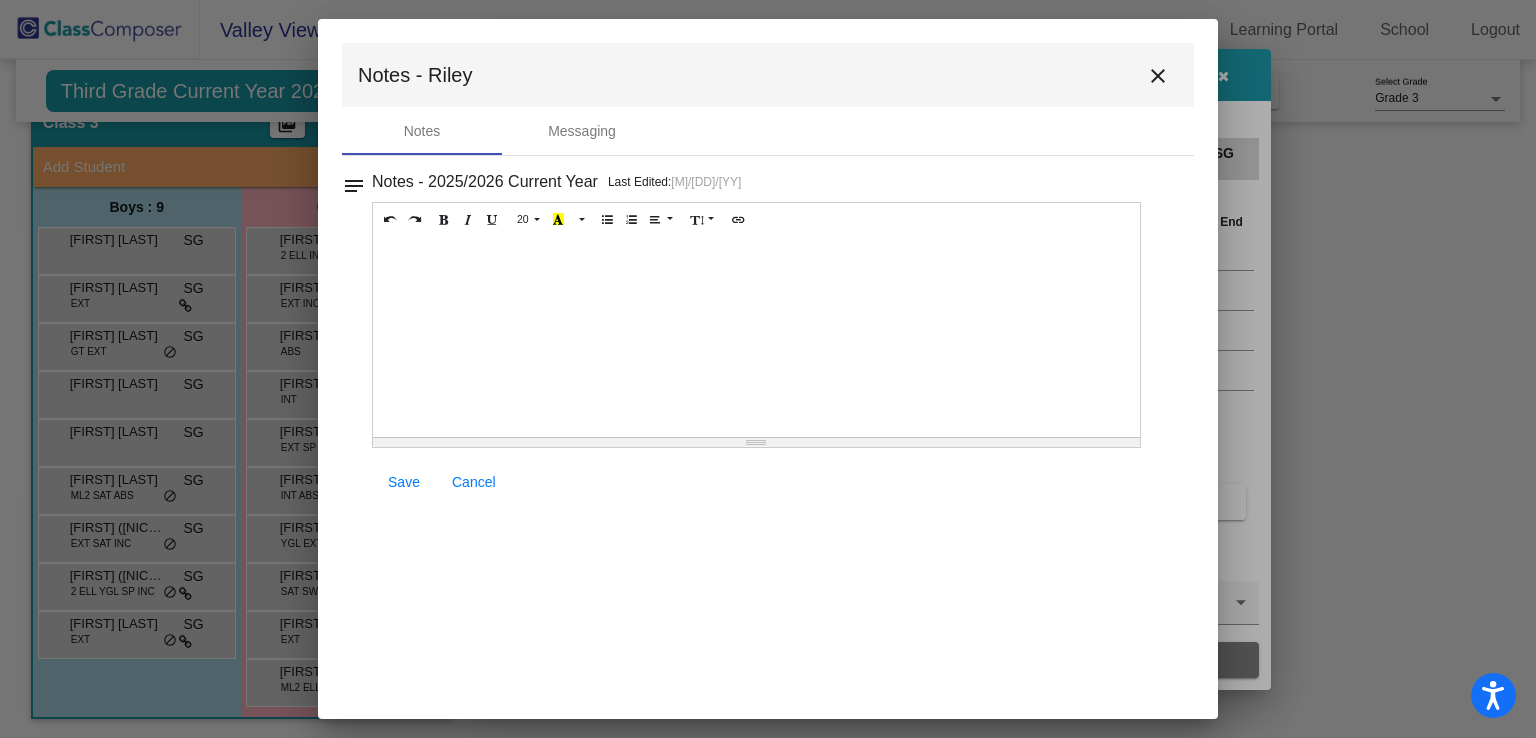 click on "close" at bounding box center [1158, 76] 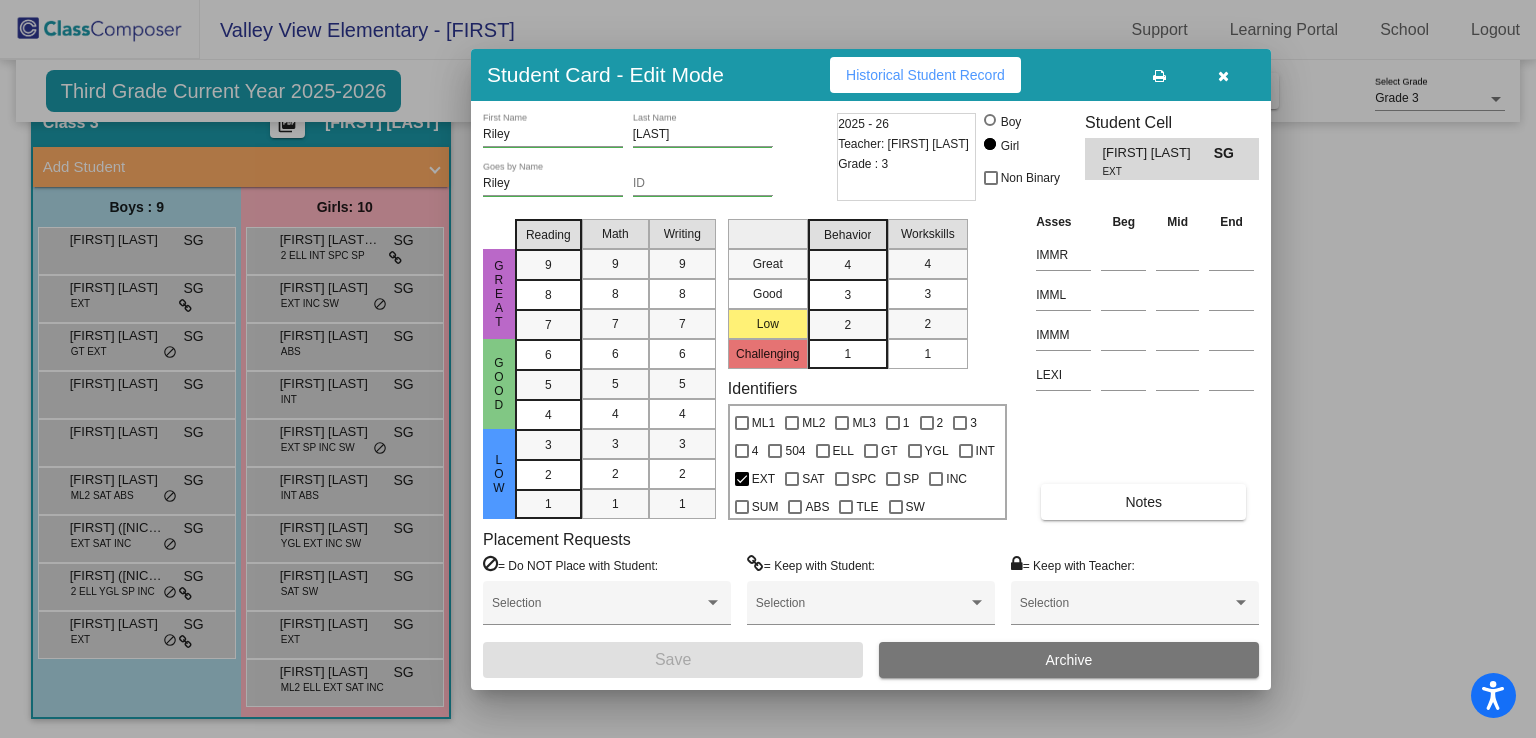 click at bounding box center [768, 369] 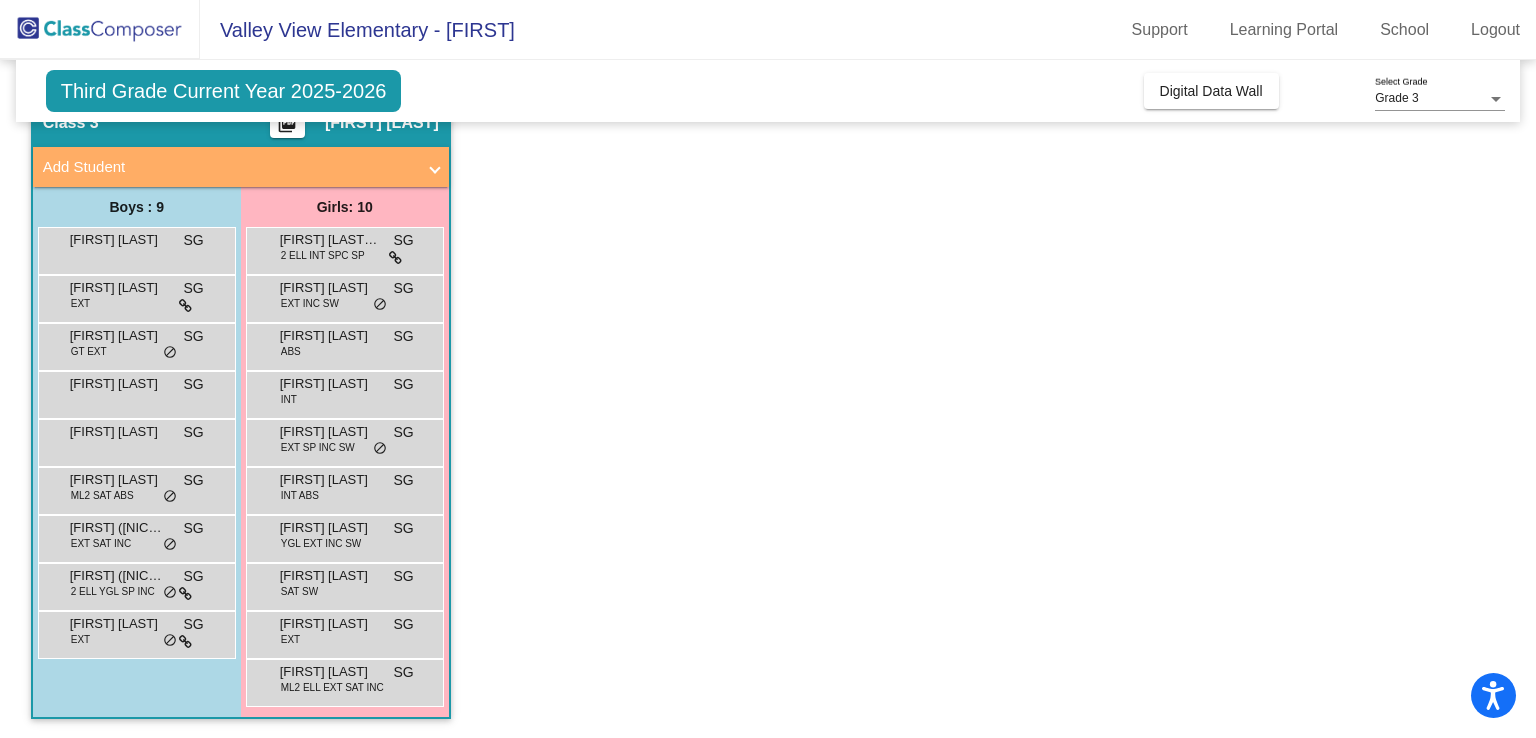 click on "[FIRST] [LAST] SAT SW SG lock do_not_disturb_alt" at bounding box center (344, 584) 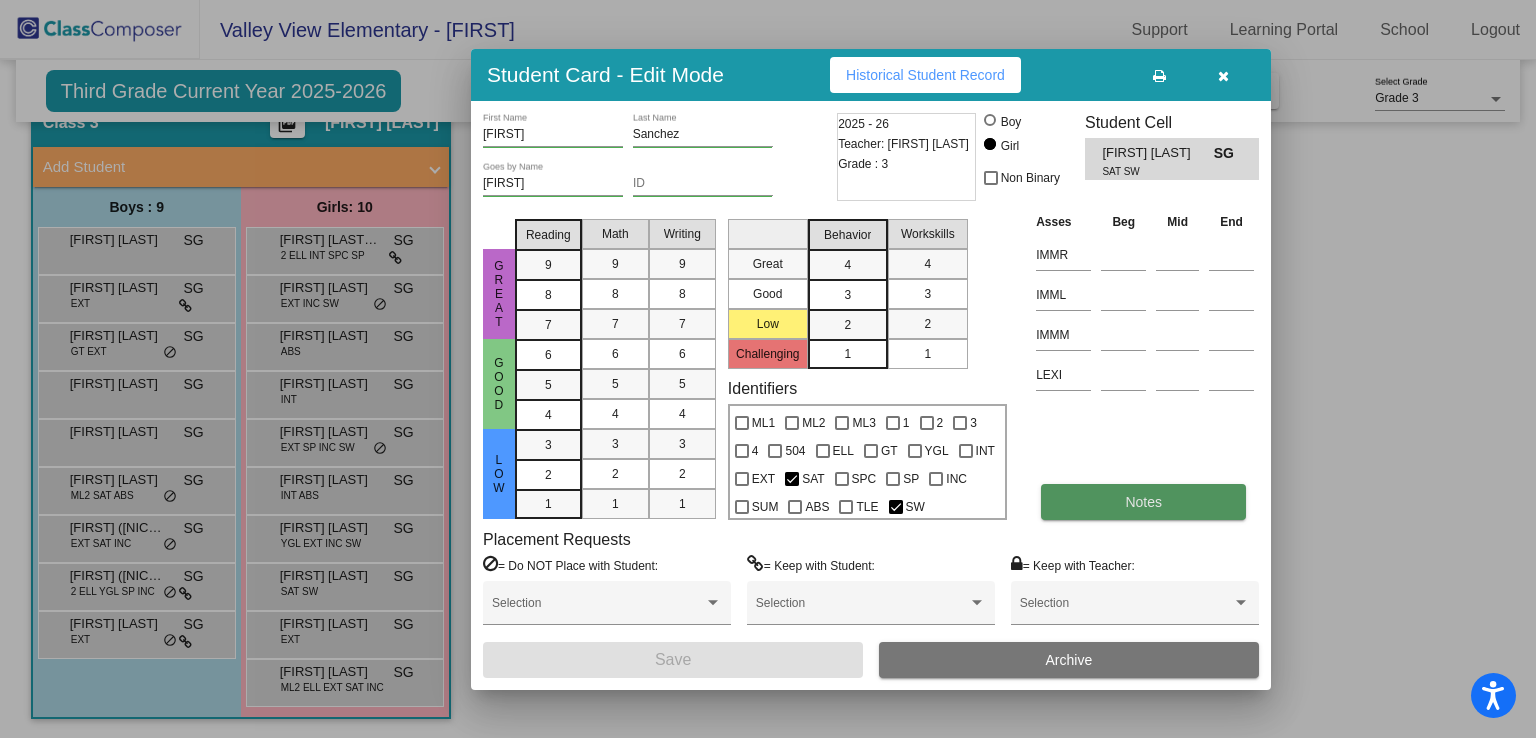 click on "Notes" at bounding box center [1143, 502] 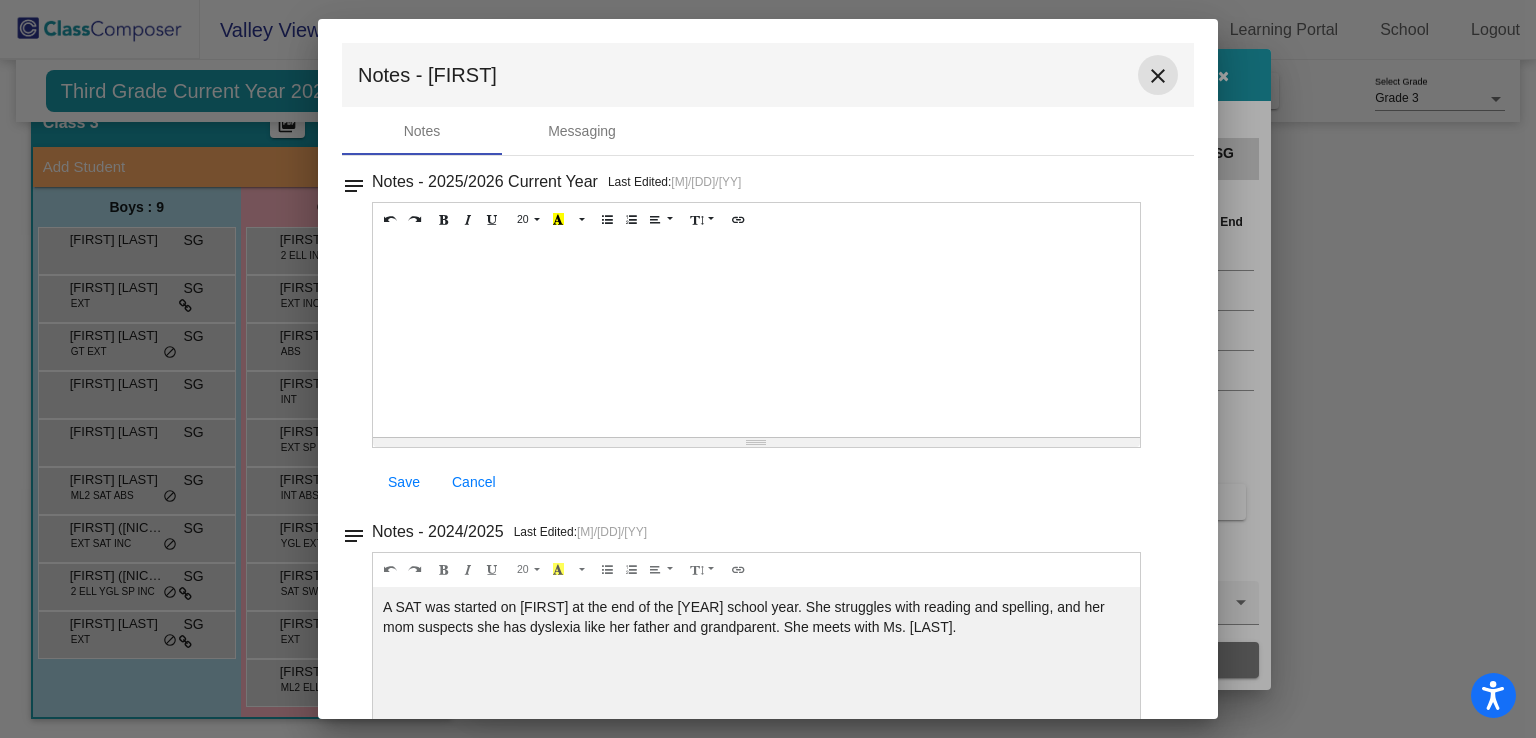 click on "close" at bounding box center [1158, 76] 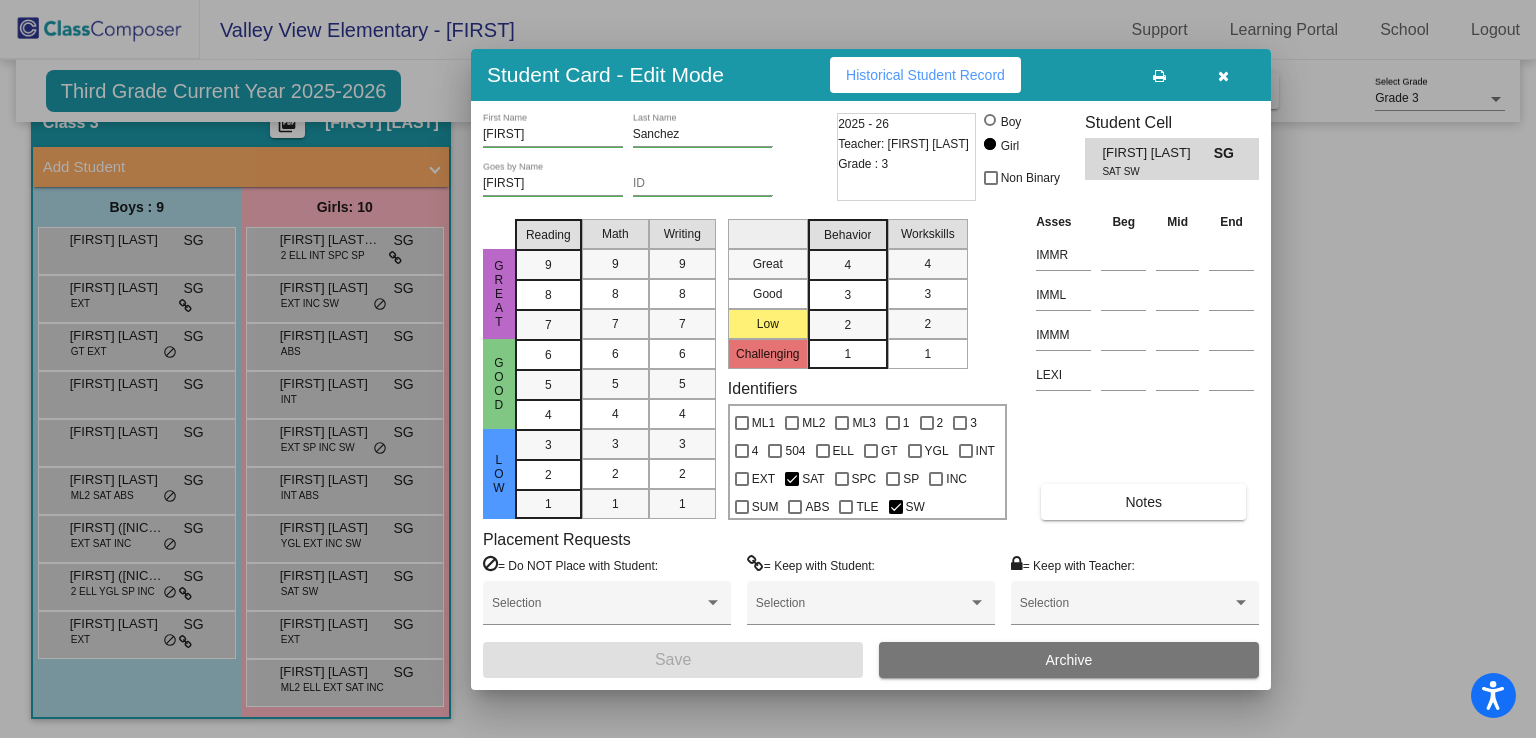 click at bounding box center (768, 369) 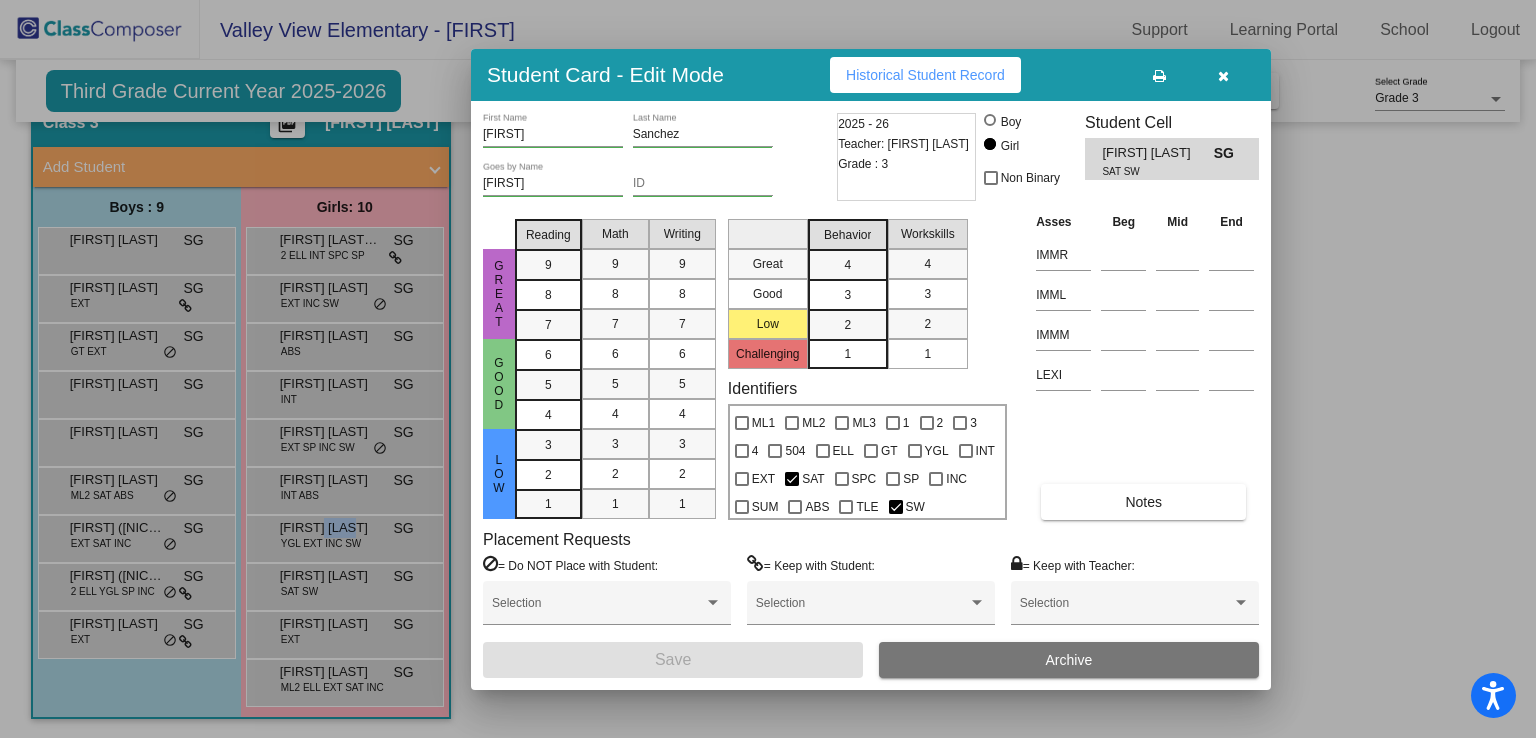 click on "[FIRST] [LAST]" at bounding box center [330, 528] 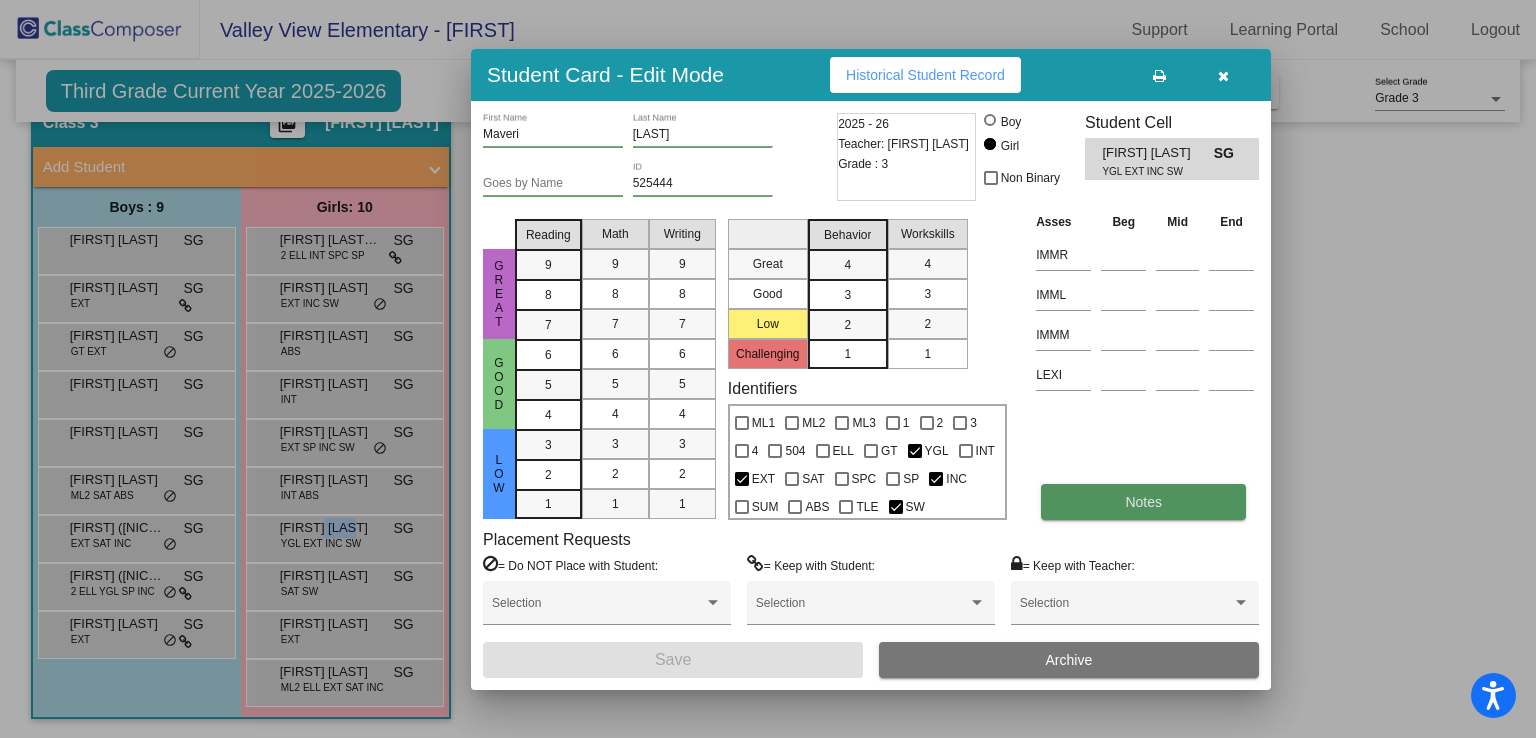 click on "Notes" at bounding box center (1143, 502) 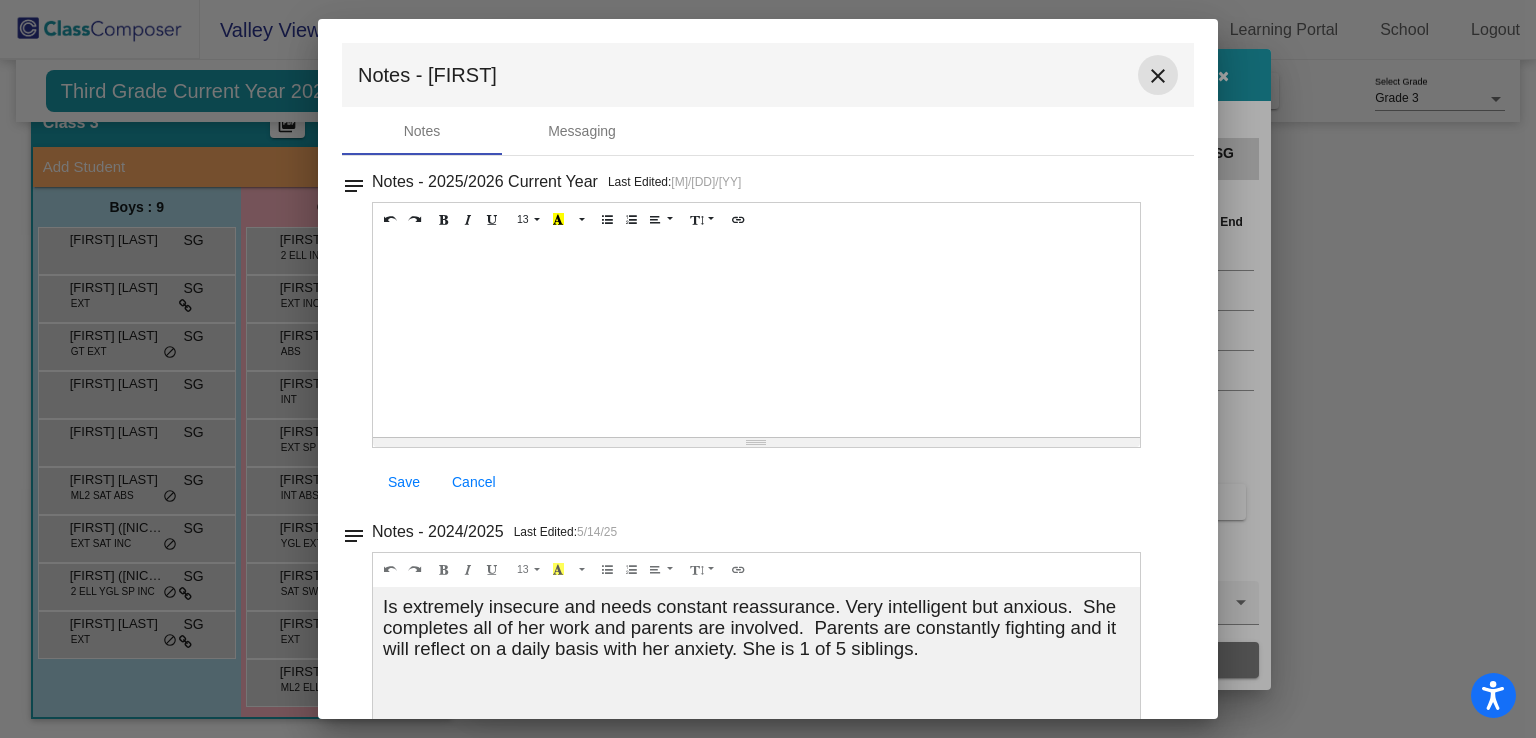 click on "close" at bounding box center [1158, 76] 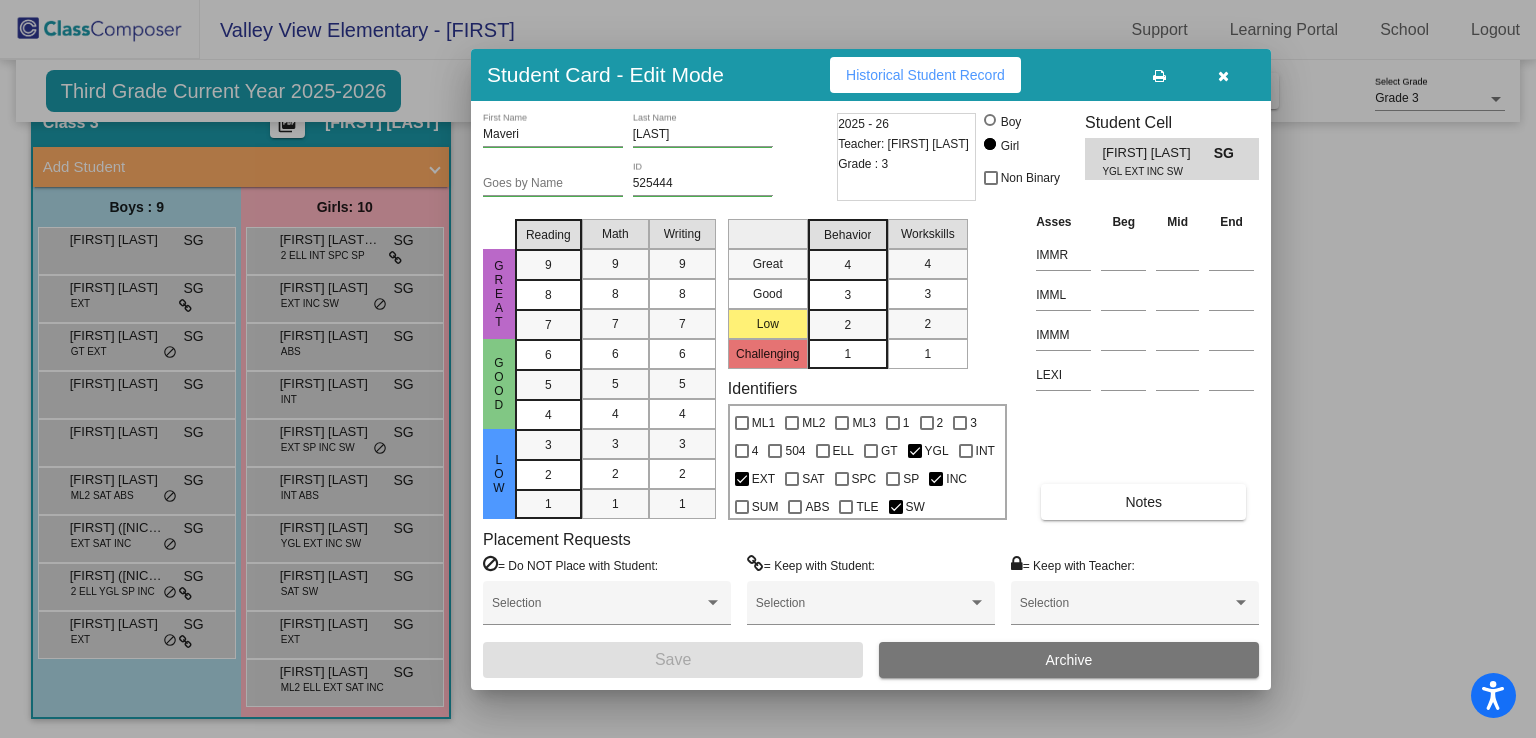 click at bounding box center [768, 369] 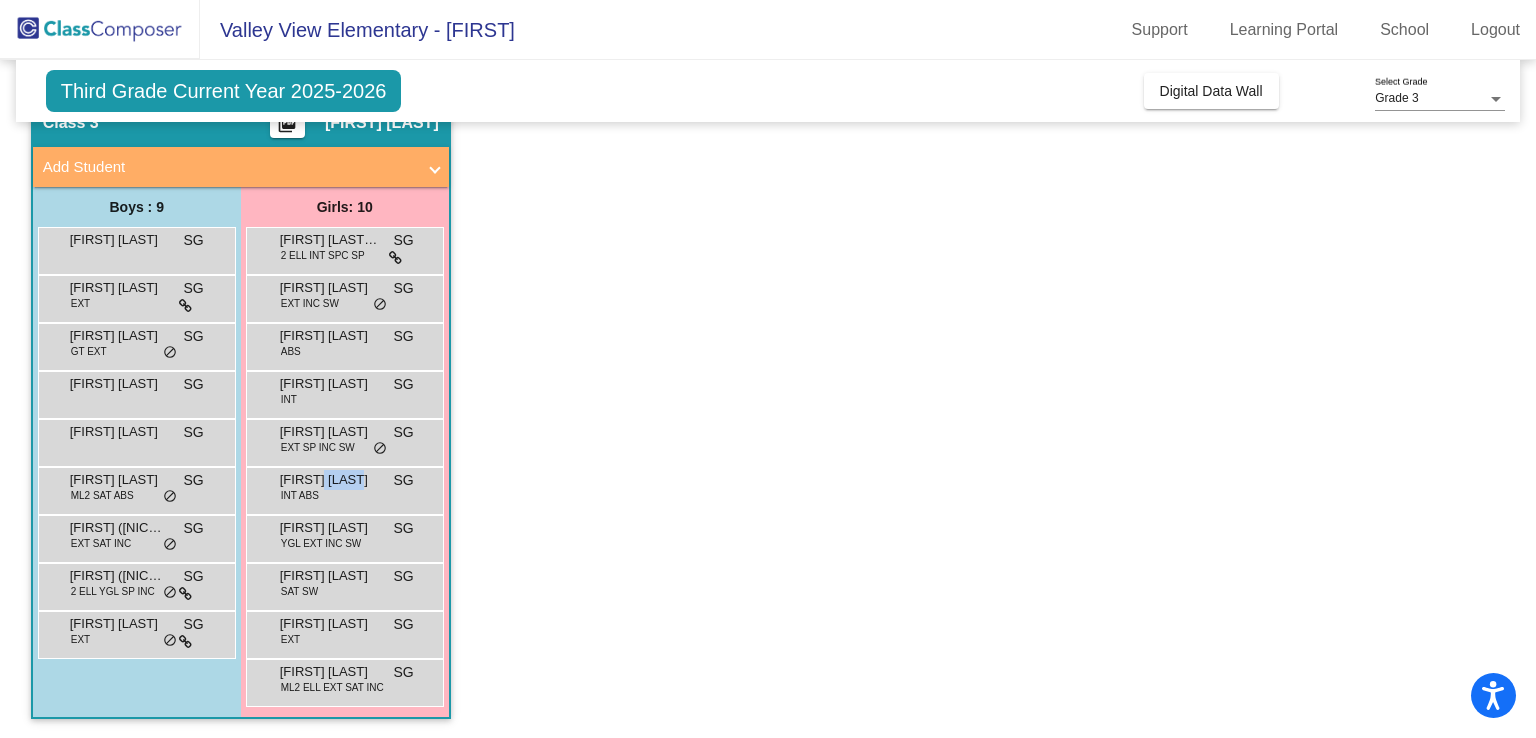 click on "[FIRST] [LAST]" at bounding box center [330, 480] 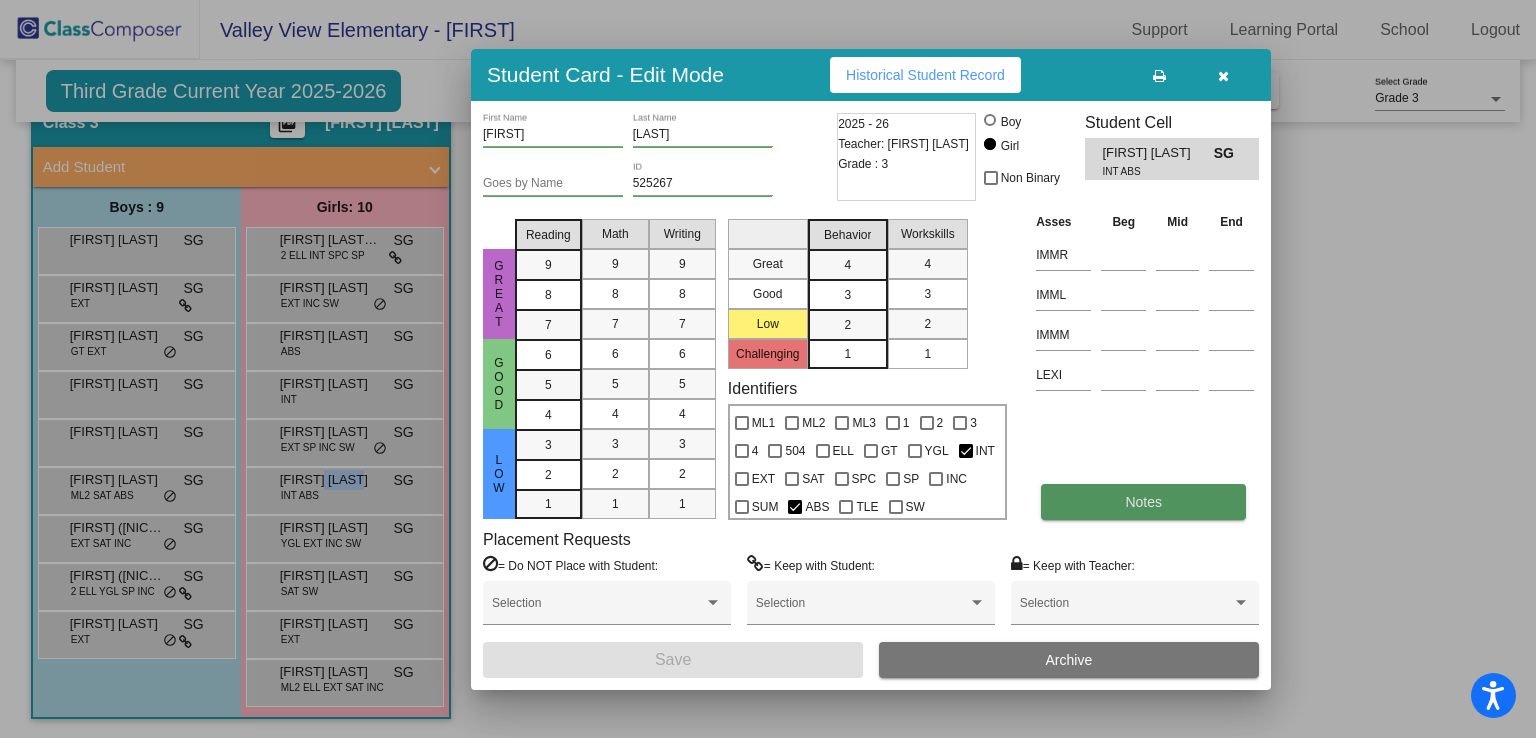 click on "Notes" at bounding box center (1143, 502) 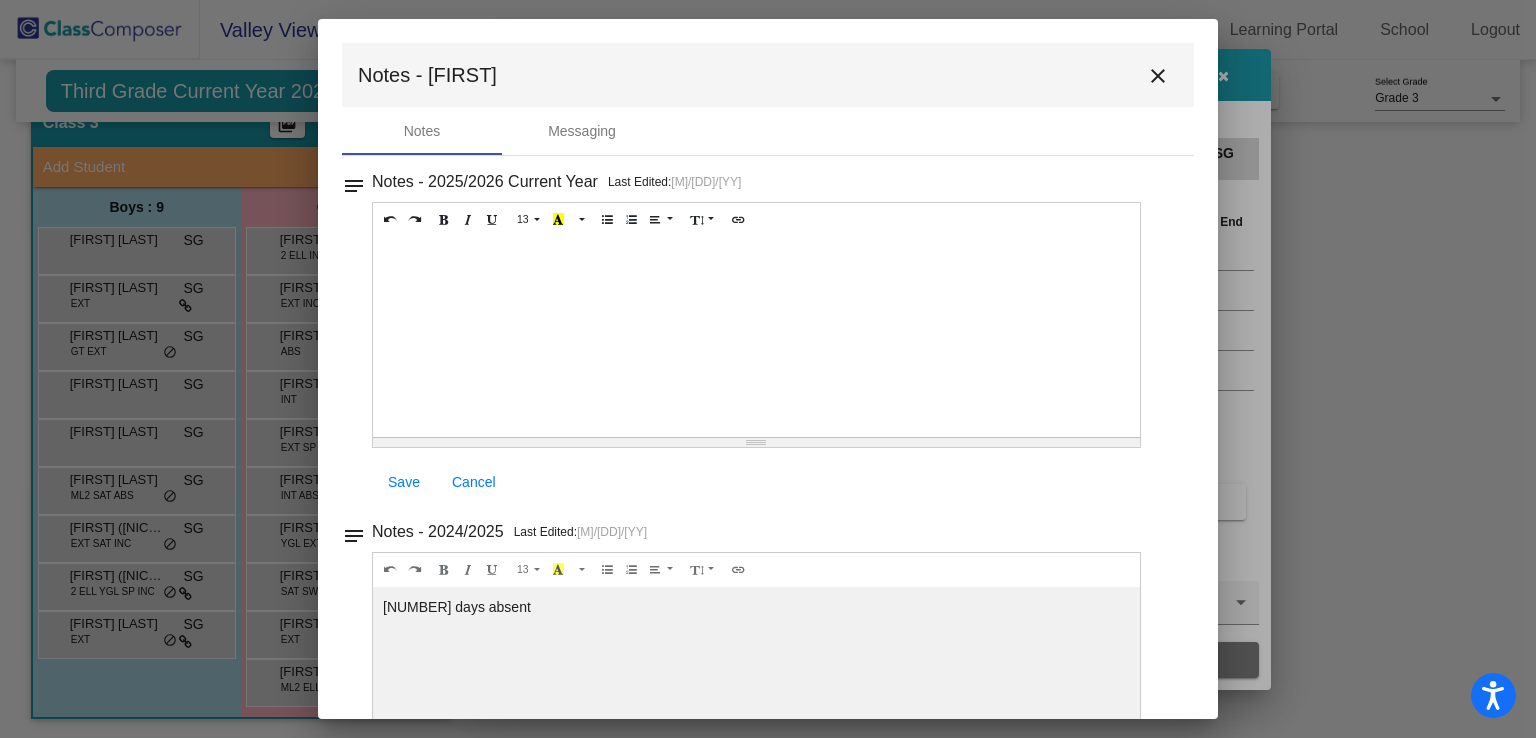 click on "close" at bounding box center [1158, 76] 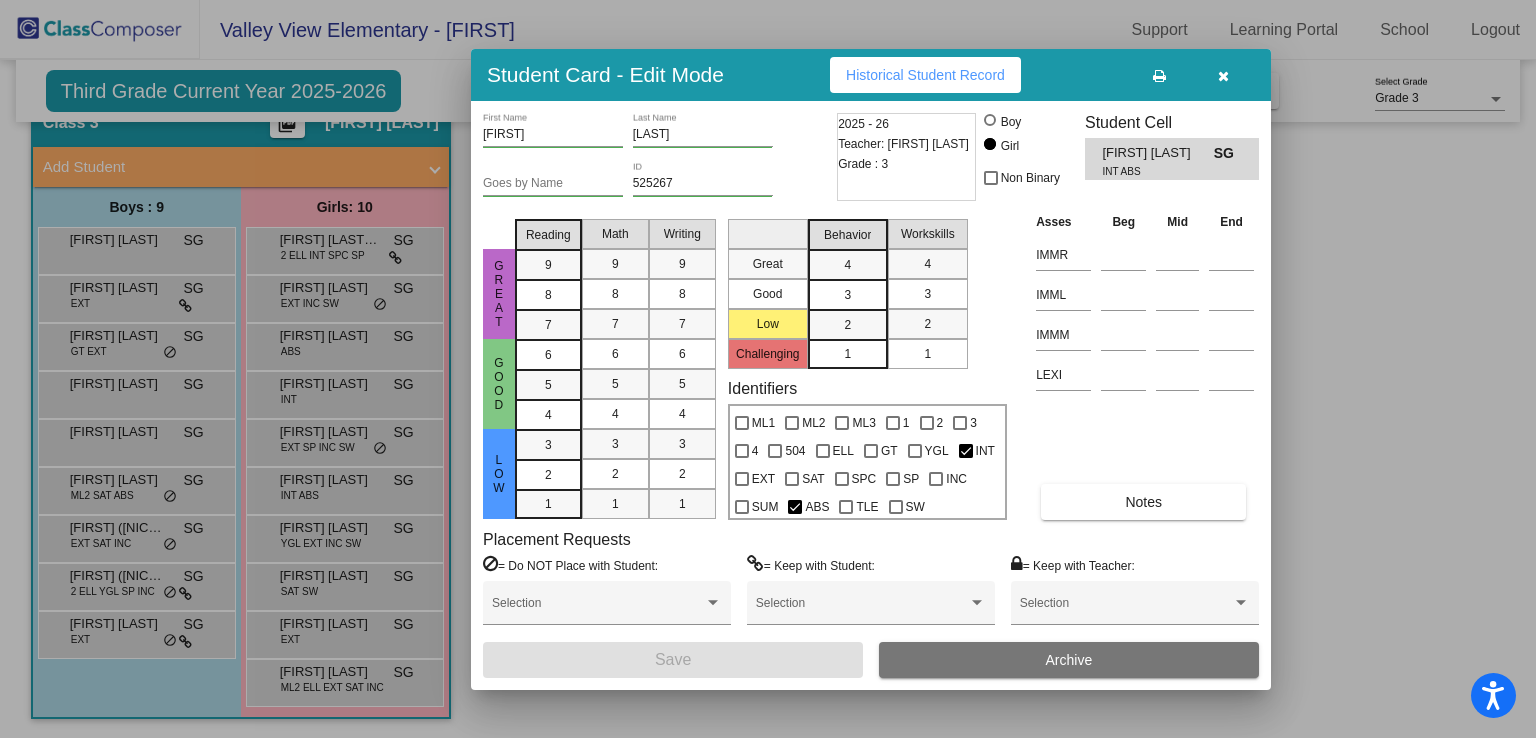 click at bounding box center (768, 369) 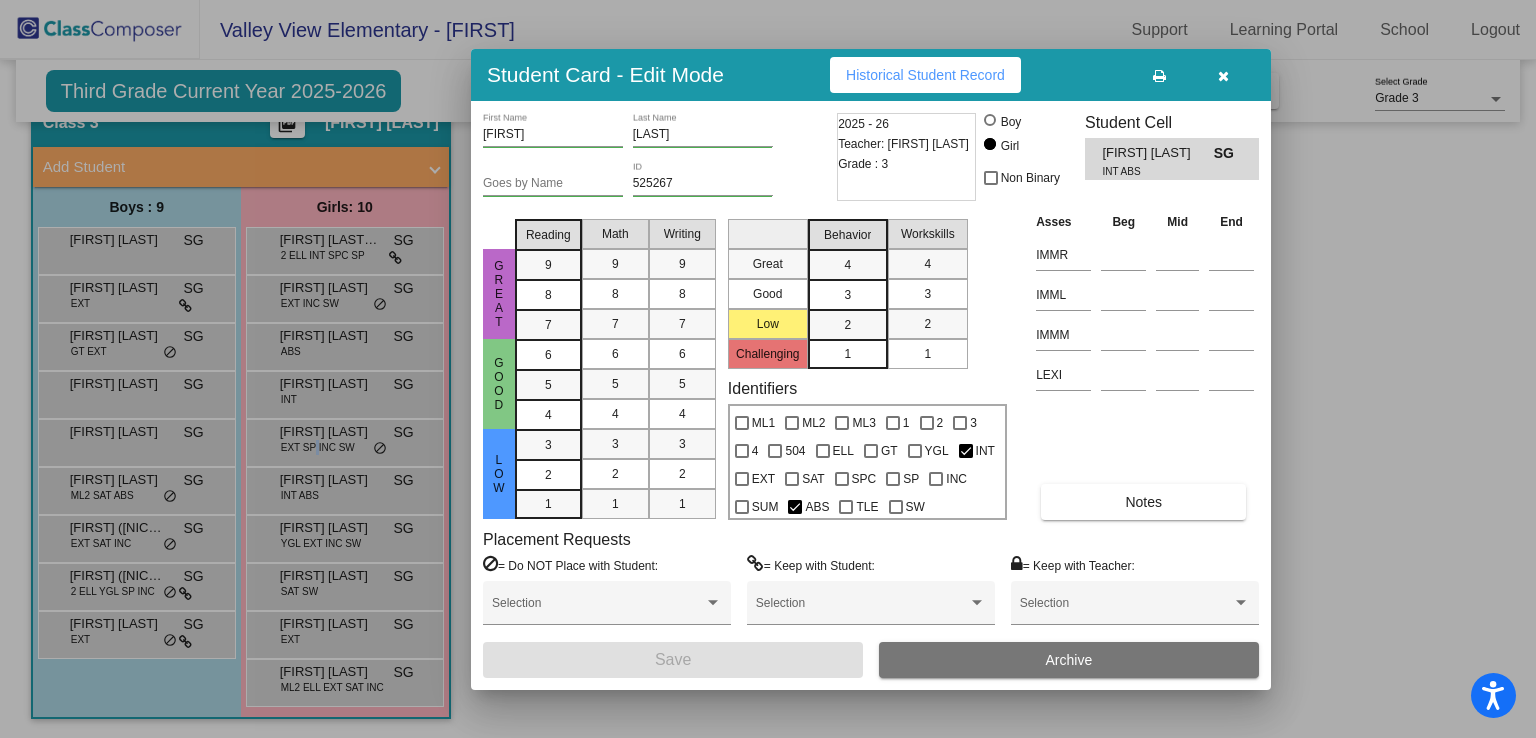 click on "EXT SP  INC SW" at bounding box center (318, 447) 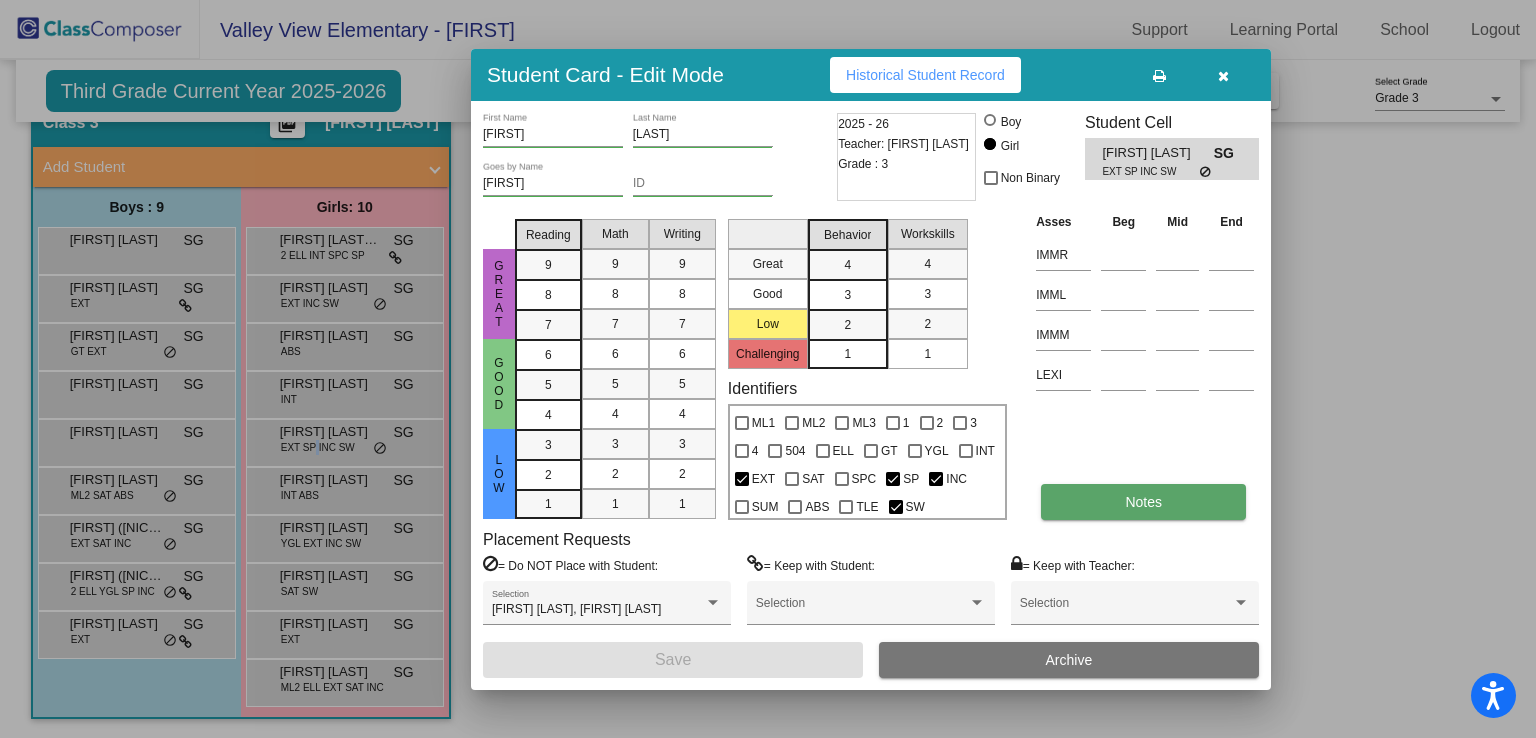 click on "Notes" at bounding box center (1143, 502) 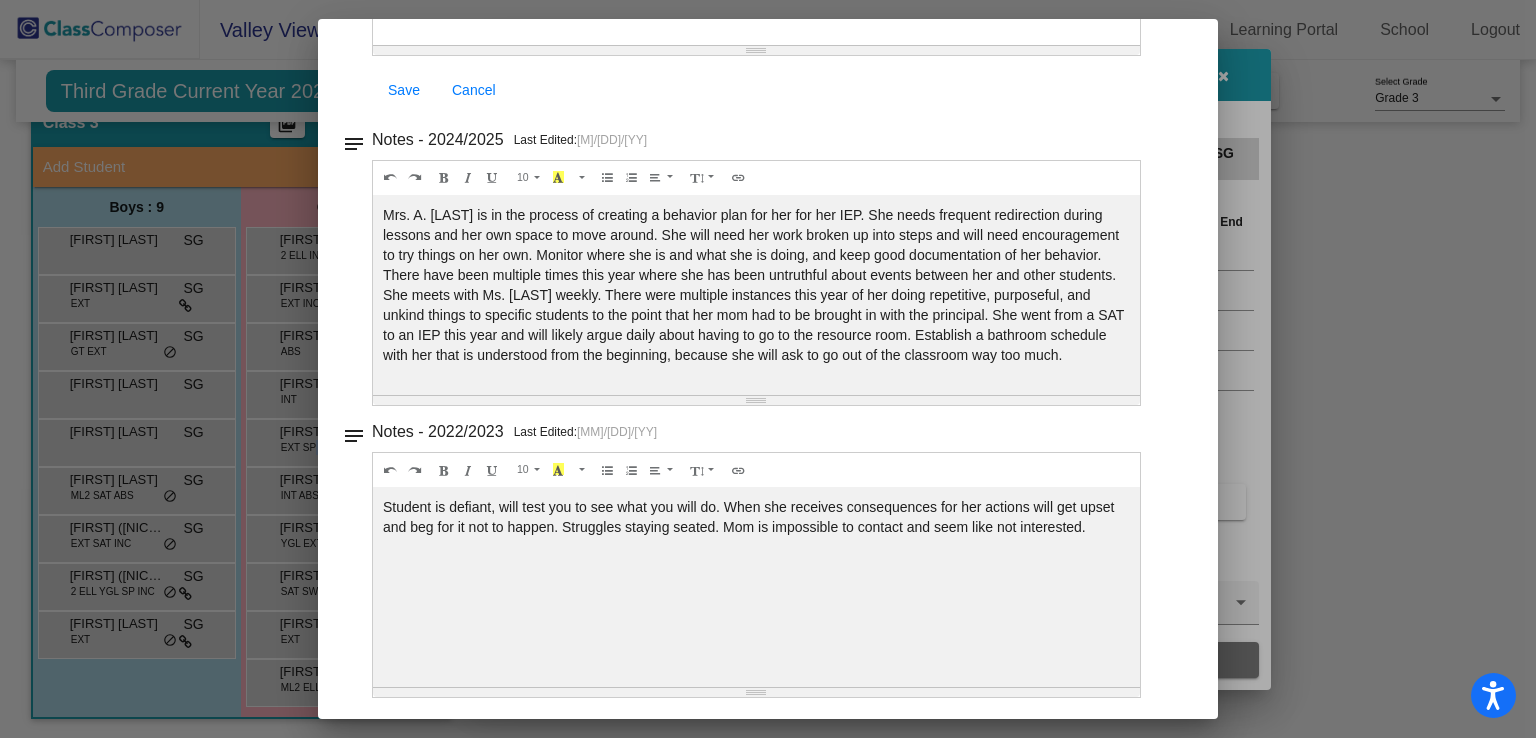 scroll, scrollTop: 92, scrollLeft: 0, axis: vertical 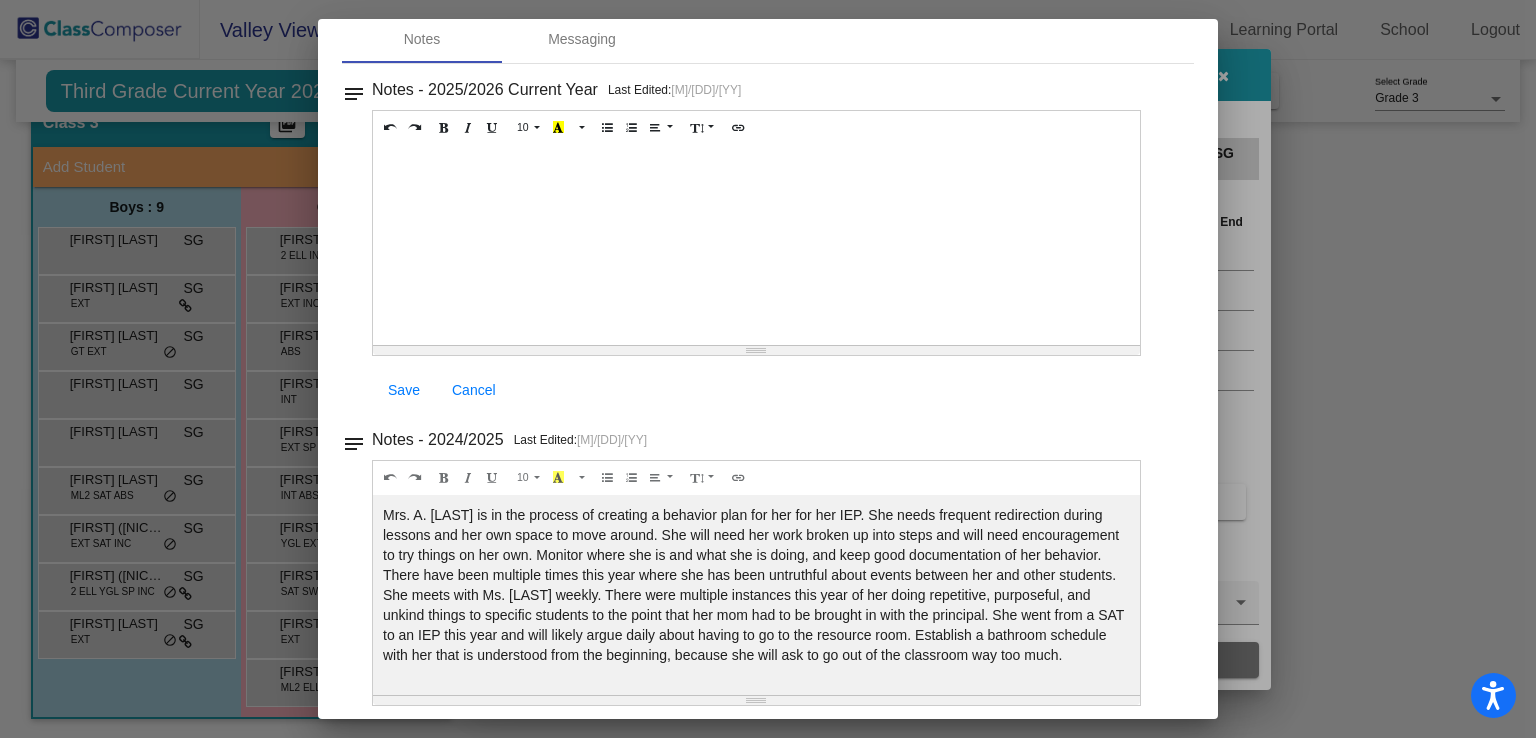 click at bounding box center (768, 369) 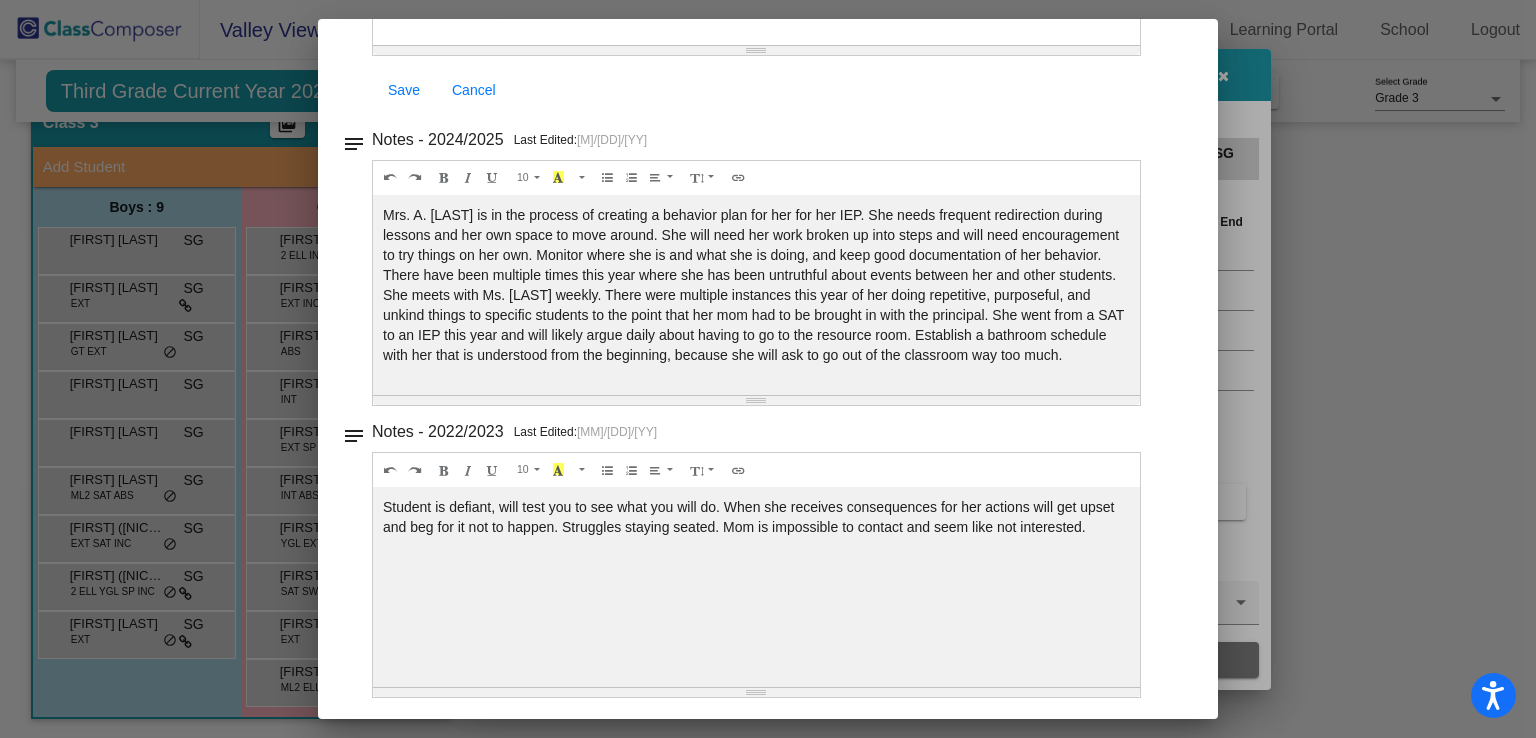 scroll, scrollTop: 0, scrollLeft: 0, axis: both 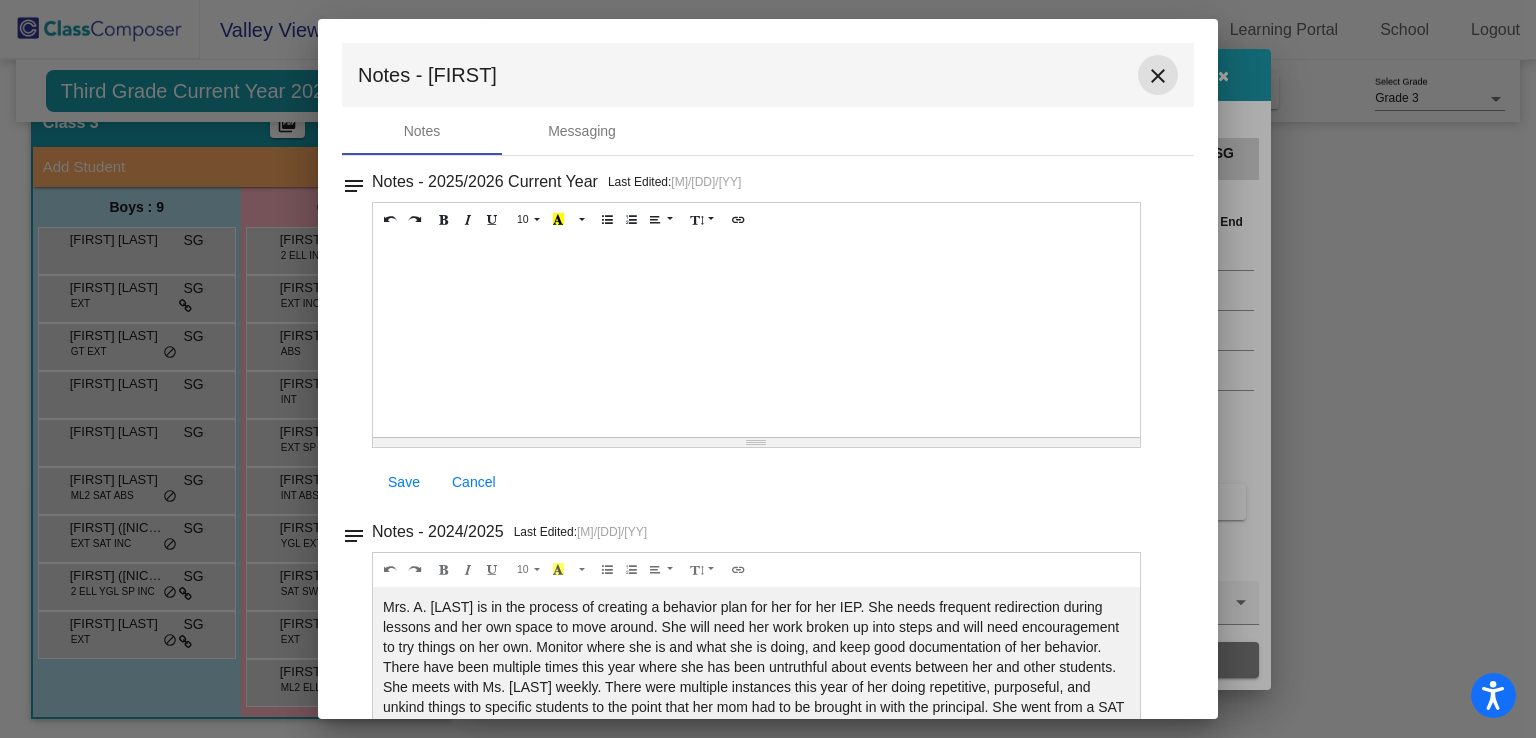 click on "close" at bounding box center [1158, 76] 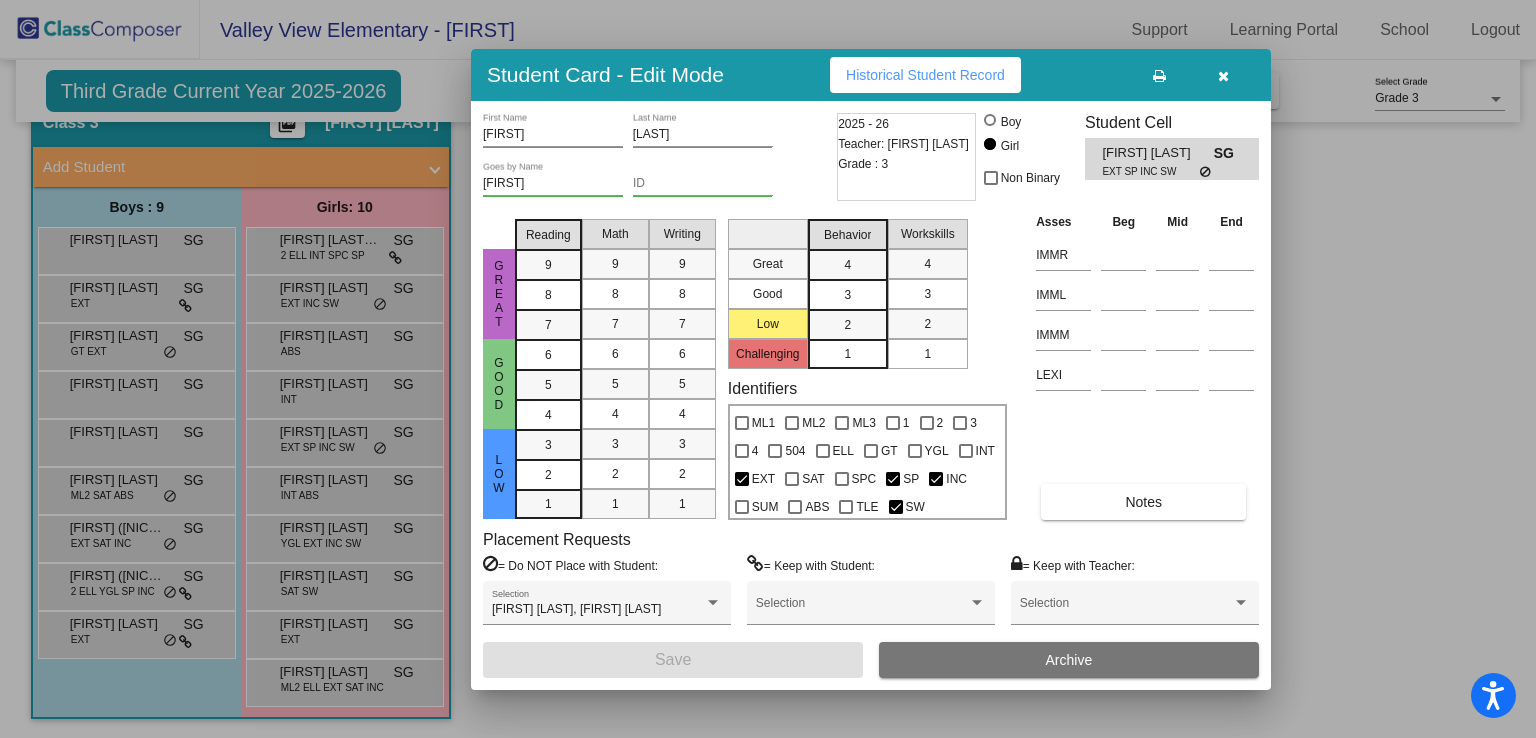 click at bounding box center [768, 369] 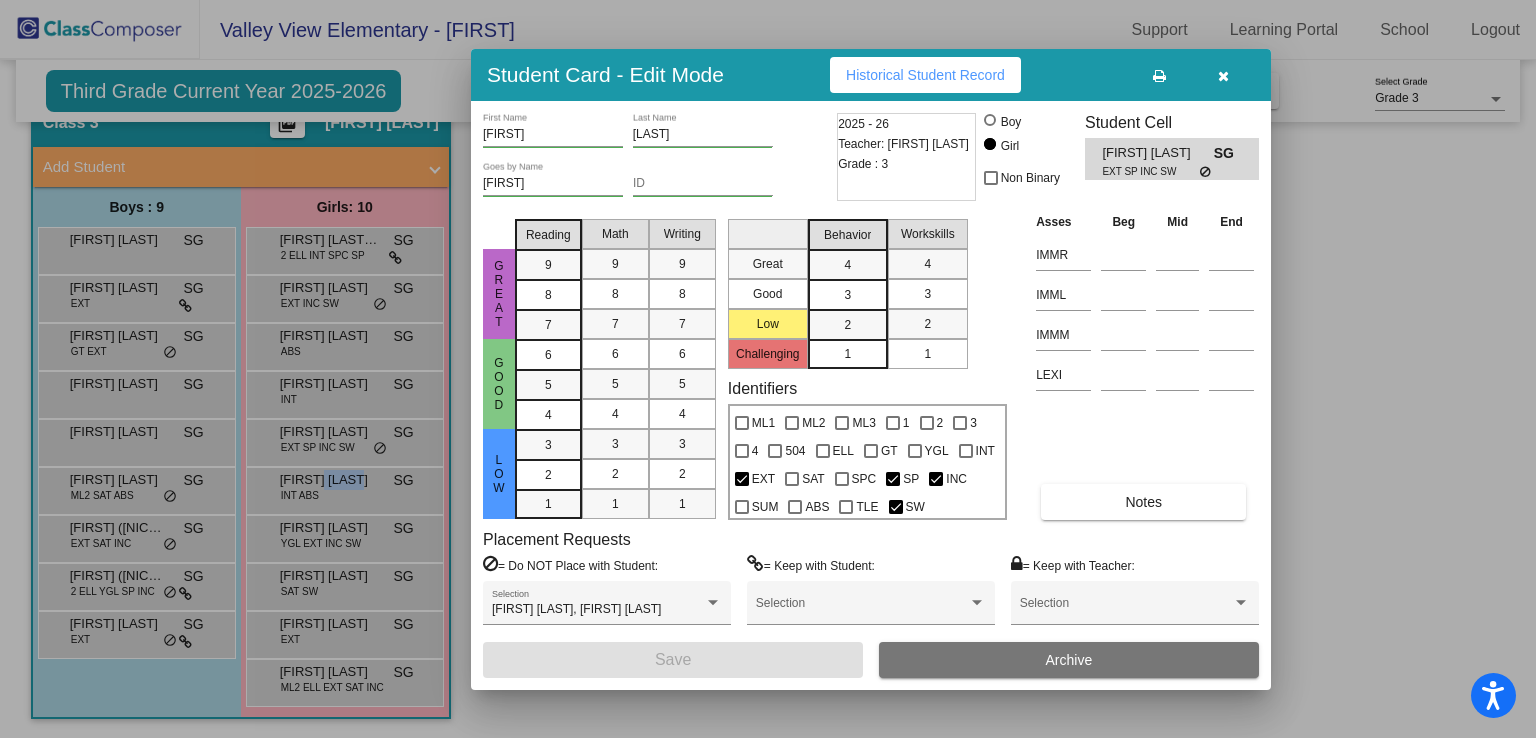 click on "[FIRST] [LAST]" at bounding box center (330, 480) 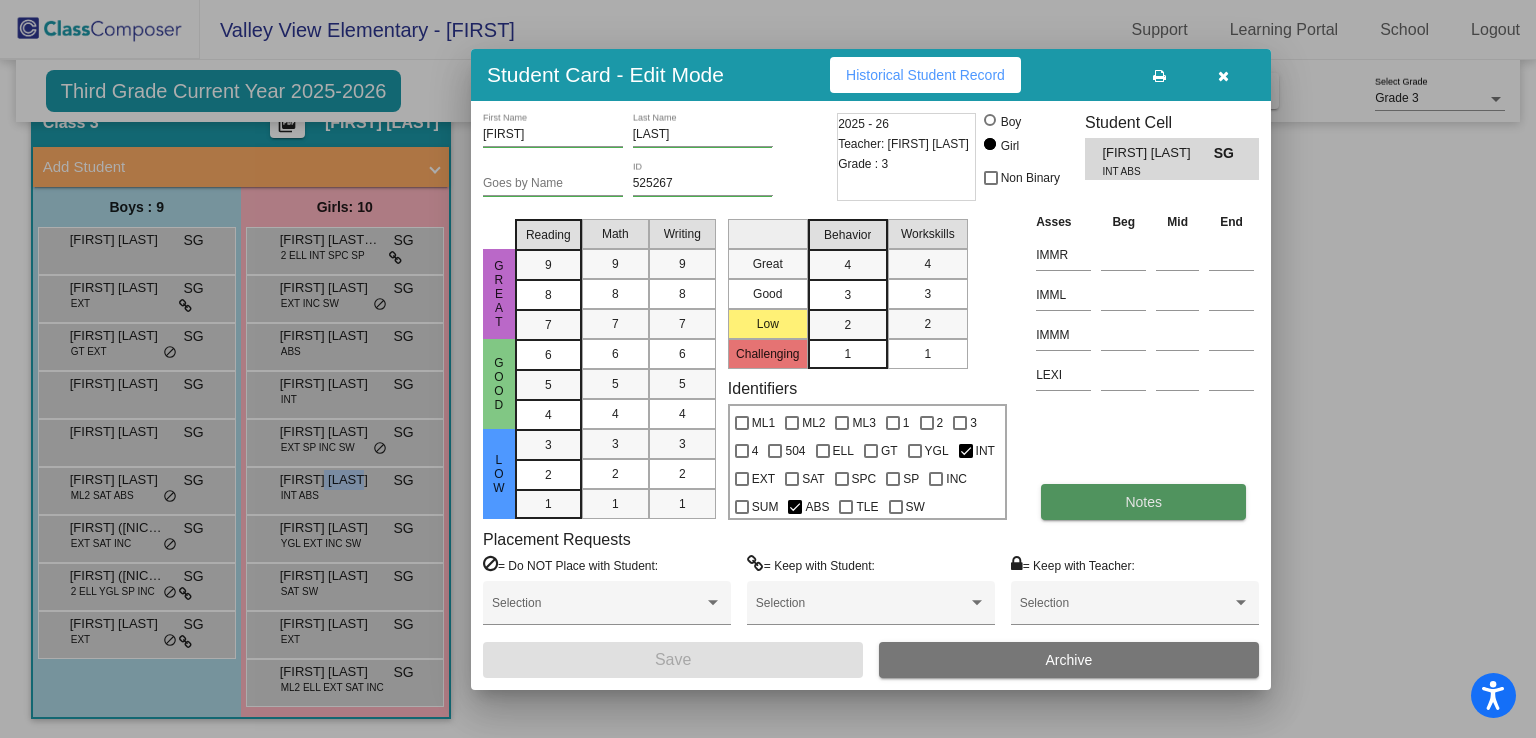 click on "Notes" at bounding box center (1143, 502) 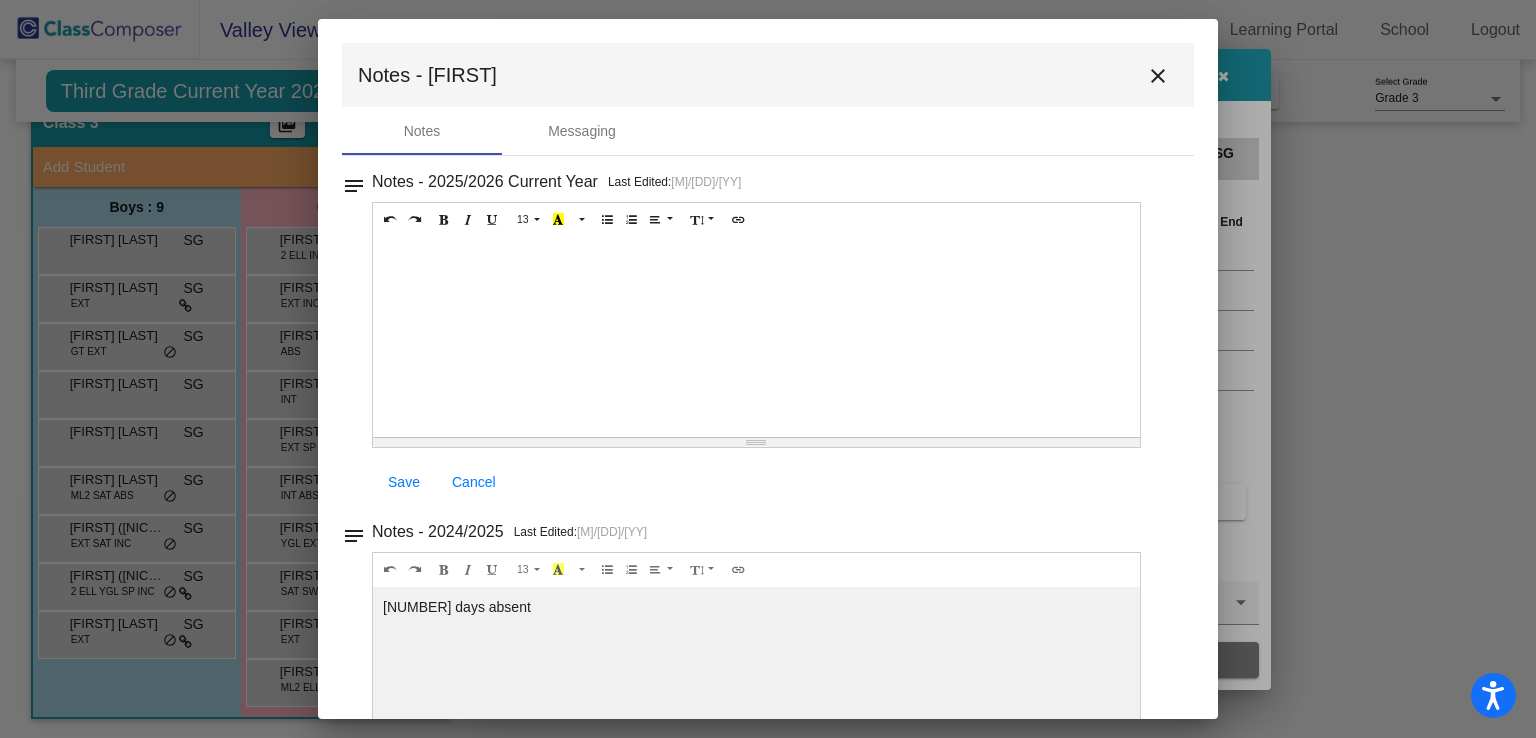 scroll, scrollTop: 0, scrollLeft: 0, axis: both 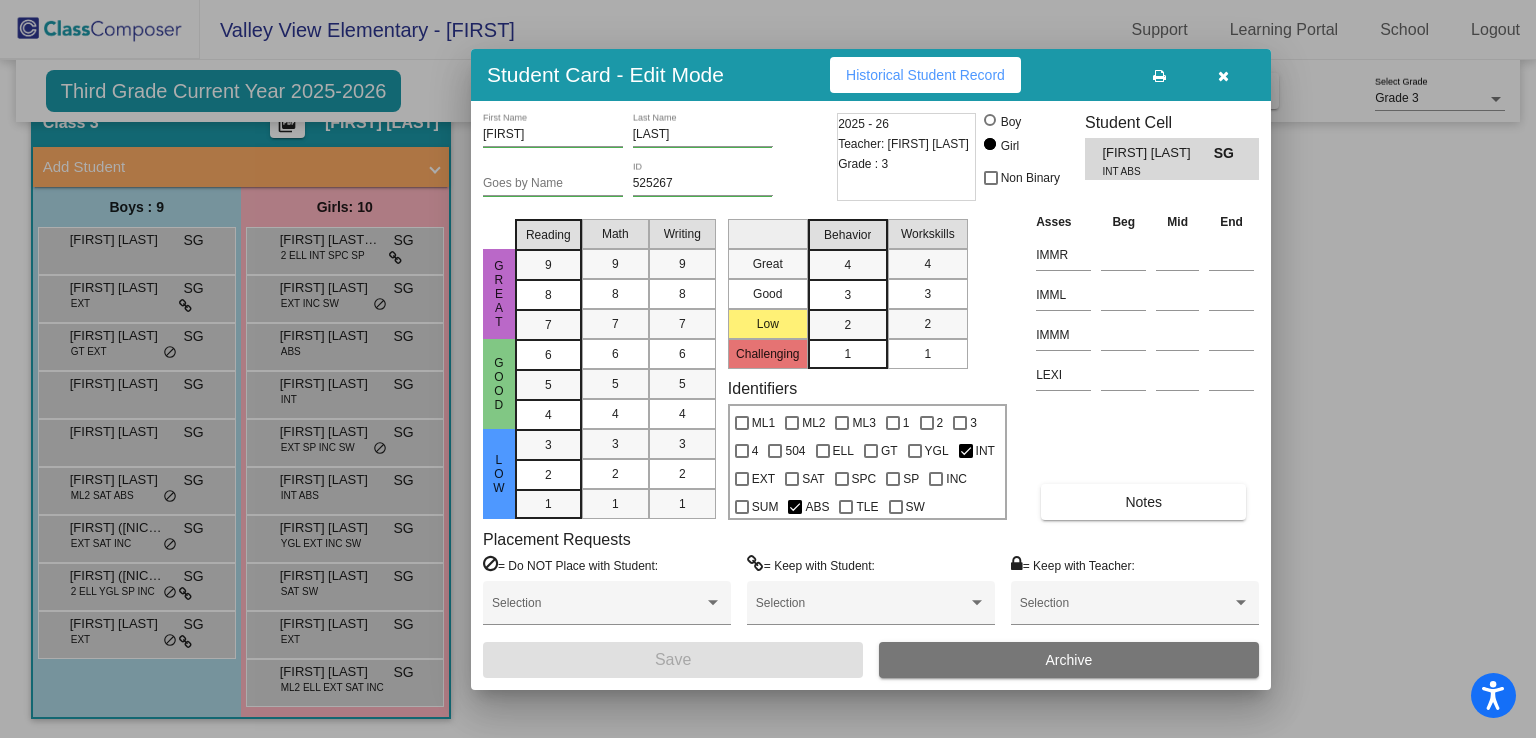 click at bounding box center [768, 369] 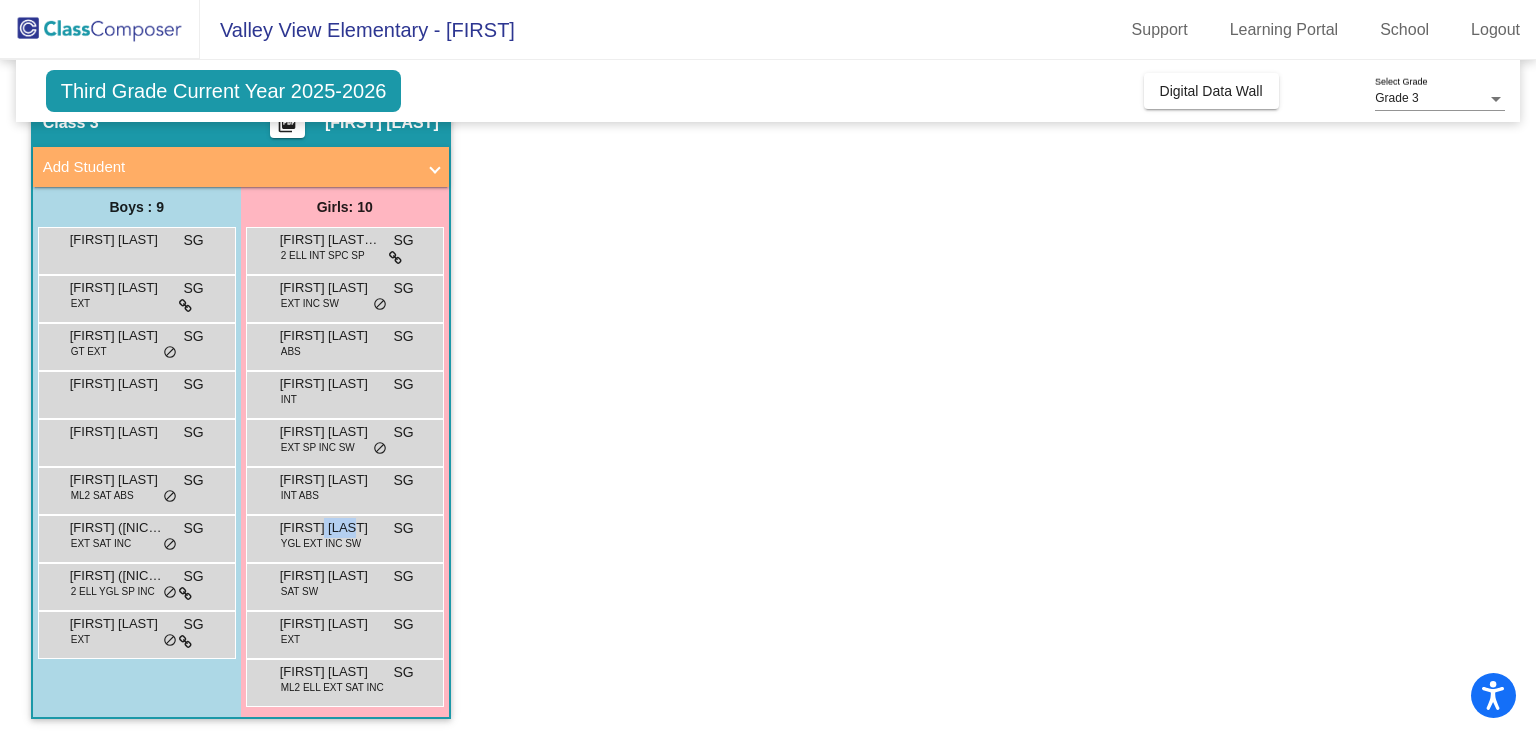 click on "[FIRST] [LAST]" at bounding box center (330, 528) 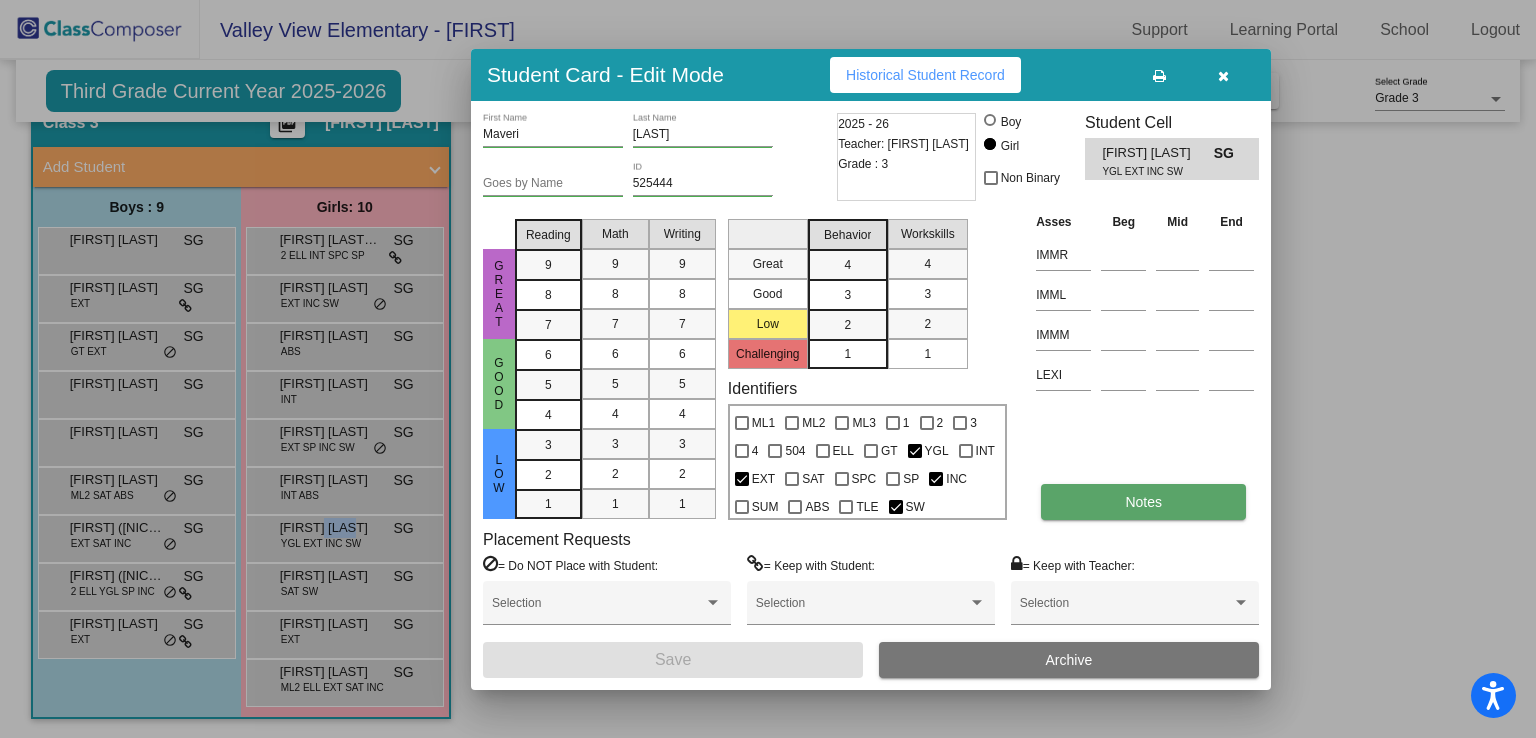 click on "Notes" at bounding box center [1143, 502] 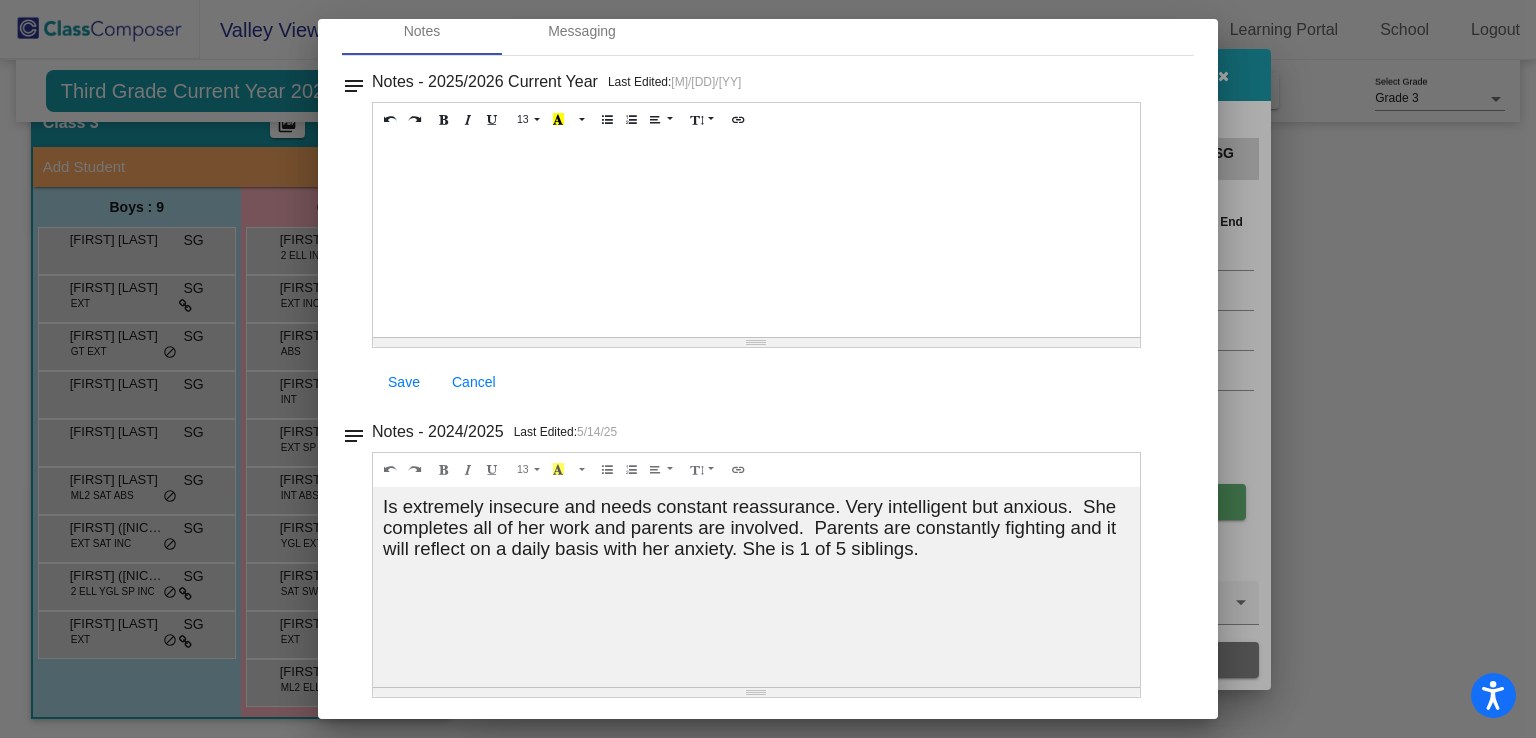 scroll, scrollTop: 100, scrollLeft: 0, axis: vertical 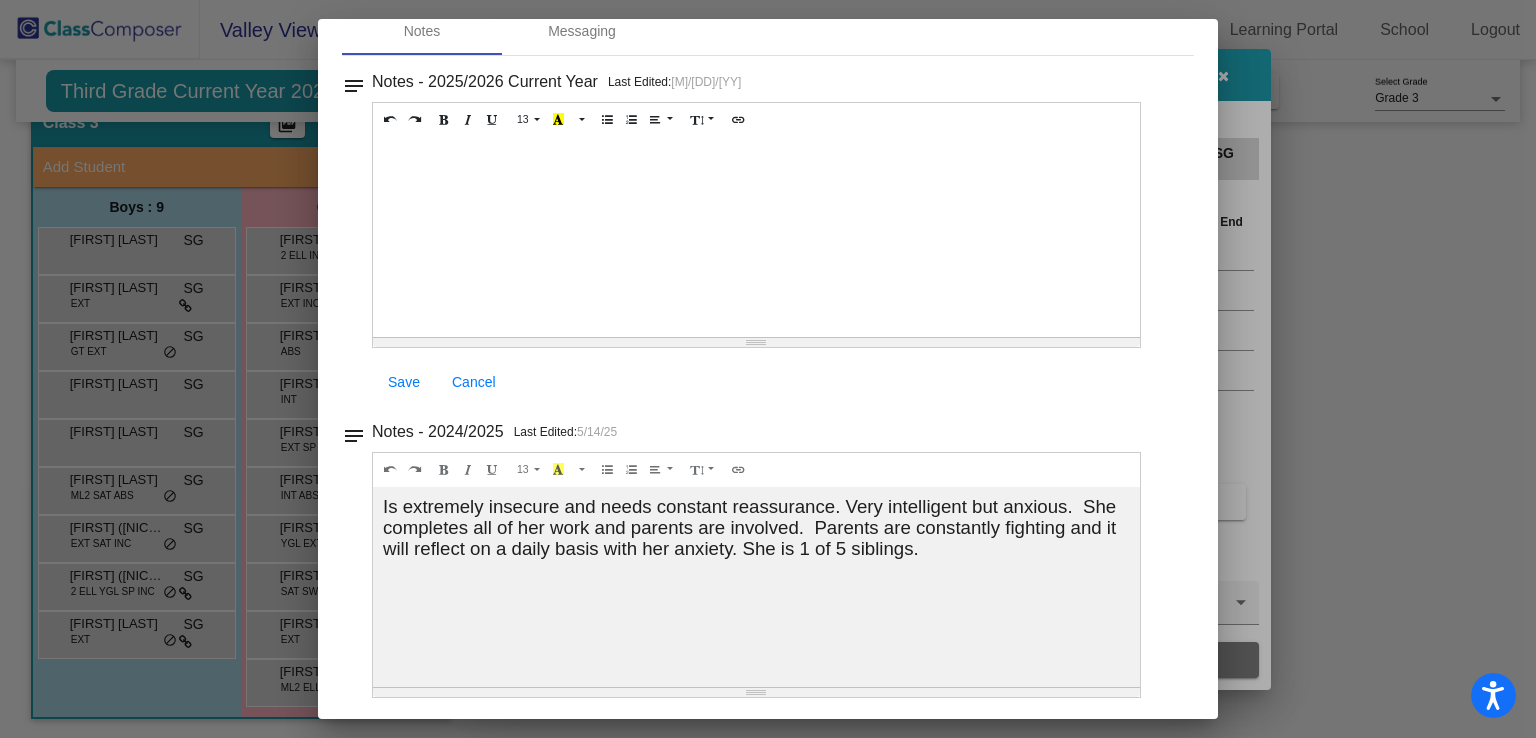 click at bounding box center (768, 369) 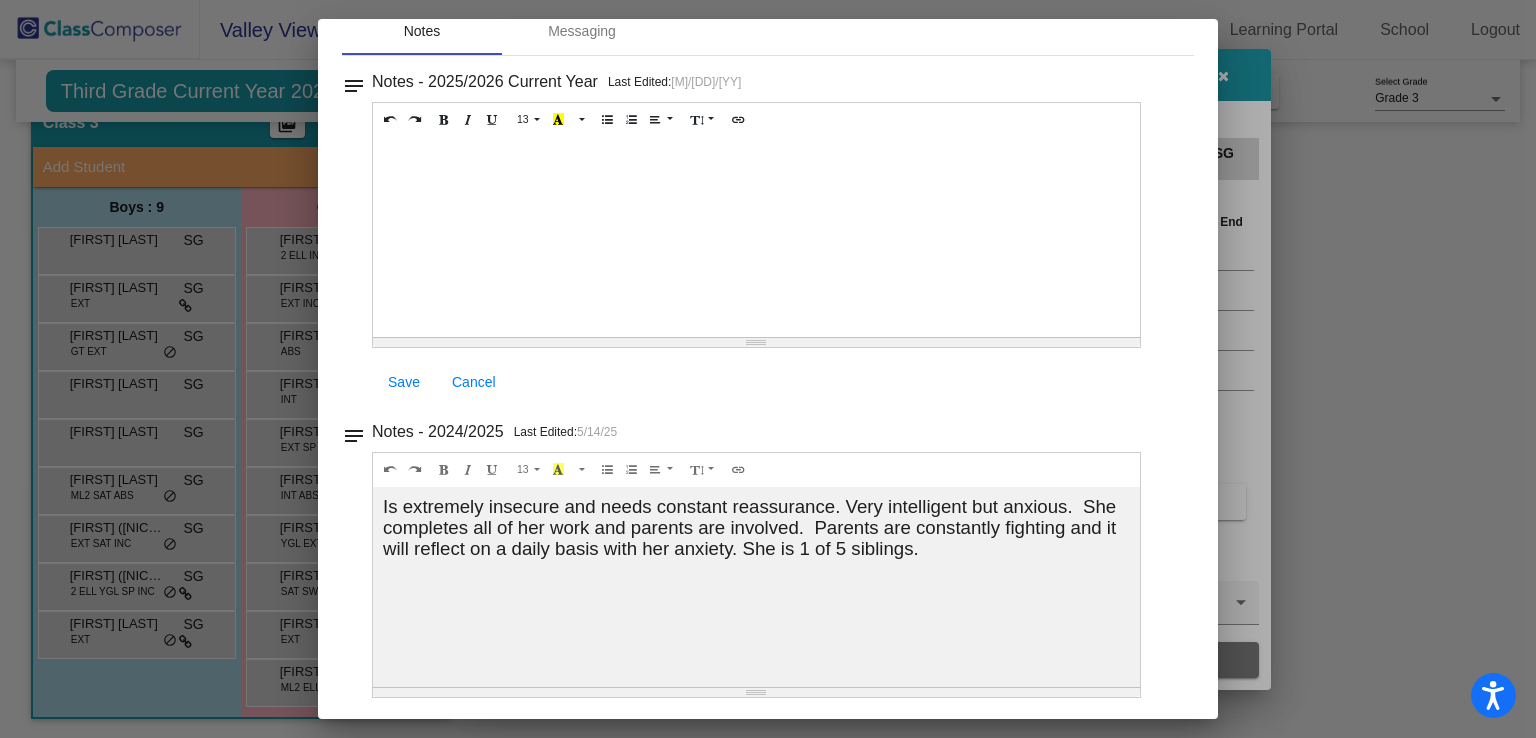 scroll, scrollTop: 88, scrollLeft: 0, axis: vertical 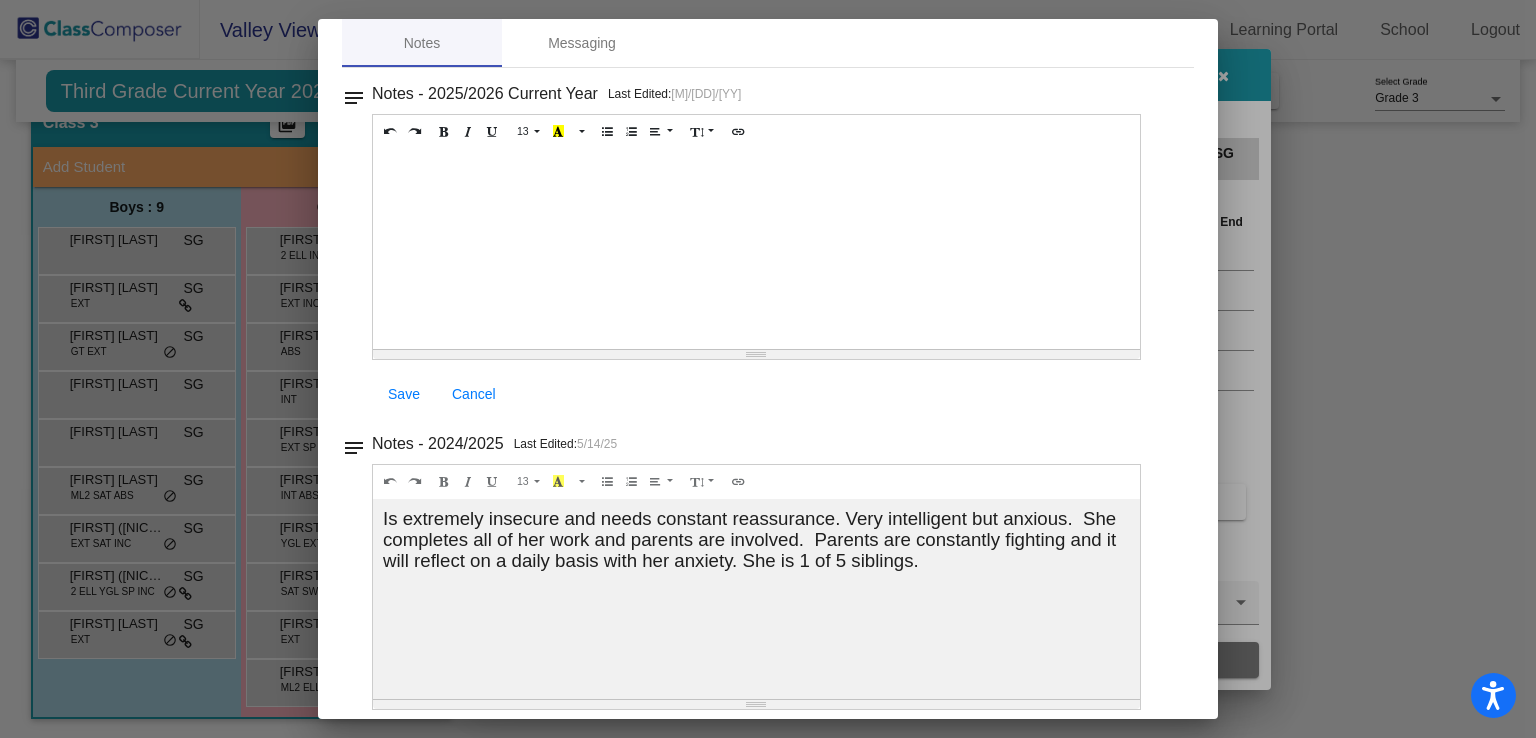 click at bounding box center (768, 369) 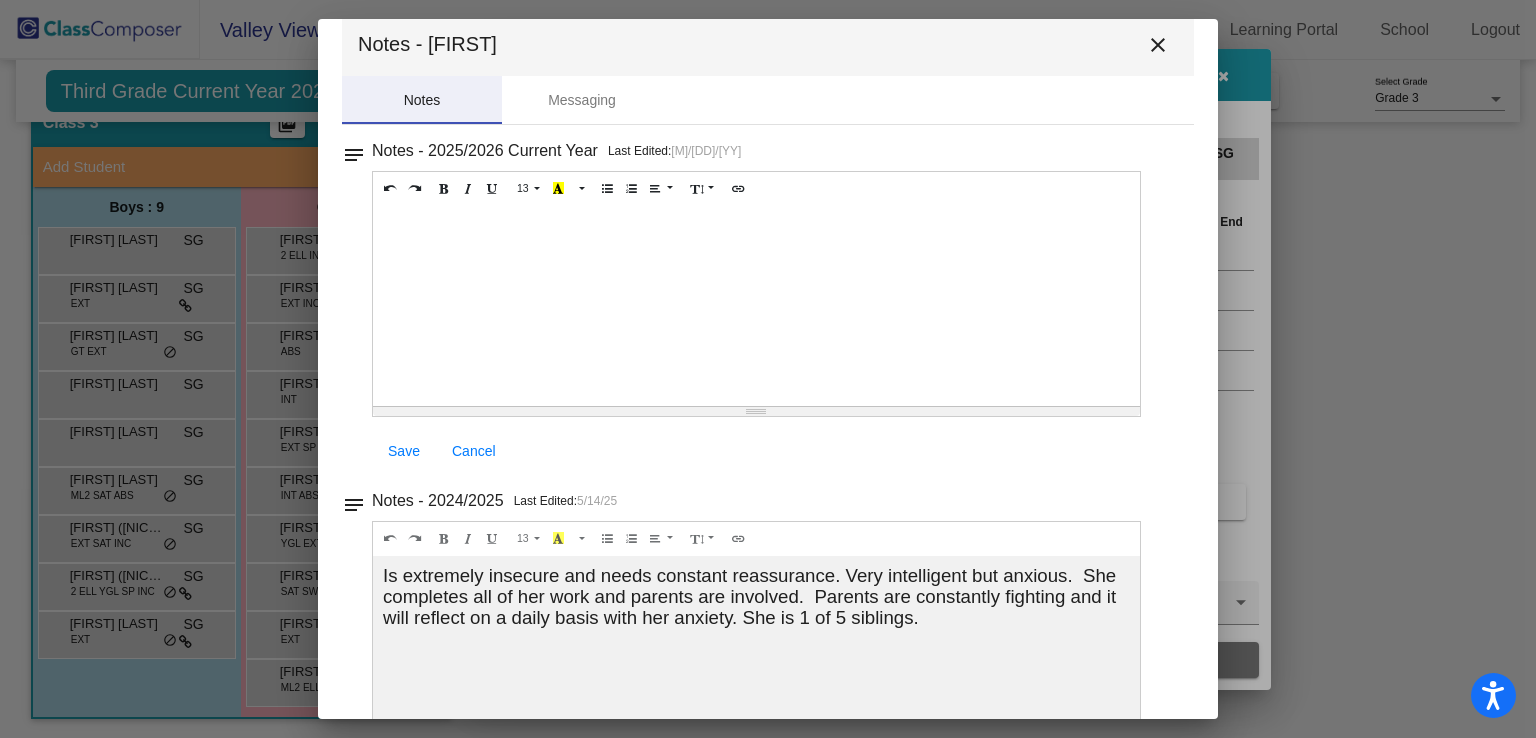 scroll, scrollTop: 0, scrollLeft: 0, axis: both 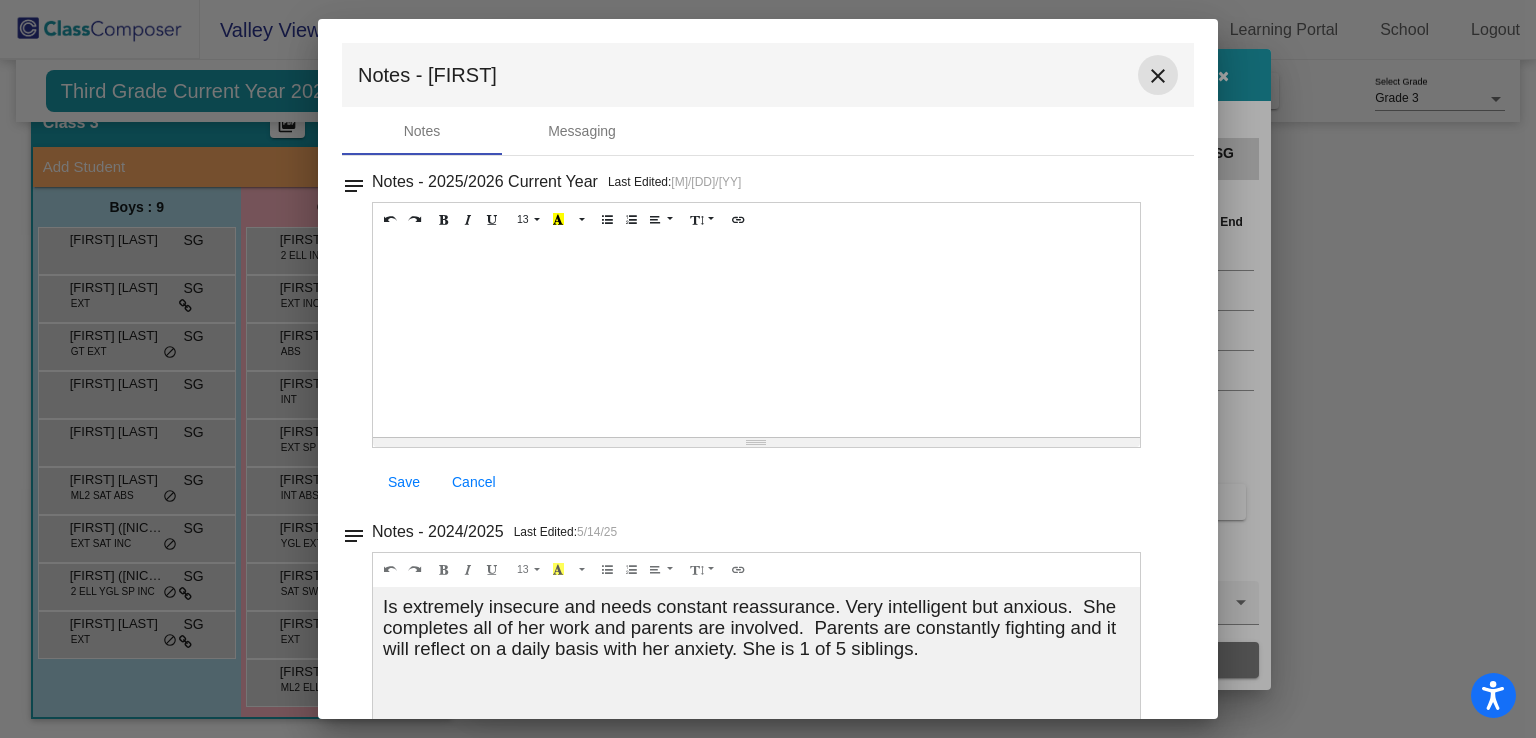click on "close" at bounding box center (1158, 76) 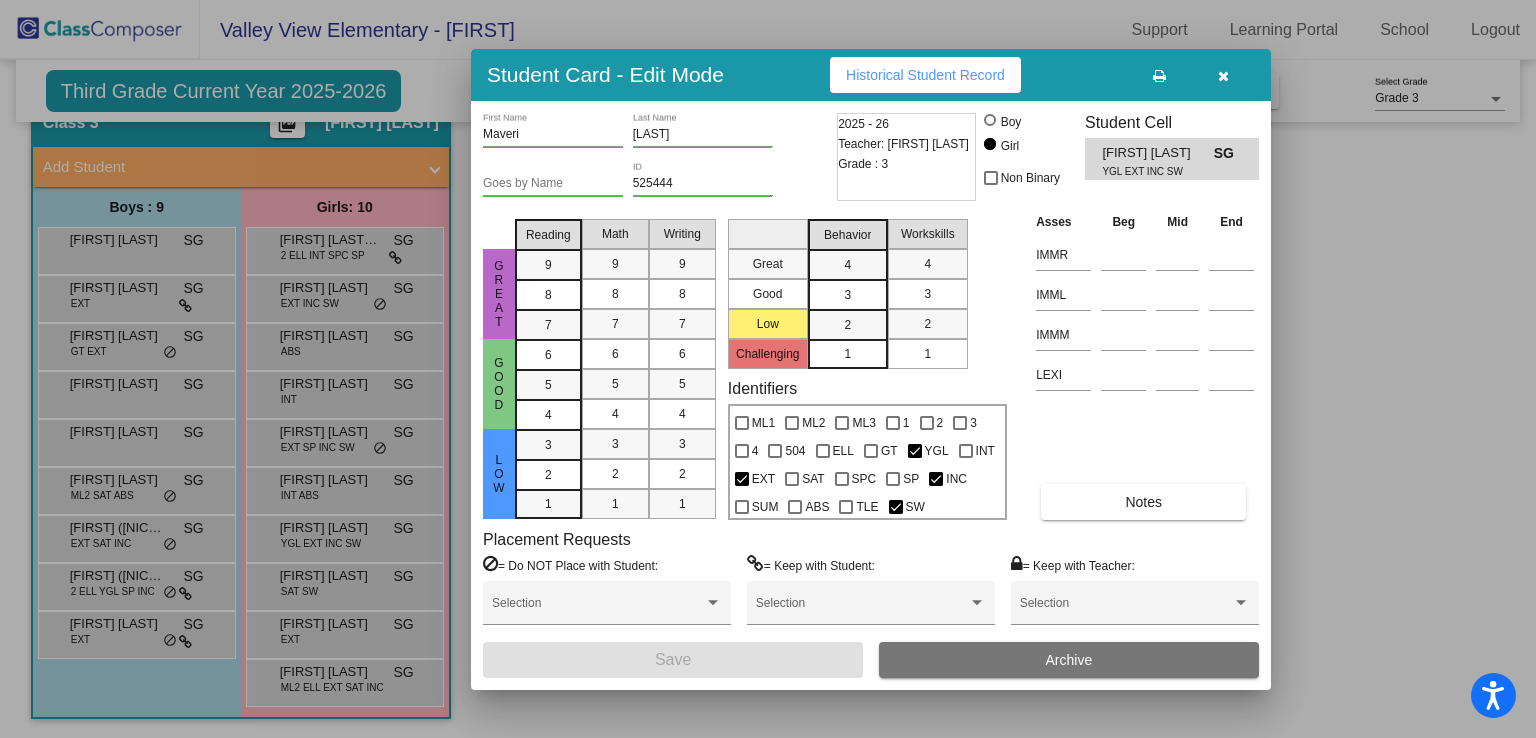 click at bounding box center [768, 369] 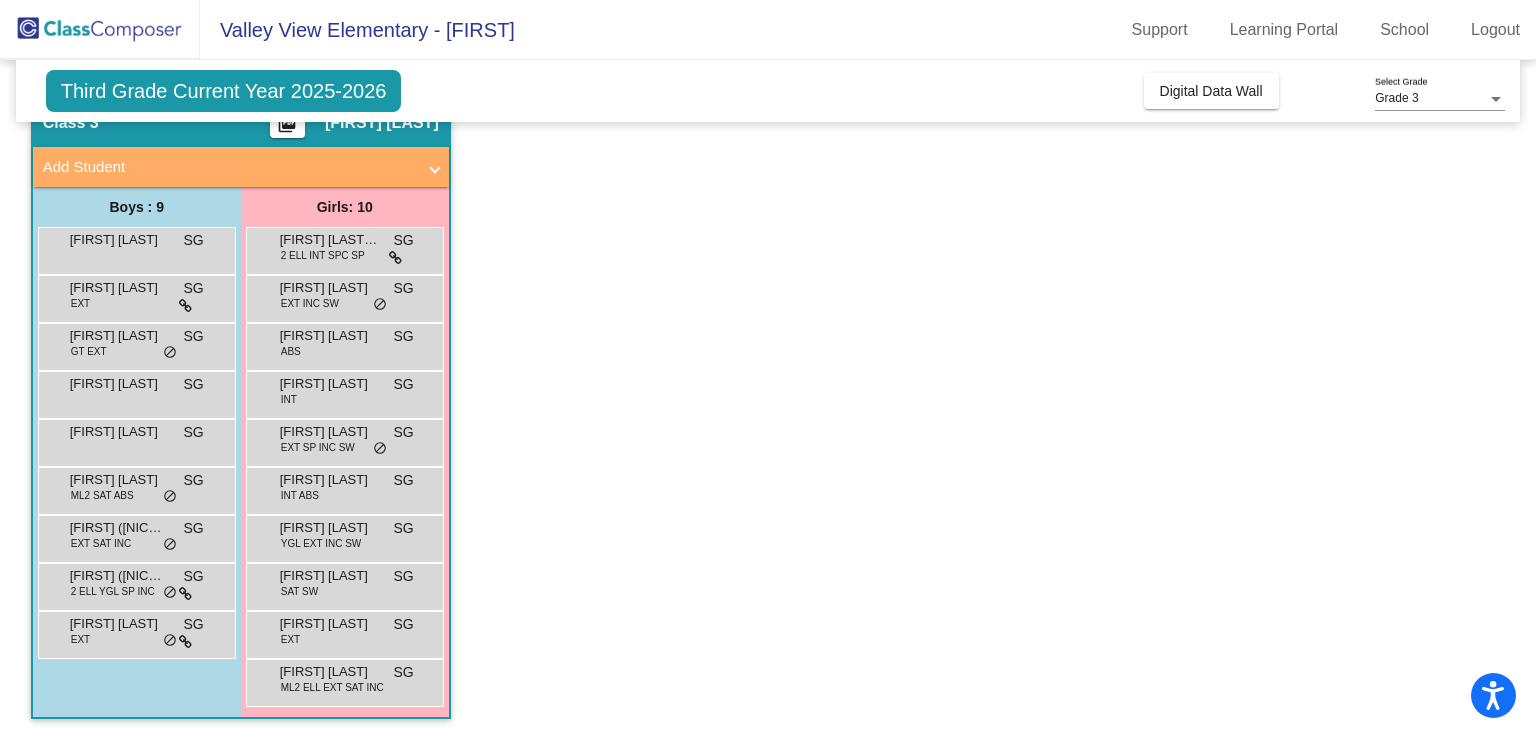 click on "SAT SW" at bounding box center (299, 591) 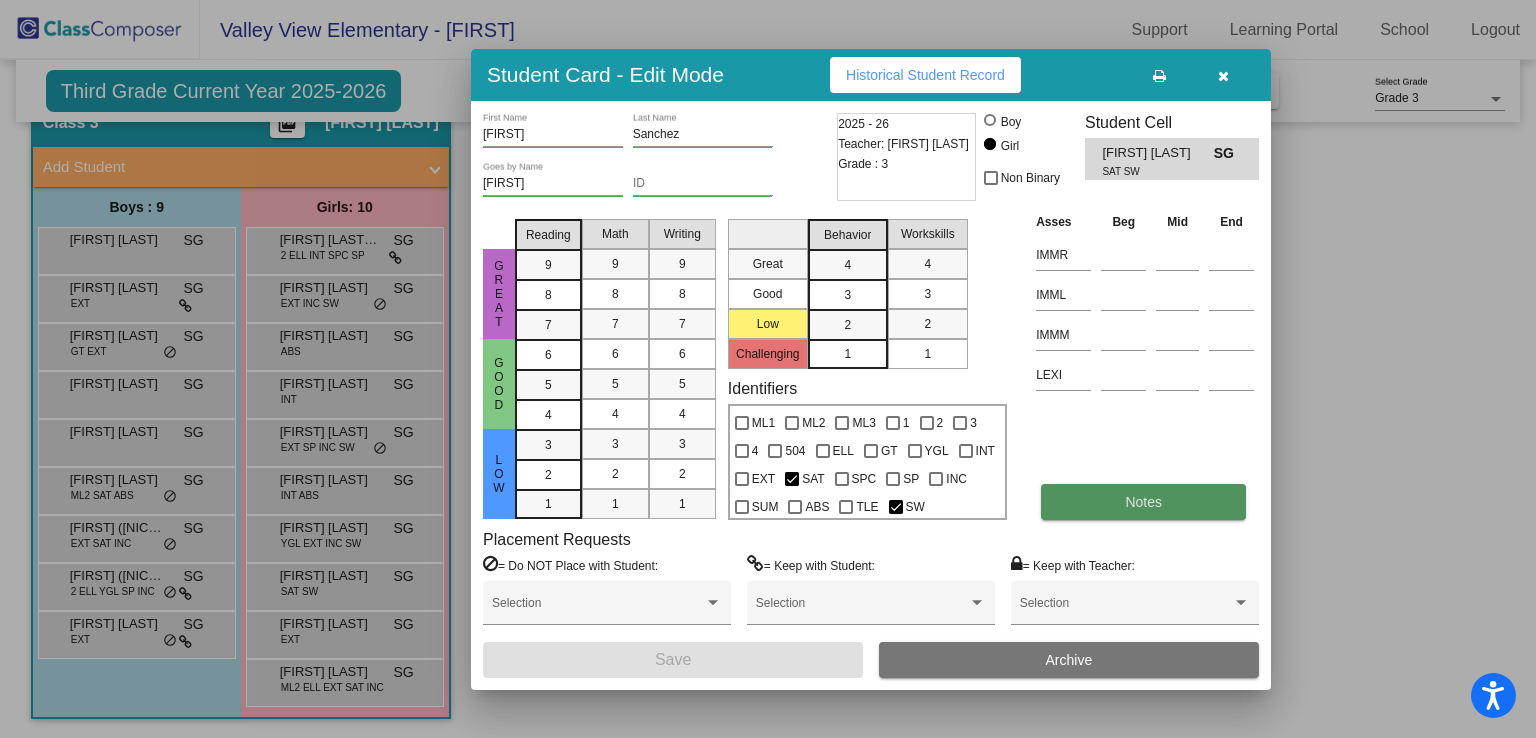 click on "Notes" at bounding box center (1143, 502) 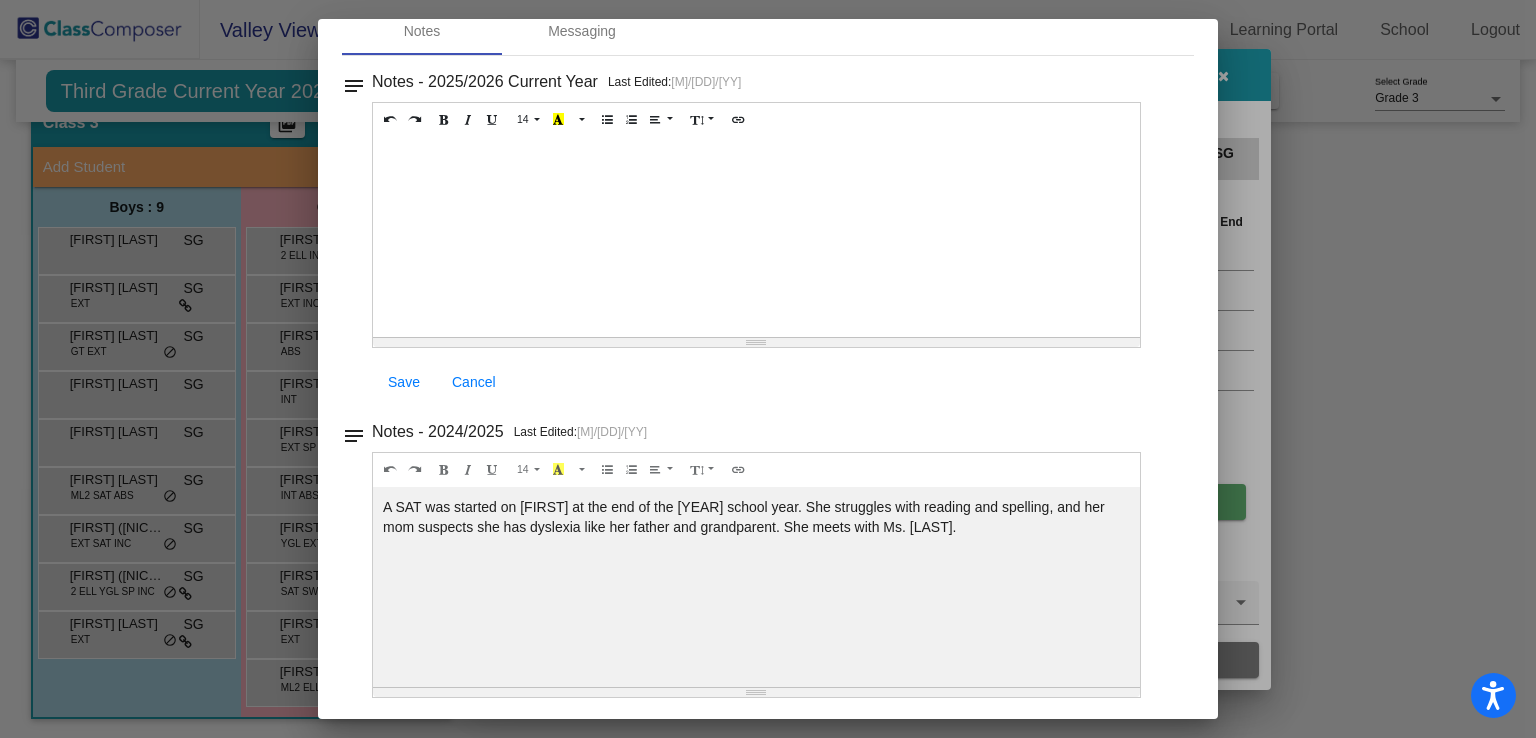 scroll, scrollTop: 100, scrollLeft: 0, axis: vertical 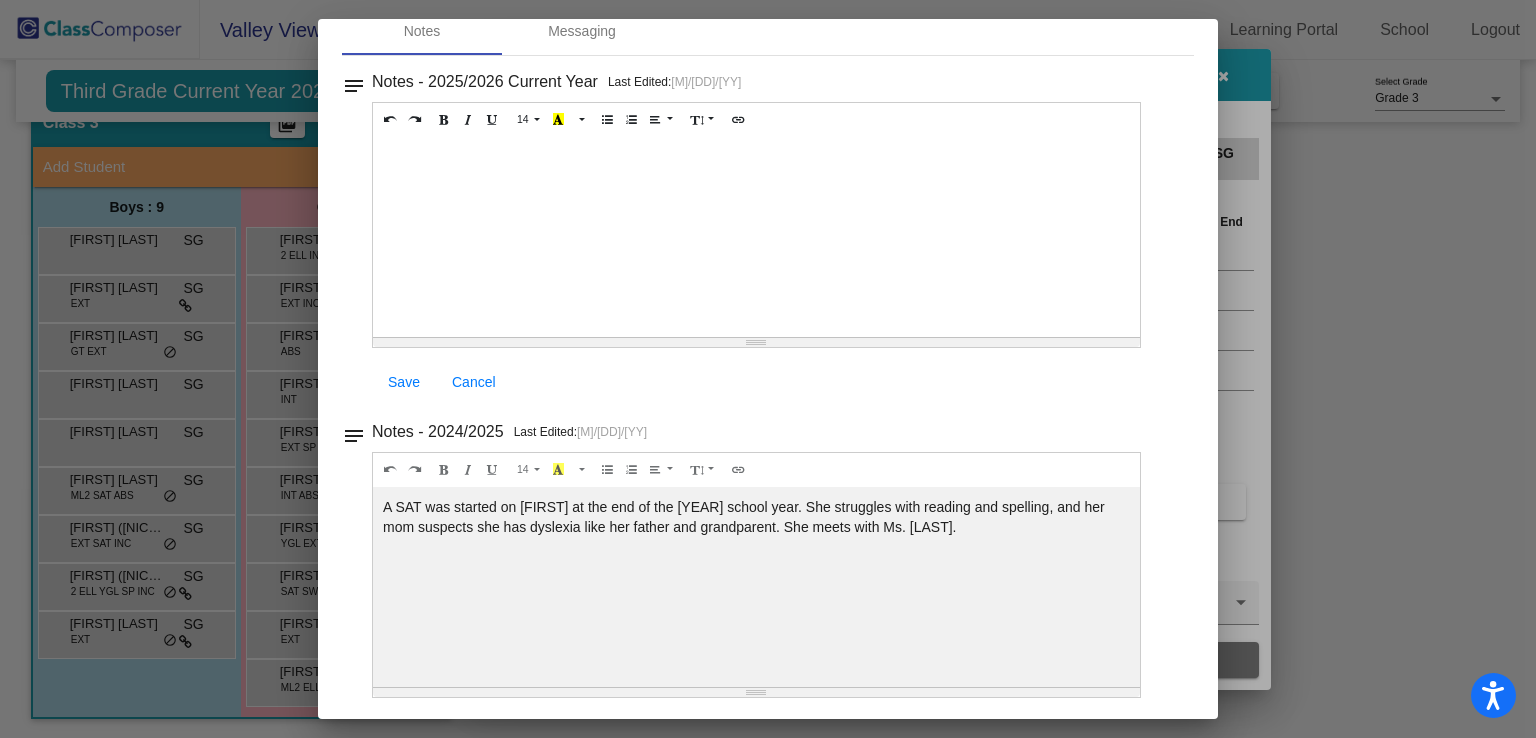 click at bounding box center (768, 369) 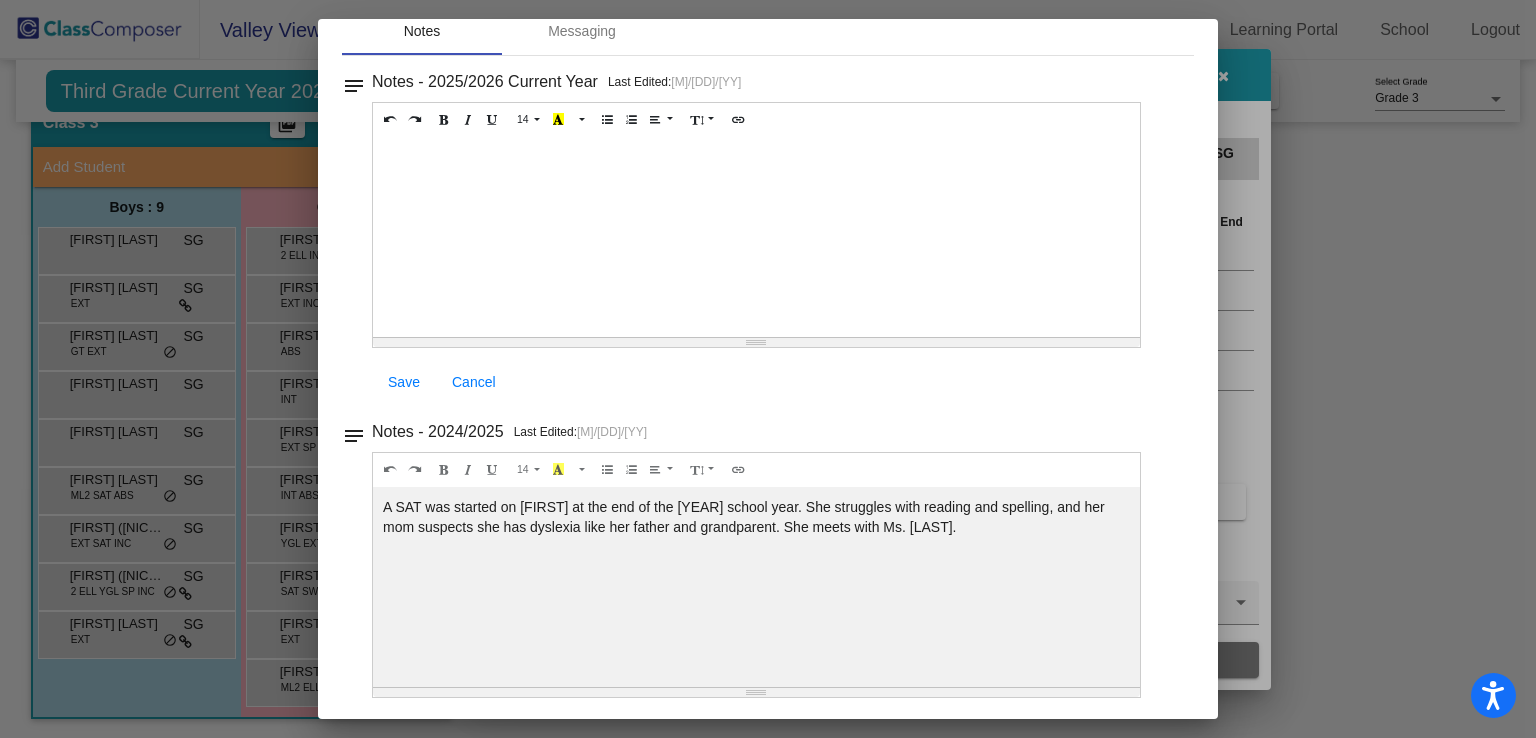 scroll, scrollTop: 88, scrollLeft: 0, axis: vertical 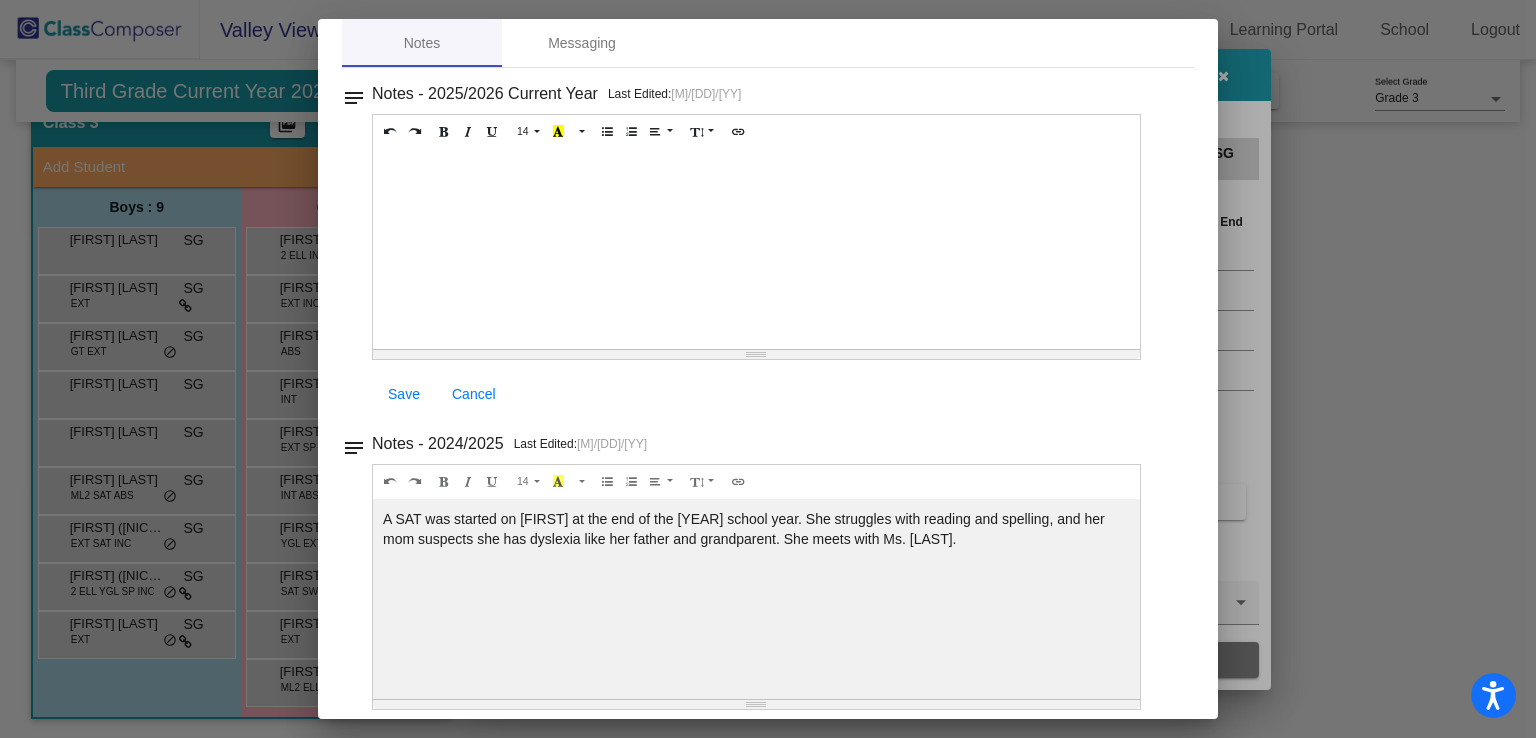 click at bounding box center (768, 369) 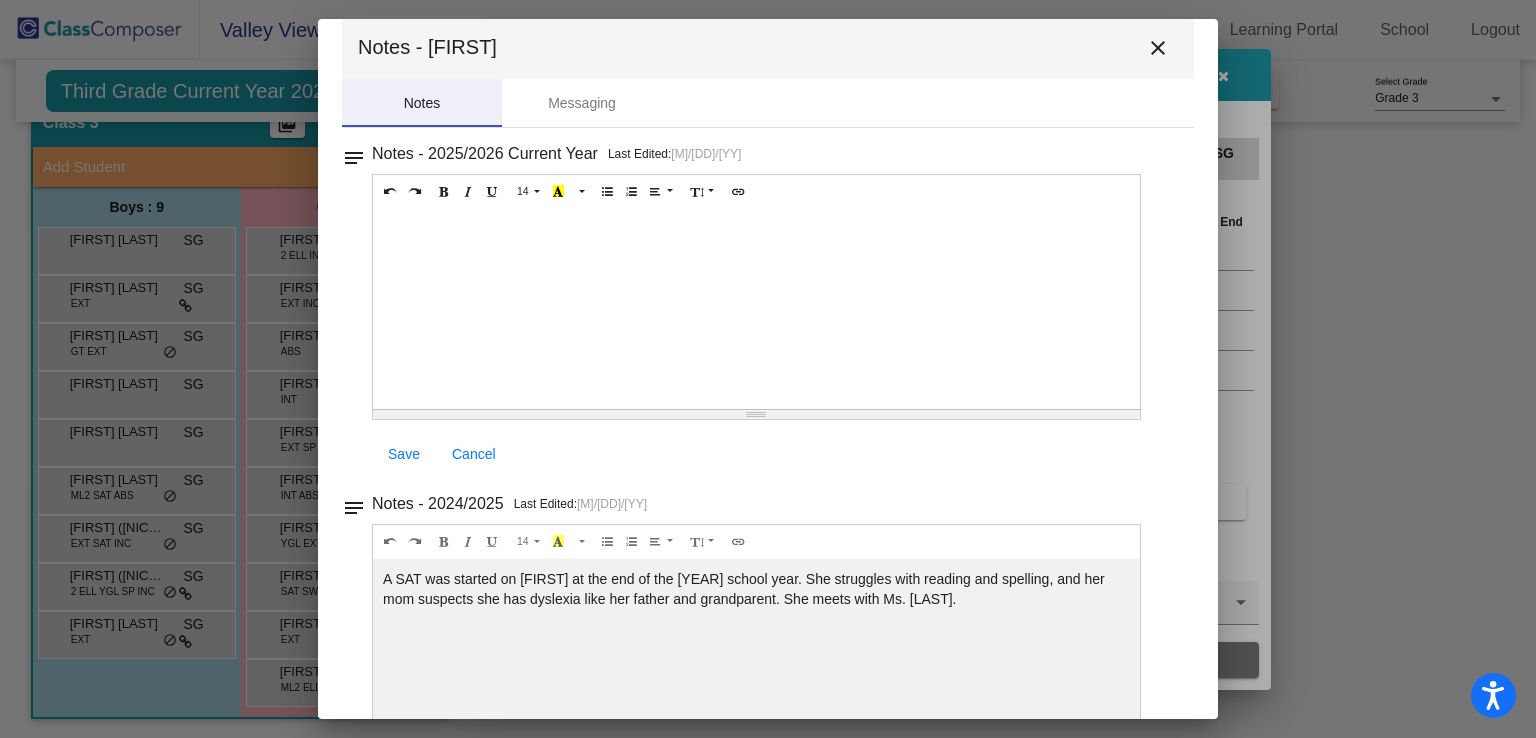 scroll, scrollTop: 0, scrollLeft: 0, axis: both 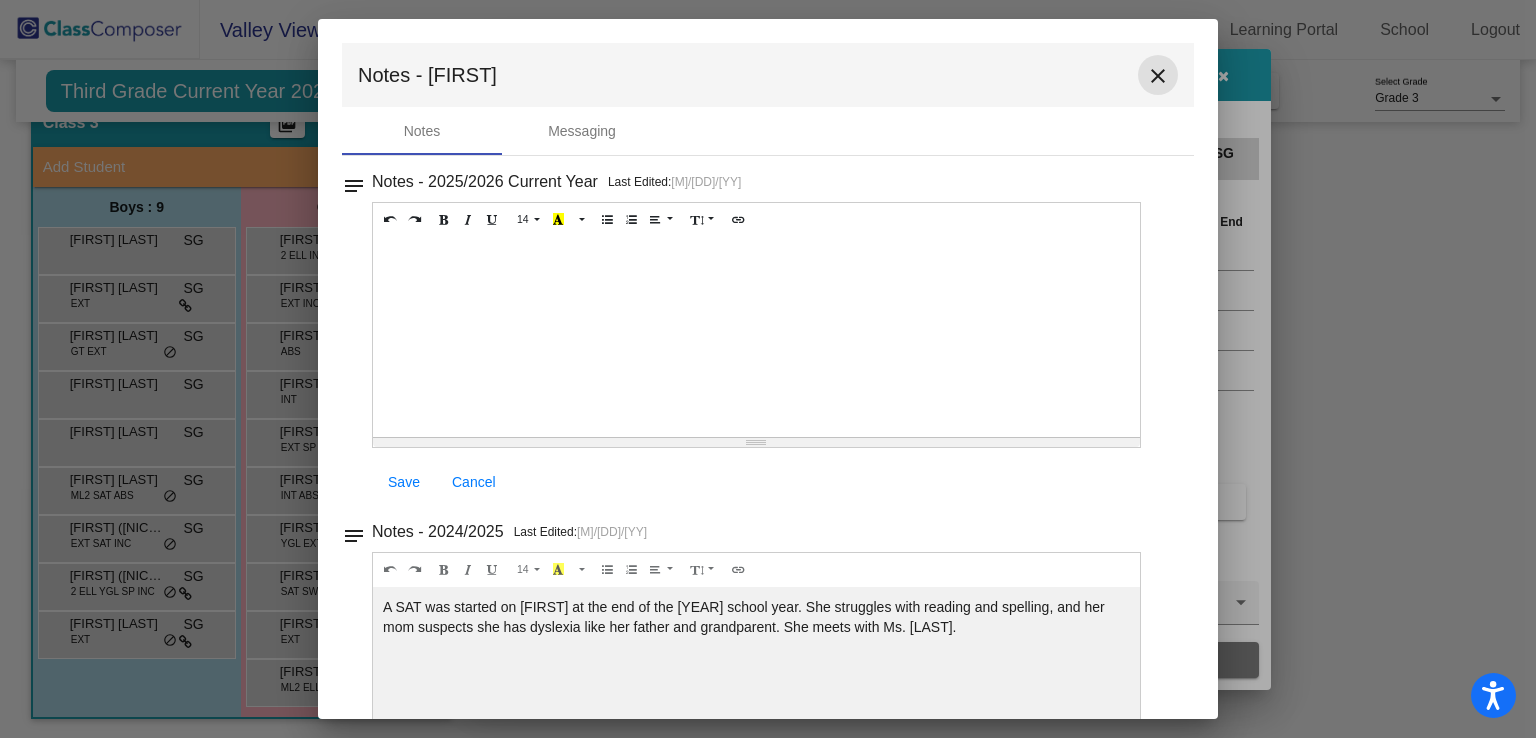 click on "close" at bounding box center (1158, 76) 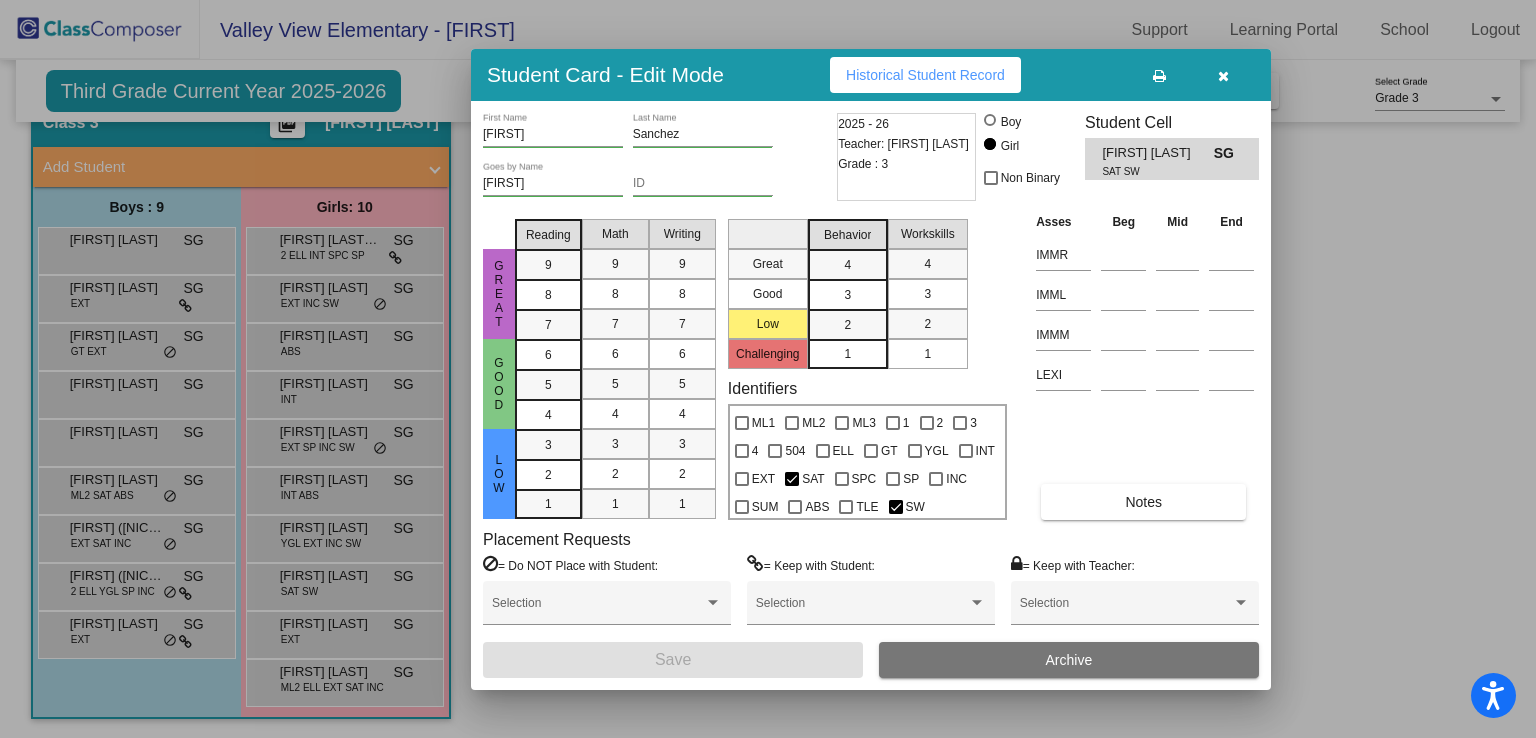 click at bounding box center (768, 369) 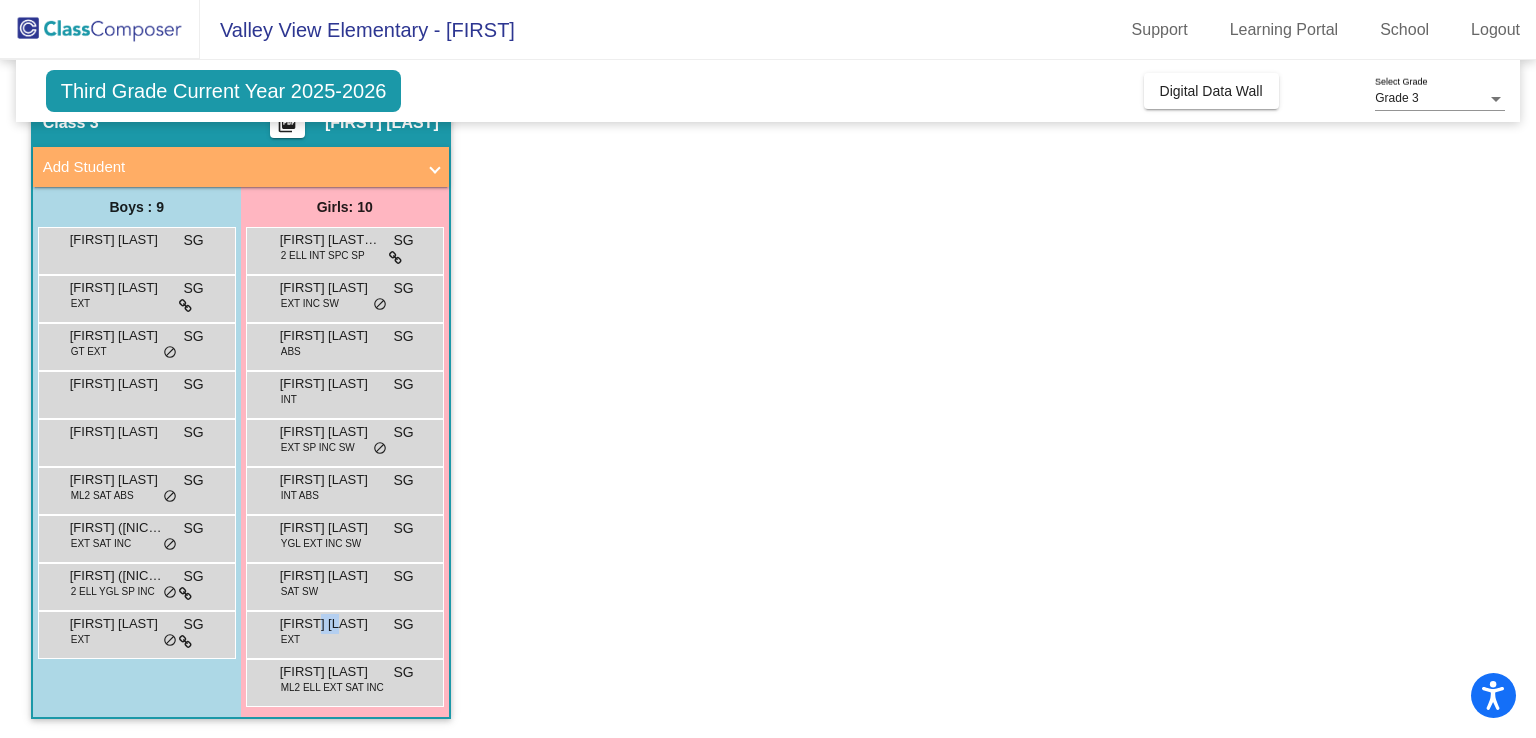 click on "[FIRST] [LAST]" at bounding box center [330, 624] 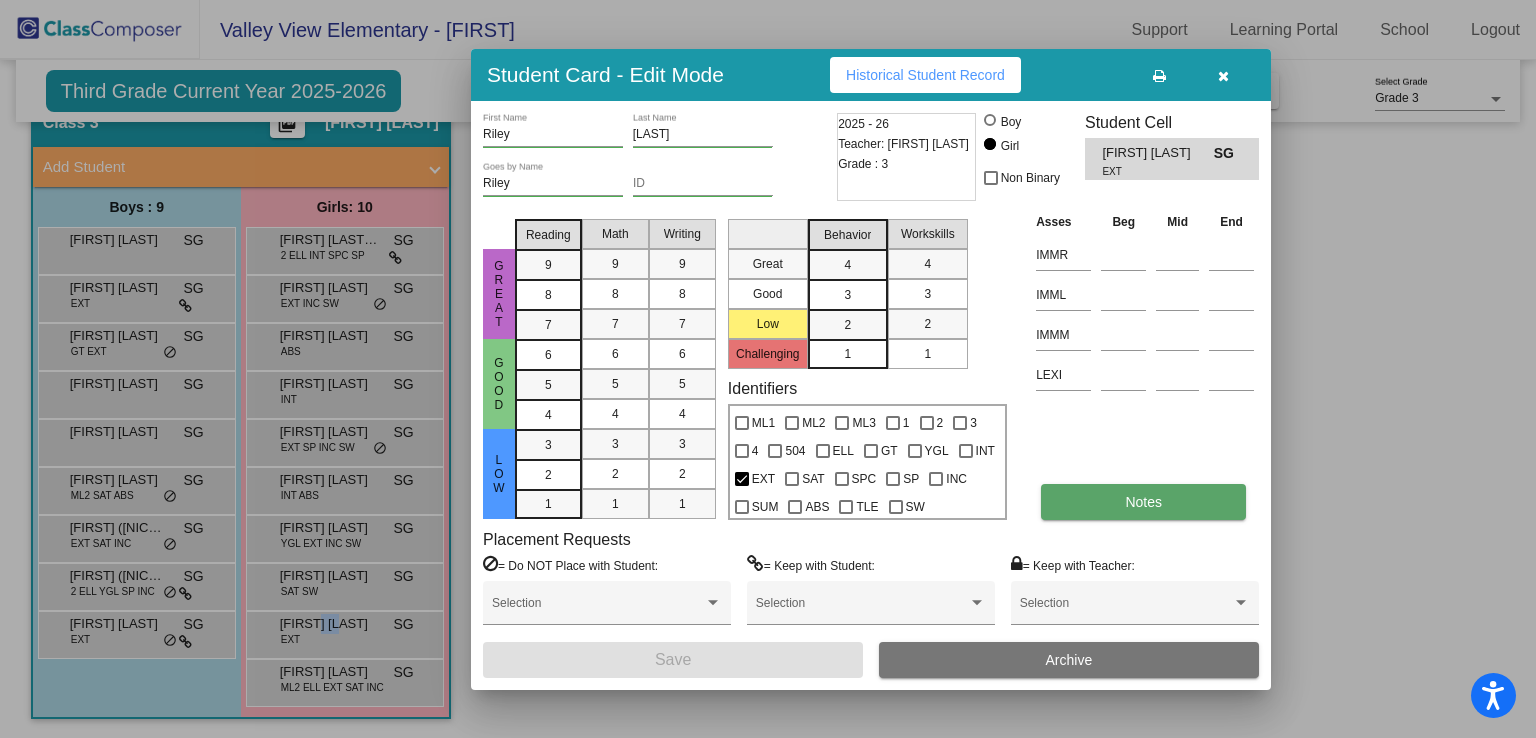 click on "Notes" at bounding box center (1143, 502) 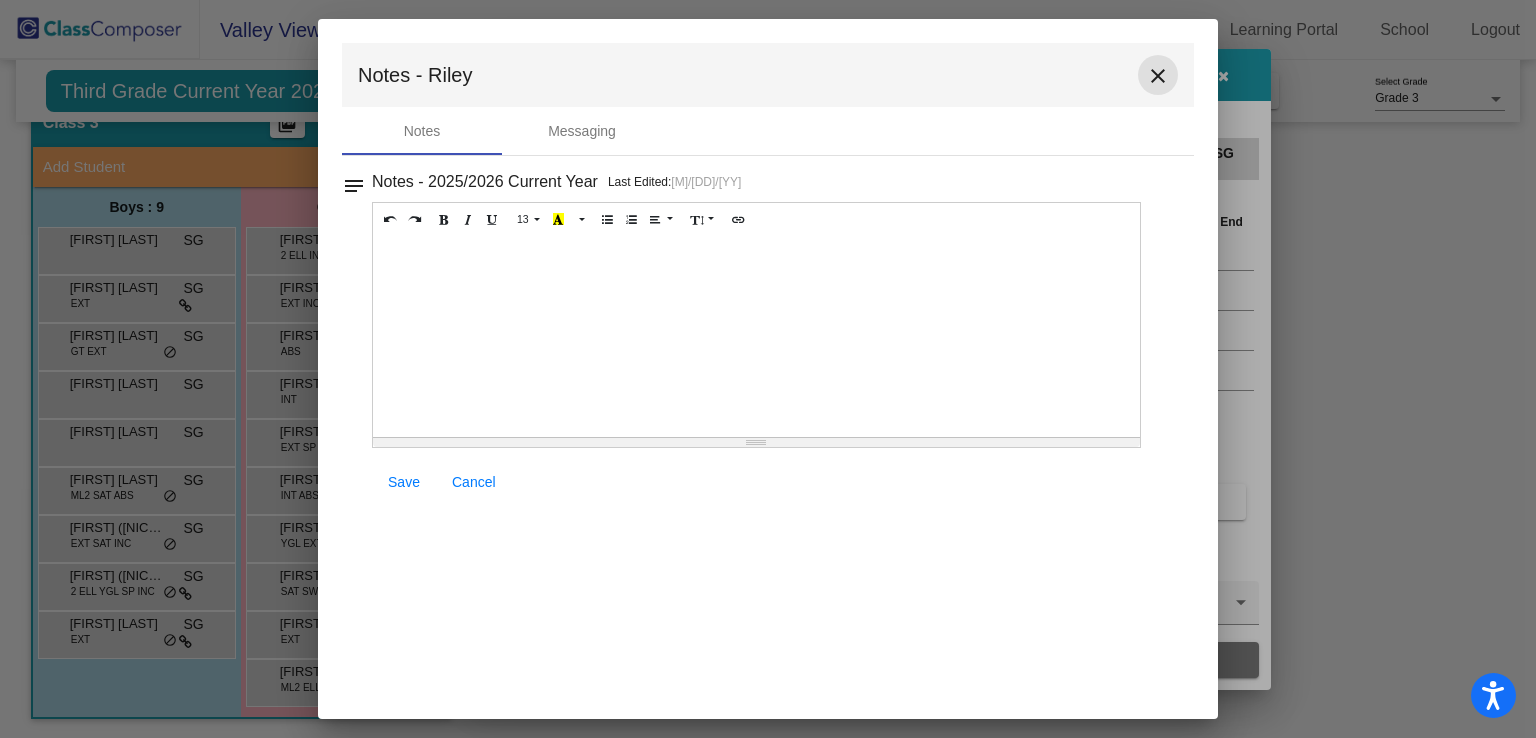 click on "close" at bounding box center (1158, 76) 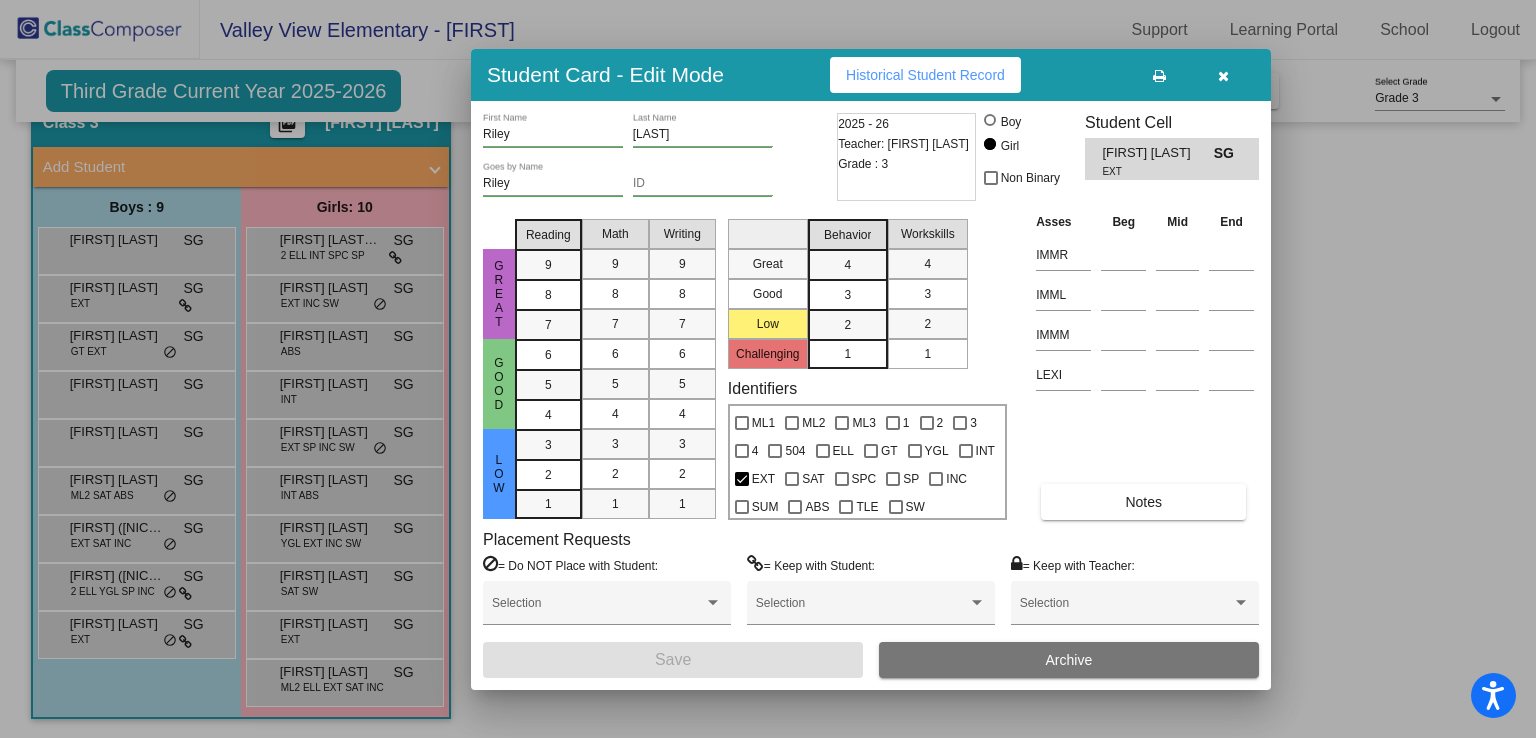 click at bounding box center (768, 369) 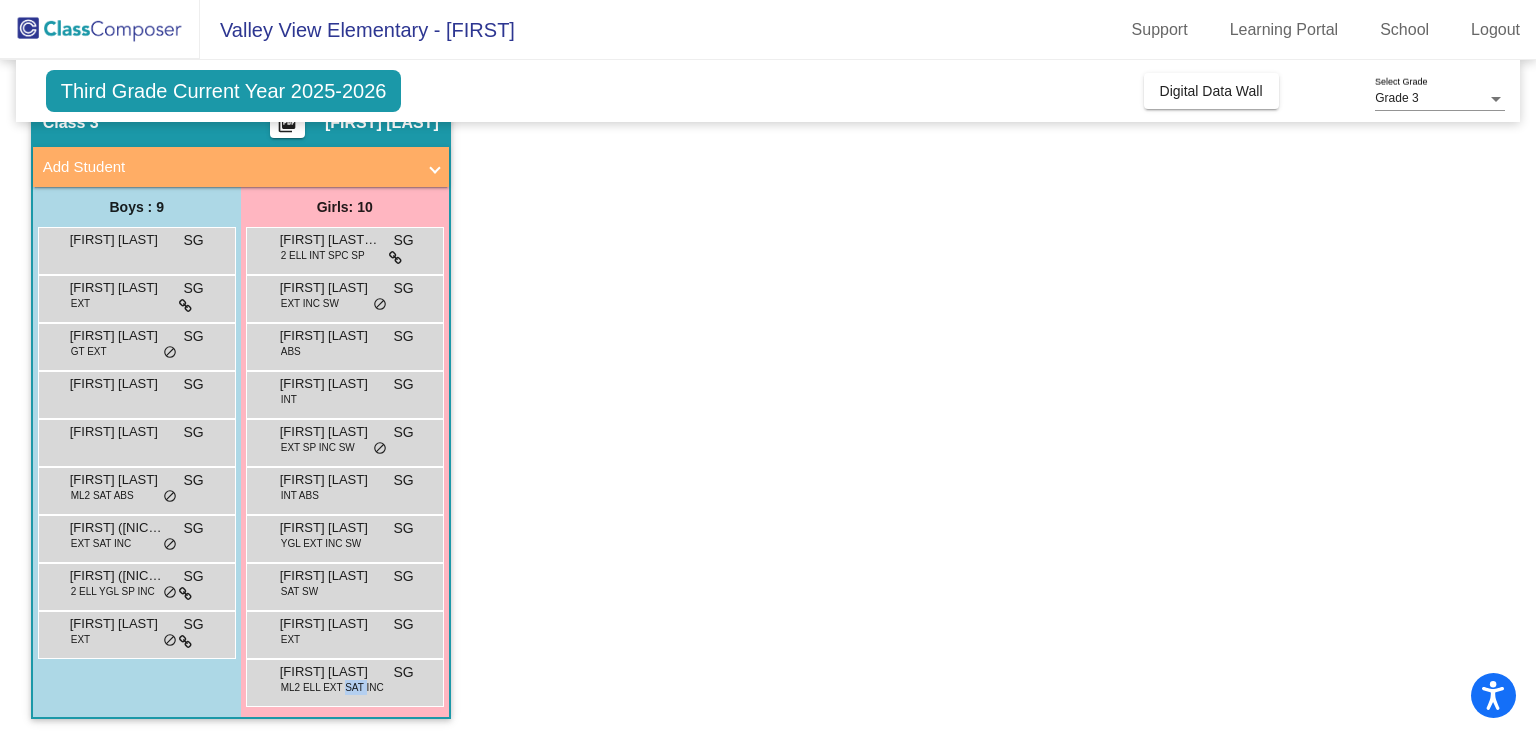 click on "ML2 ELL EXT SAT INC" at bounding box center (332, 687) 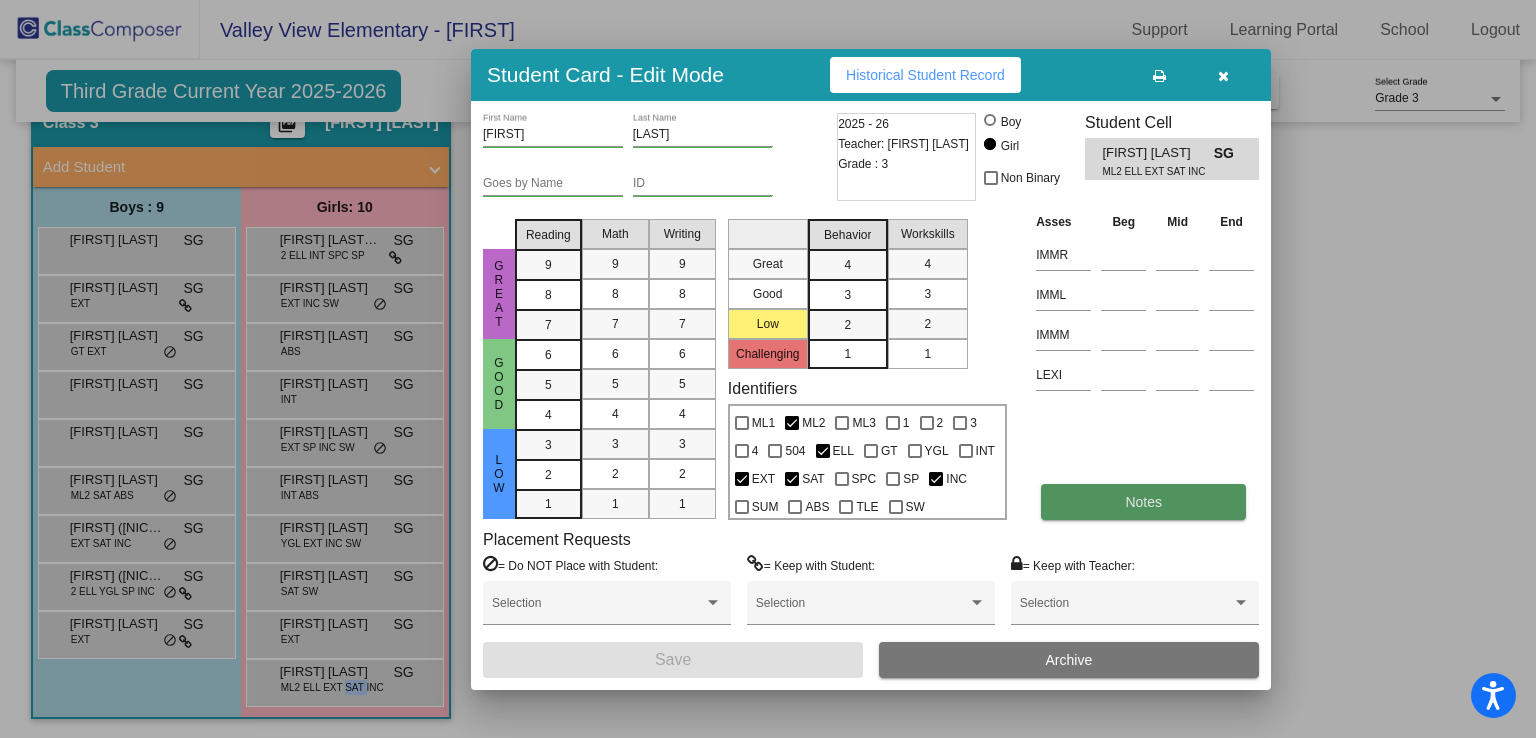 click on "Notes" at bounding box center (1143, 502) 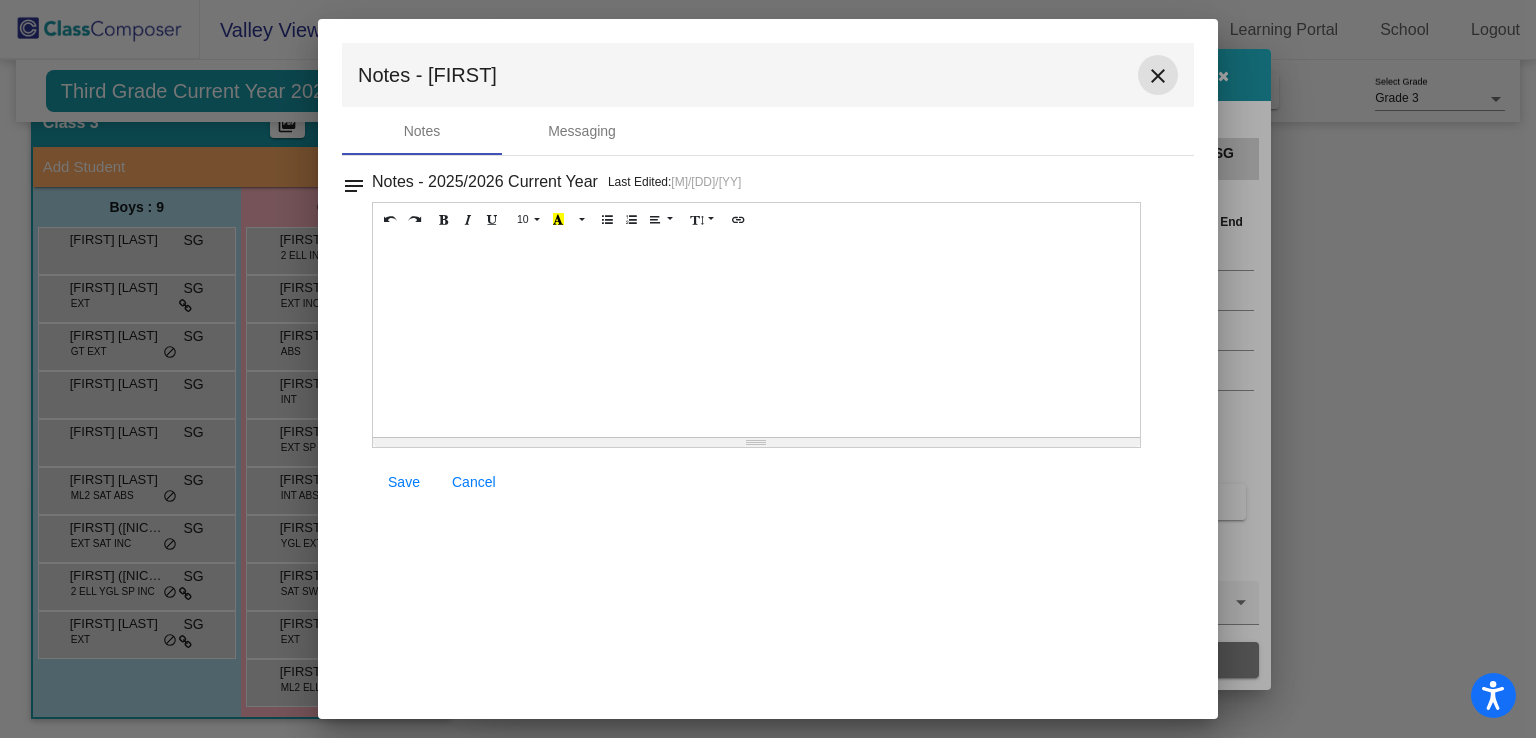 click on "close" at bounding box center (1158, 76) 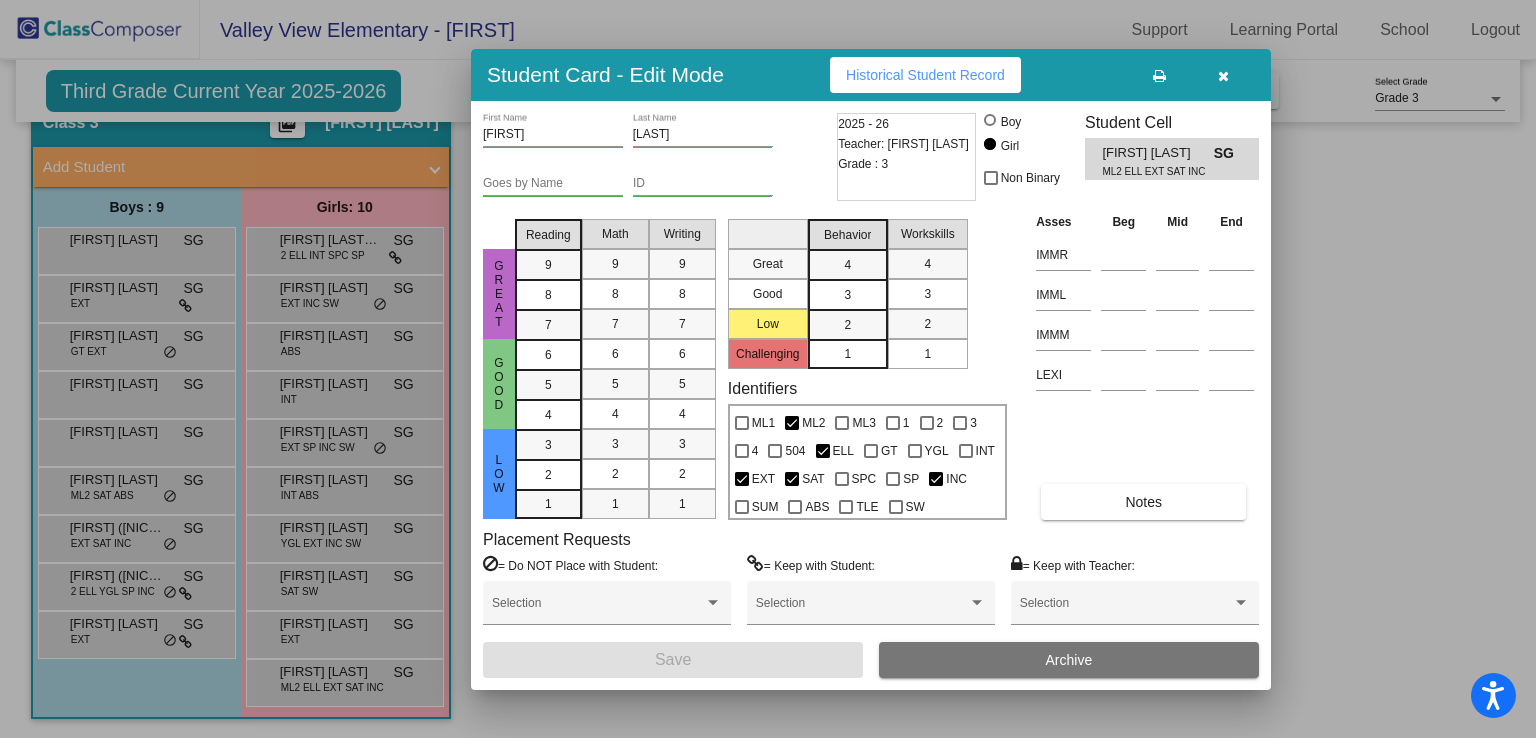 click at bounding box center [768, 369] 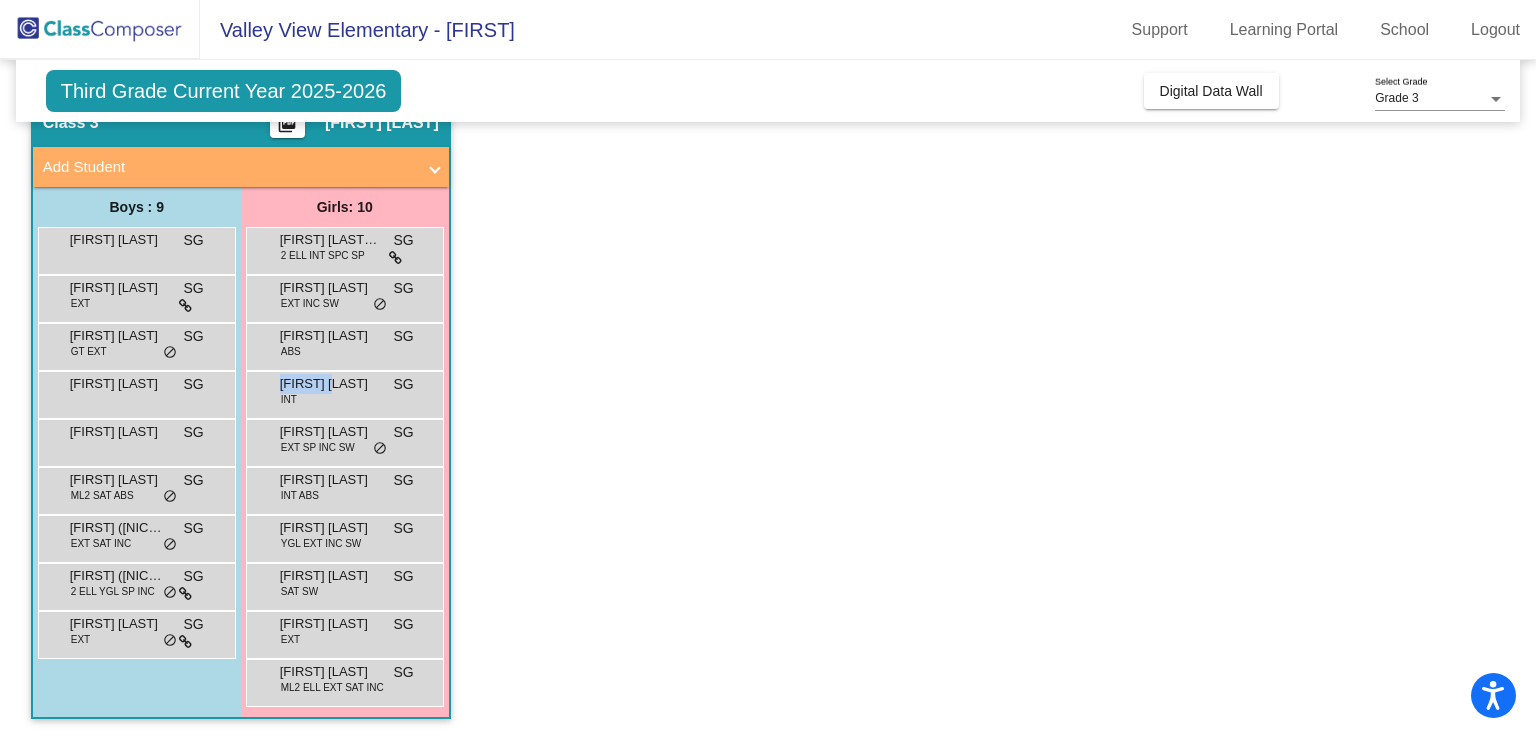 click on "[FIRST] [LAST] INT SG lock do_not_disturb_alt" at bounding box center [344, 392] 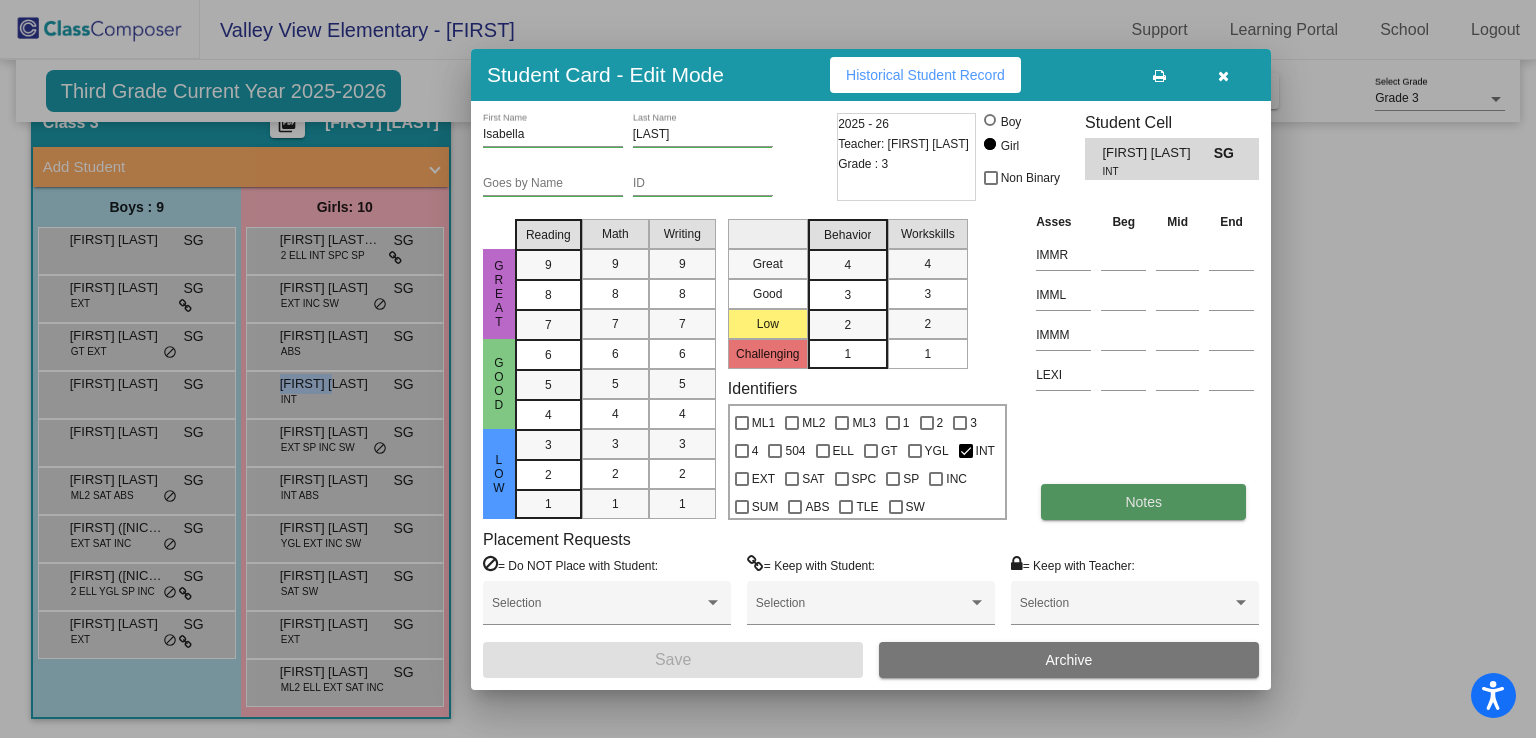 click on "Notes" at bounding box center [1143, 502] 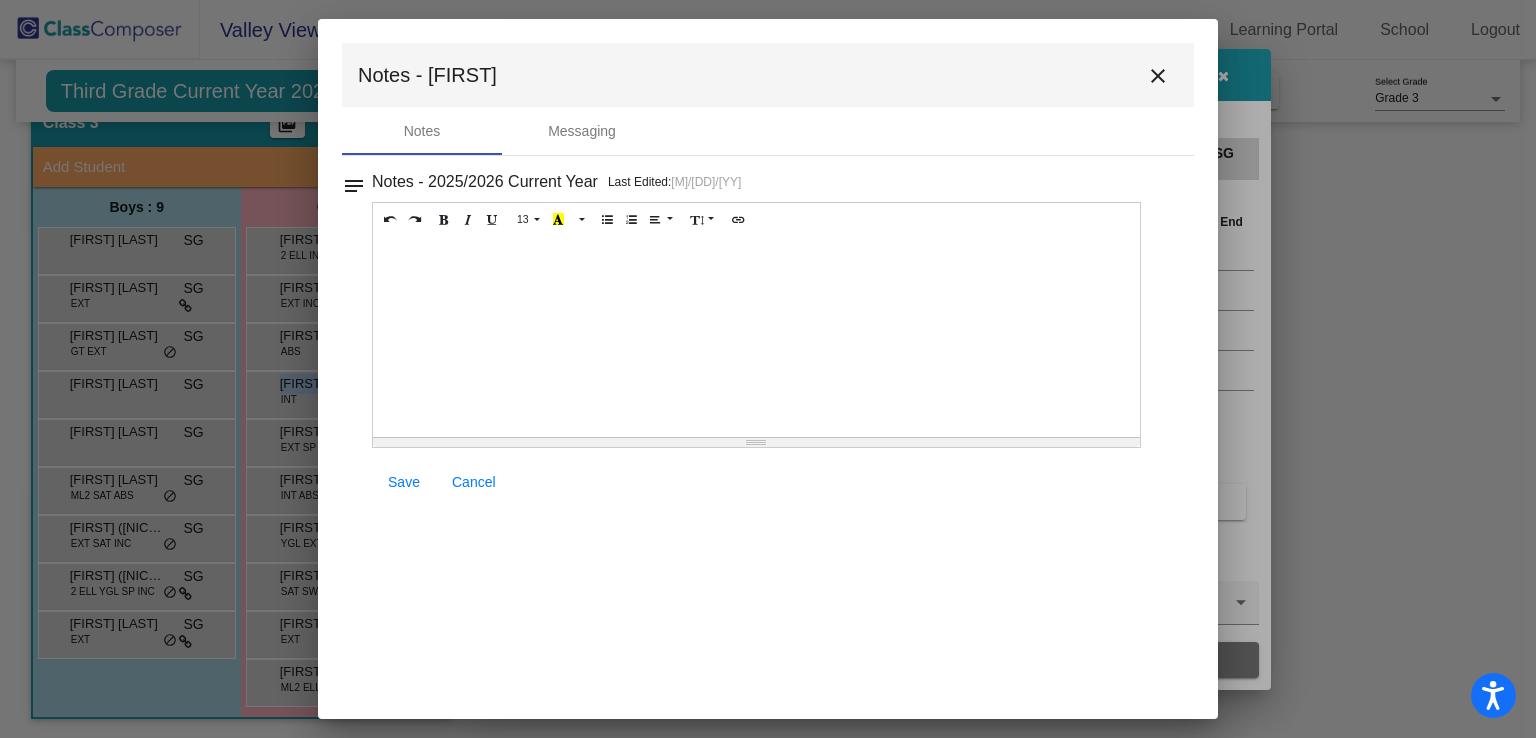 click on "close" at bounding box center (1158, 76) 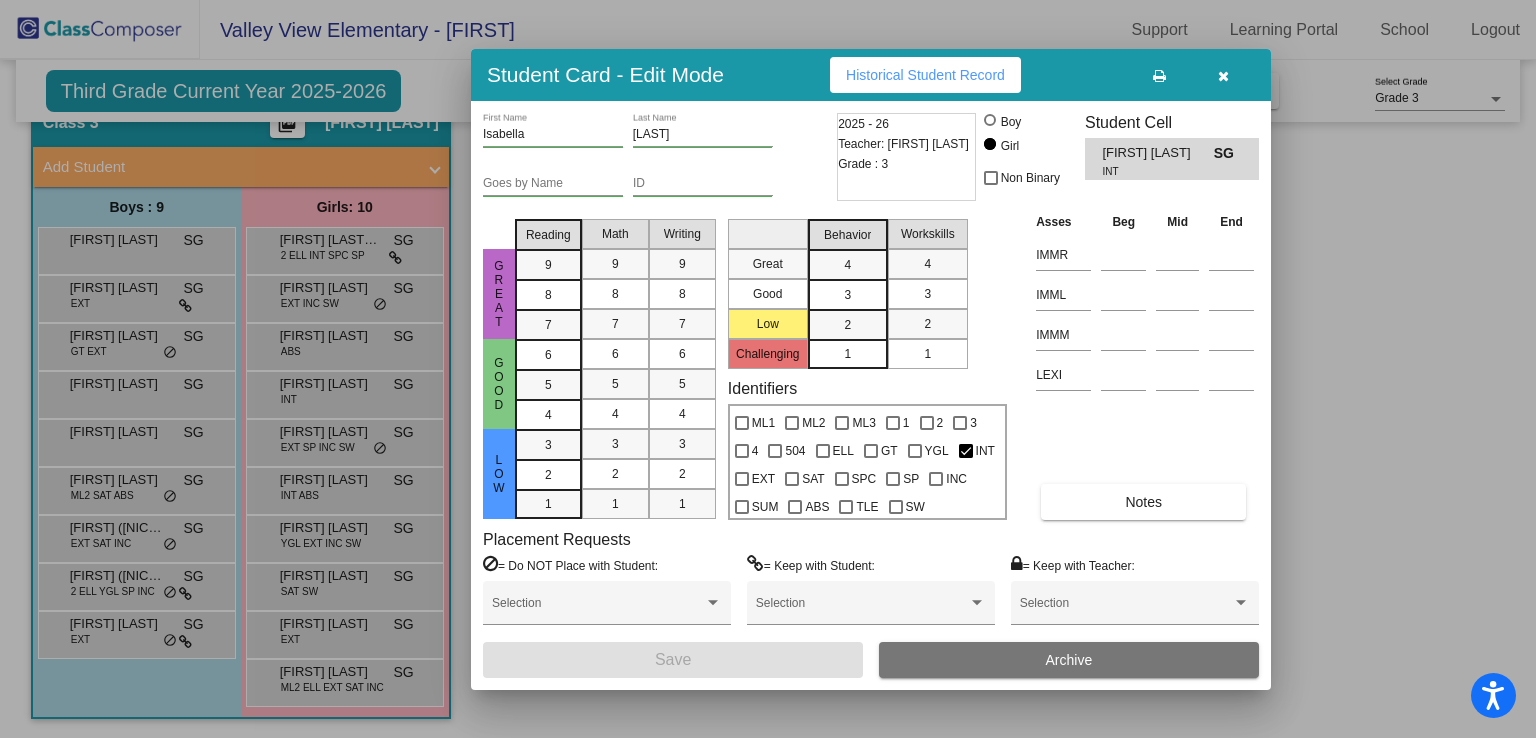 click at bounding box center (768, 369) 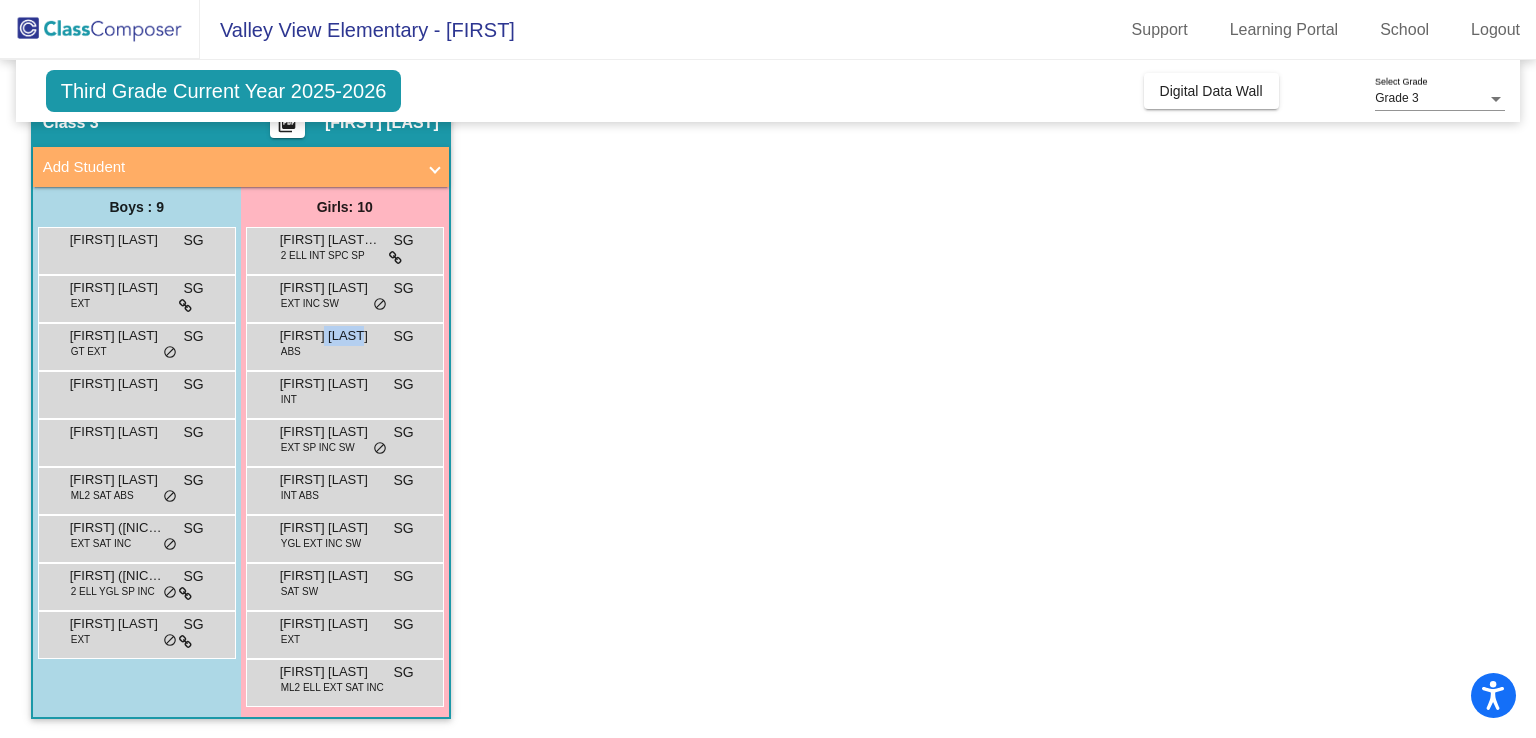 click on "[FIRST] [LAST]" at bounding box center (330, 336) 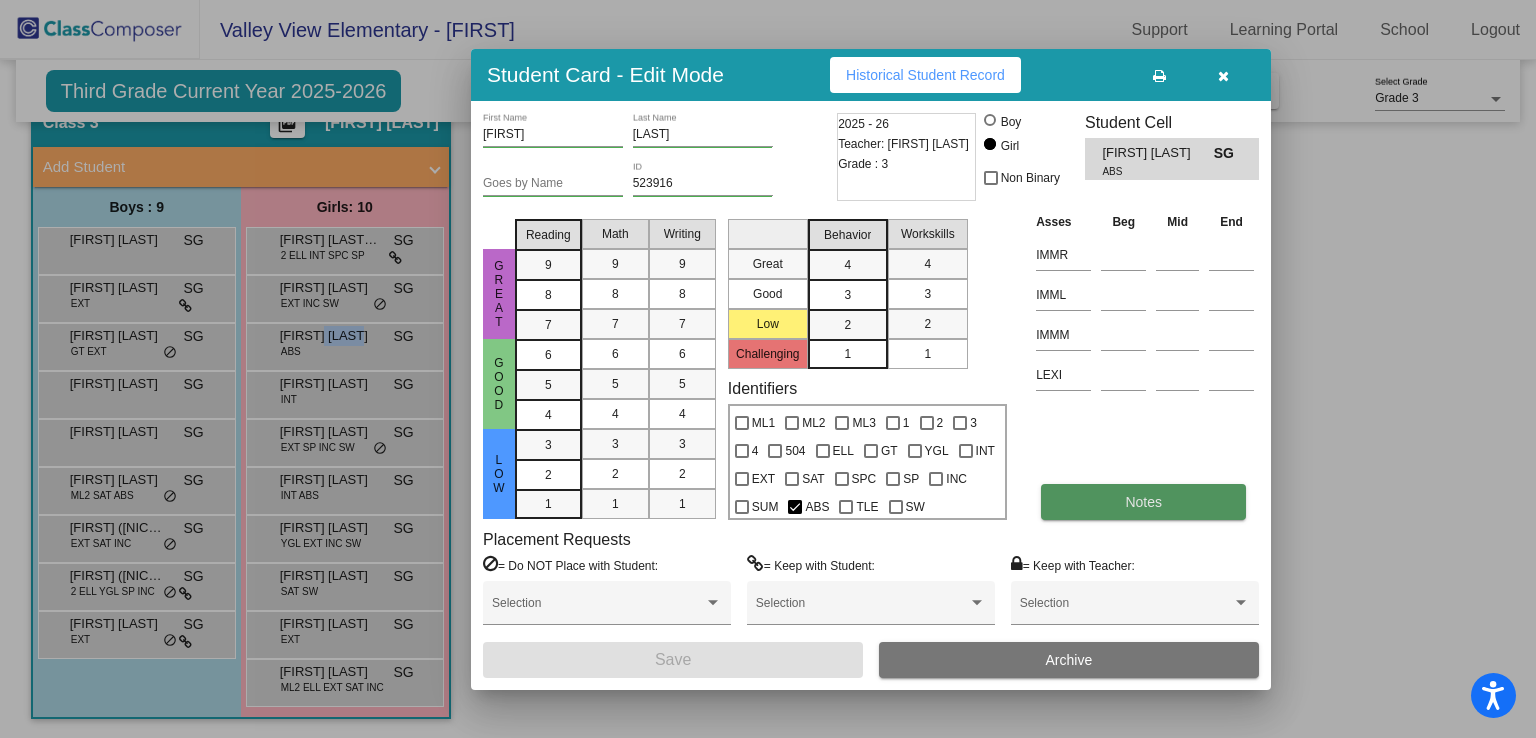 click on "Notes" at bounding box center [1143, 502] 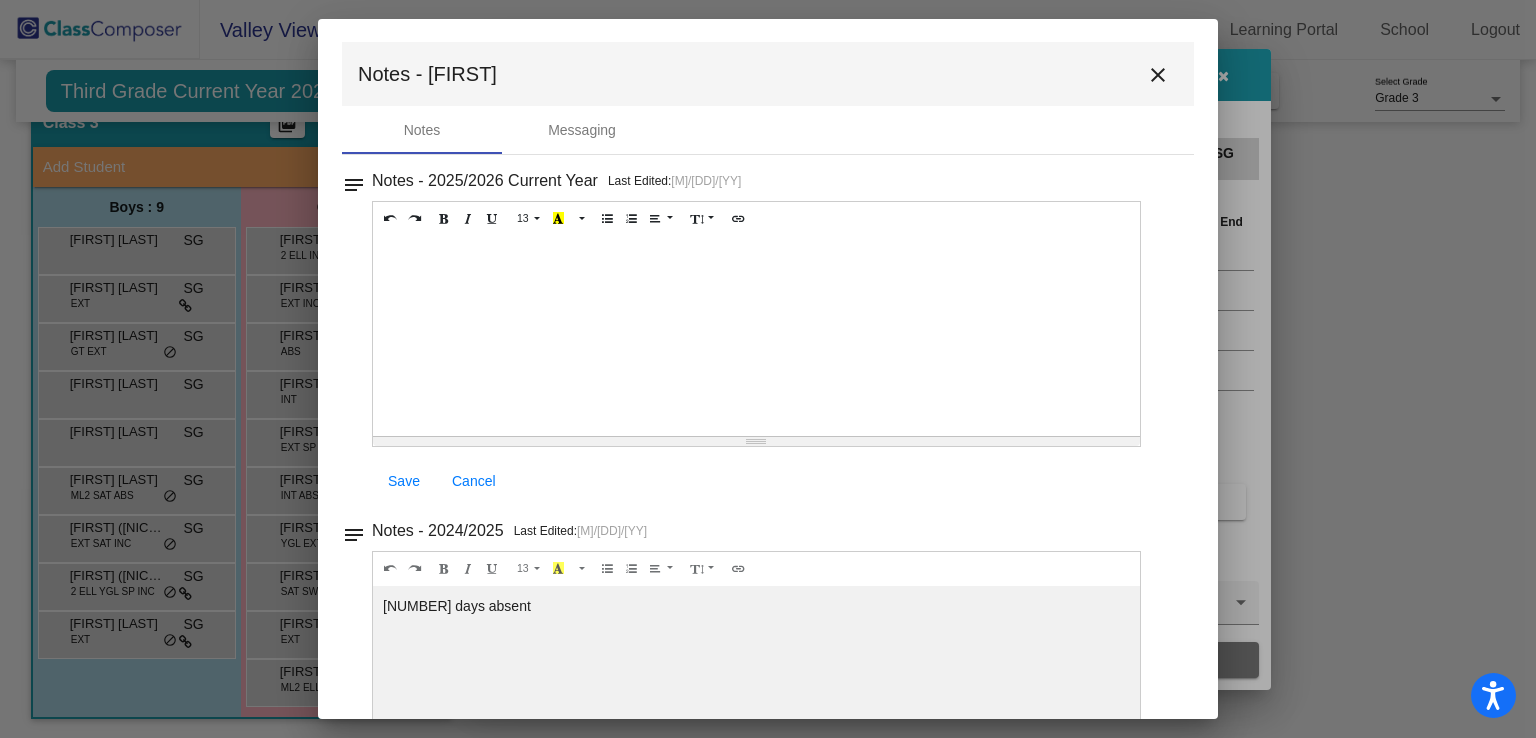 scroll, scrollTop: 0, scrollLeft: 0, axis: both 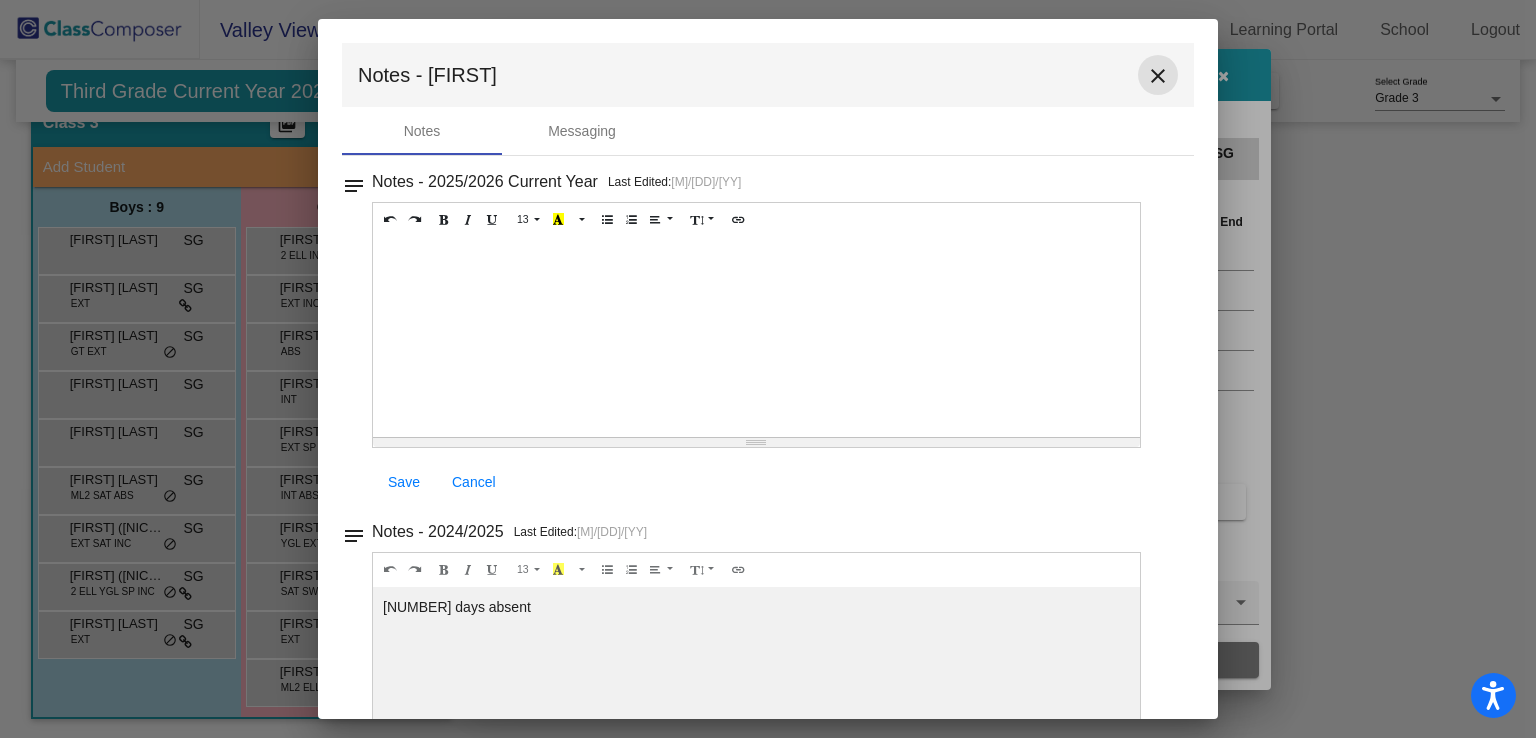 click on "close" at bounding box center [1158, 76] 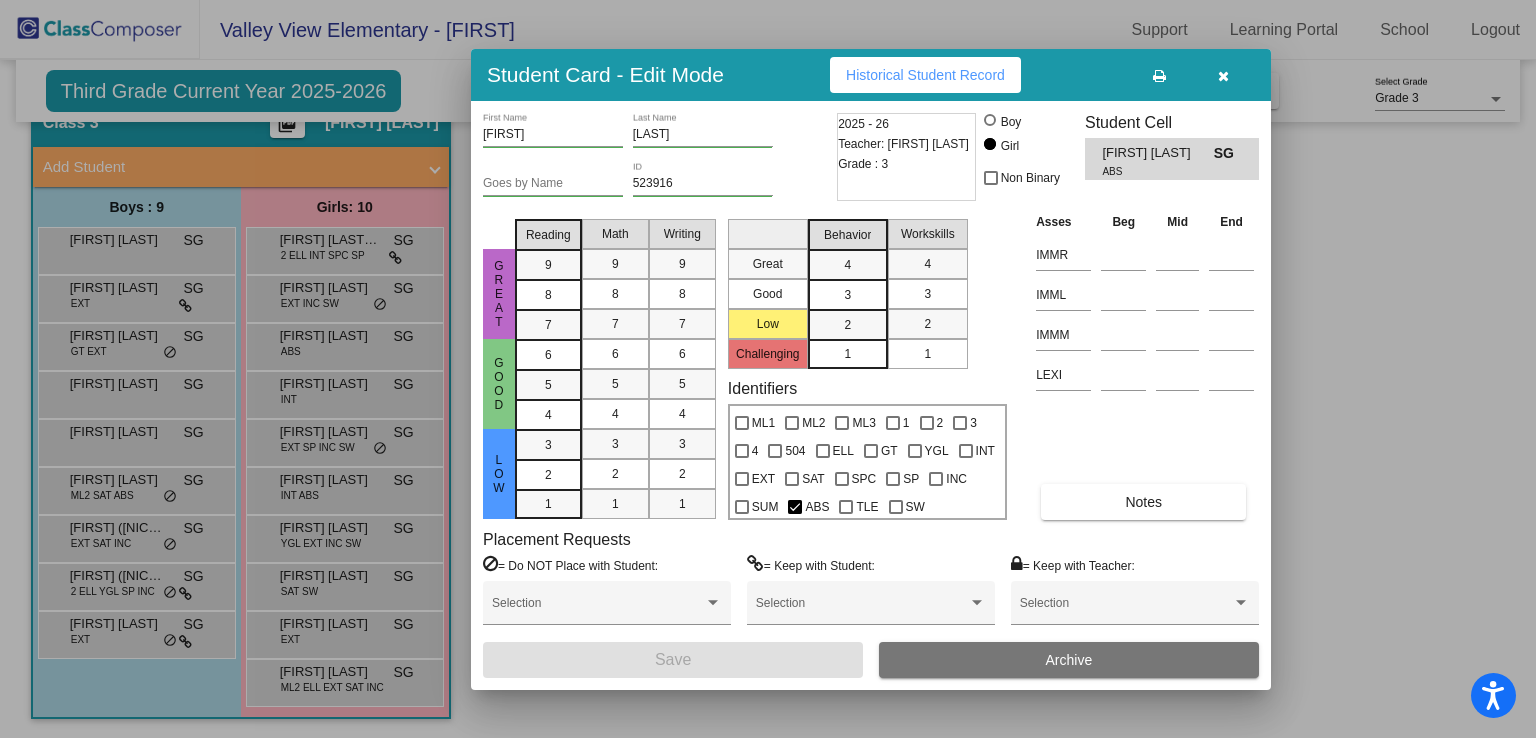 click at bounding box center [768, 369] 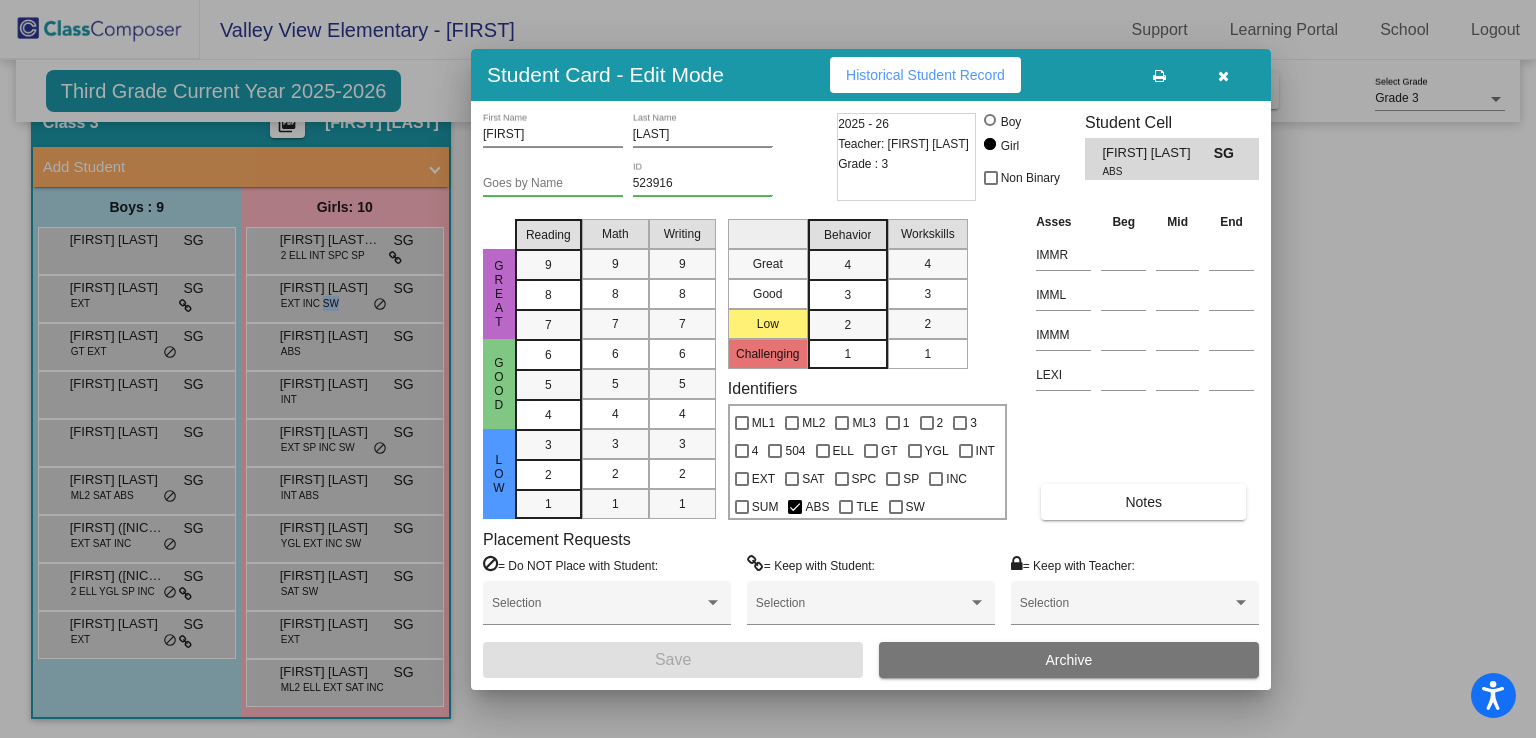 click on "EXT INC SW" at bounding box center [310, 303] 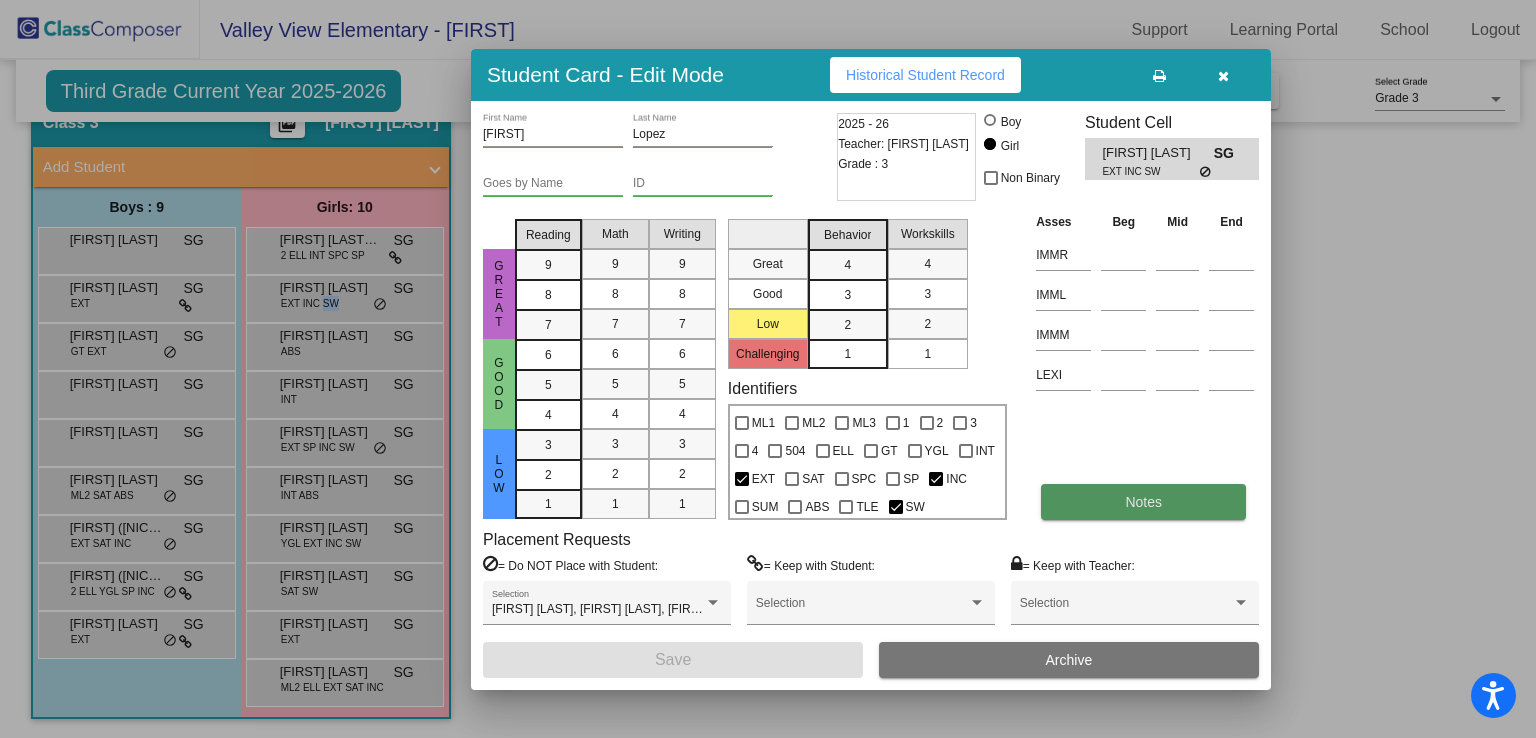 click on "Notes" at bounding box center [1143, 502] 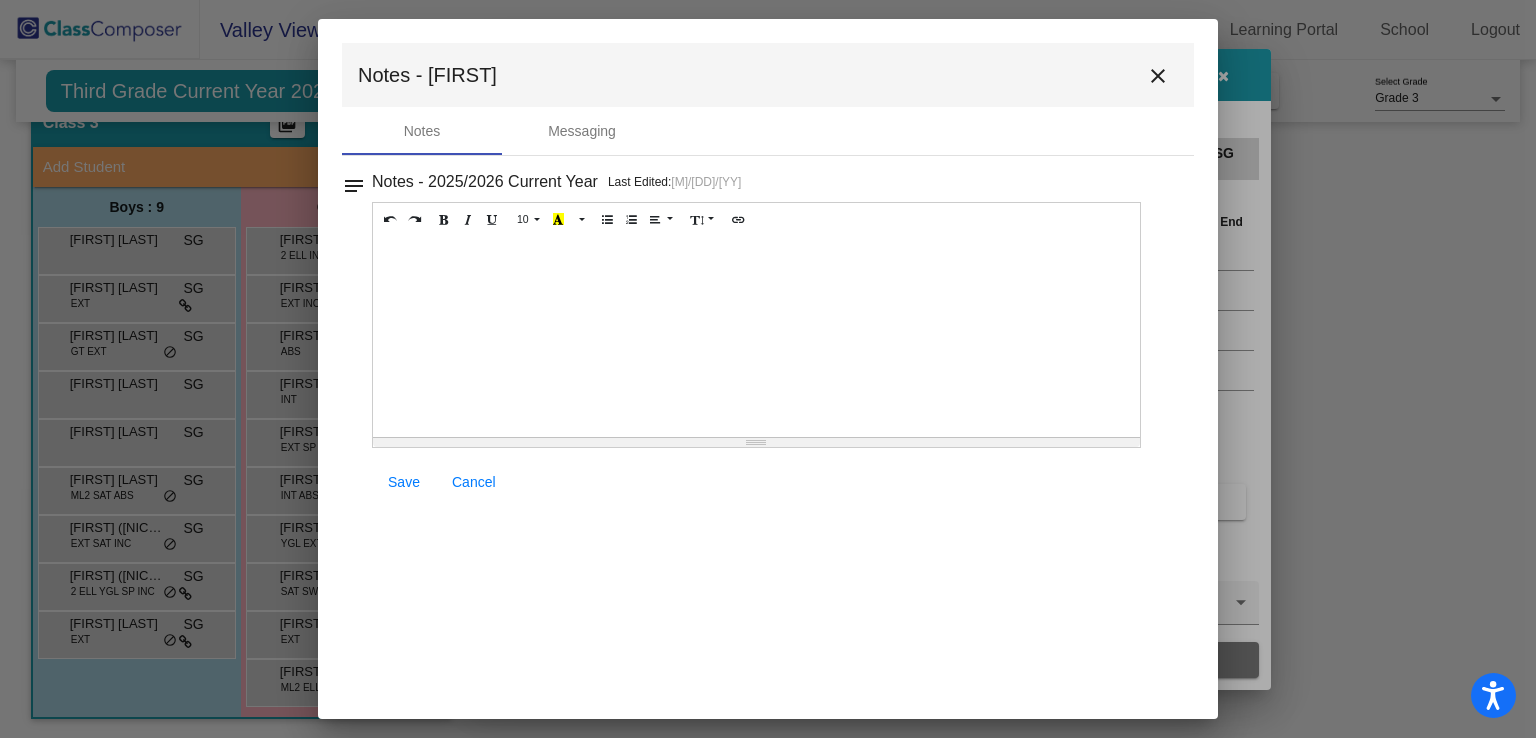 click on "close" at bounding box center (1158, 76) 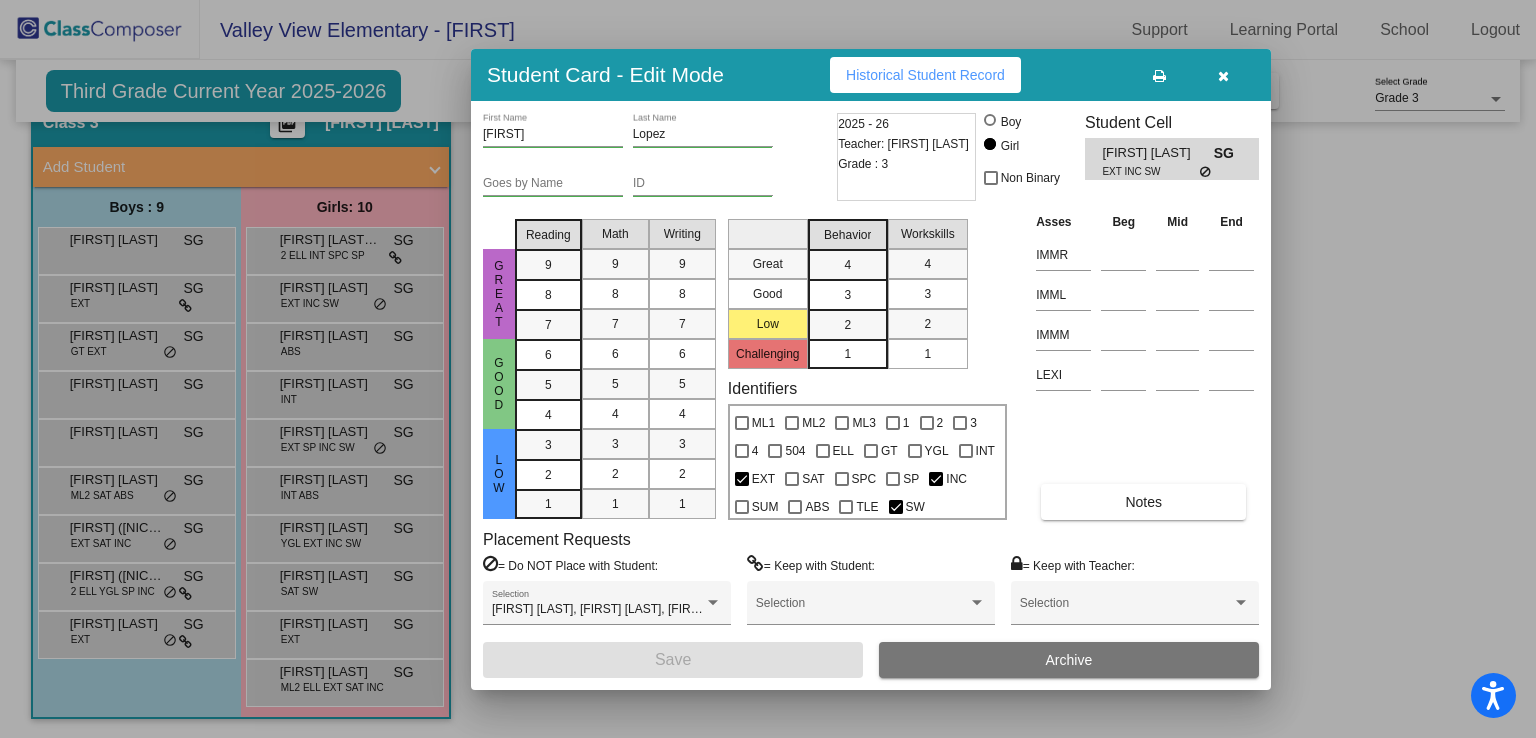 click at bounding box center [768, 369] 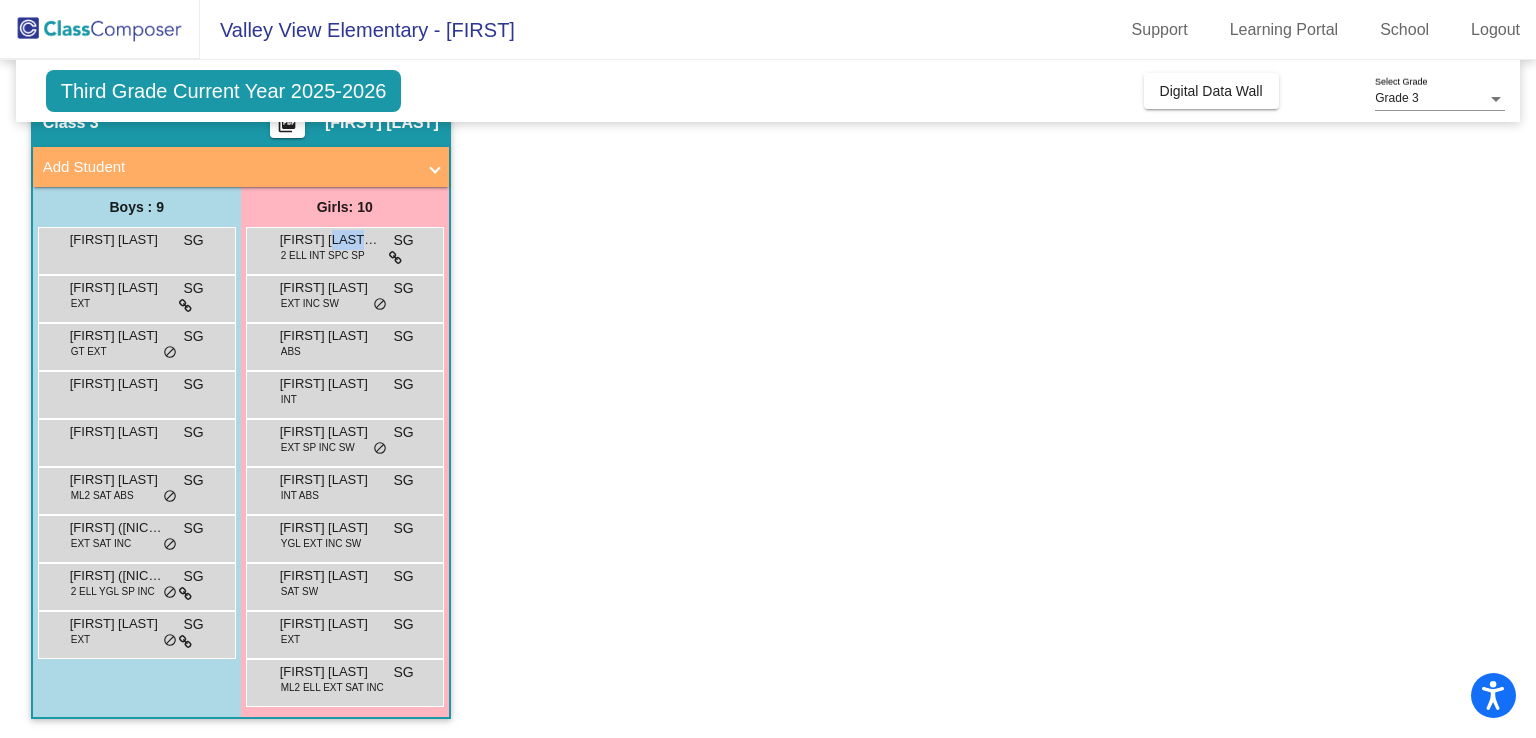 click on "[FIRST] [LAST] [LAST]" at bounding box center (330, 240) 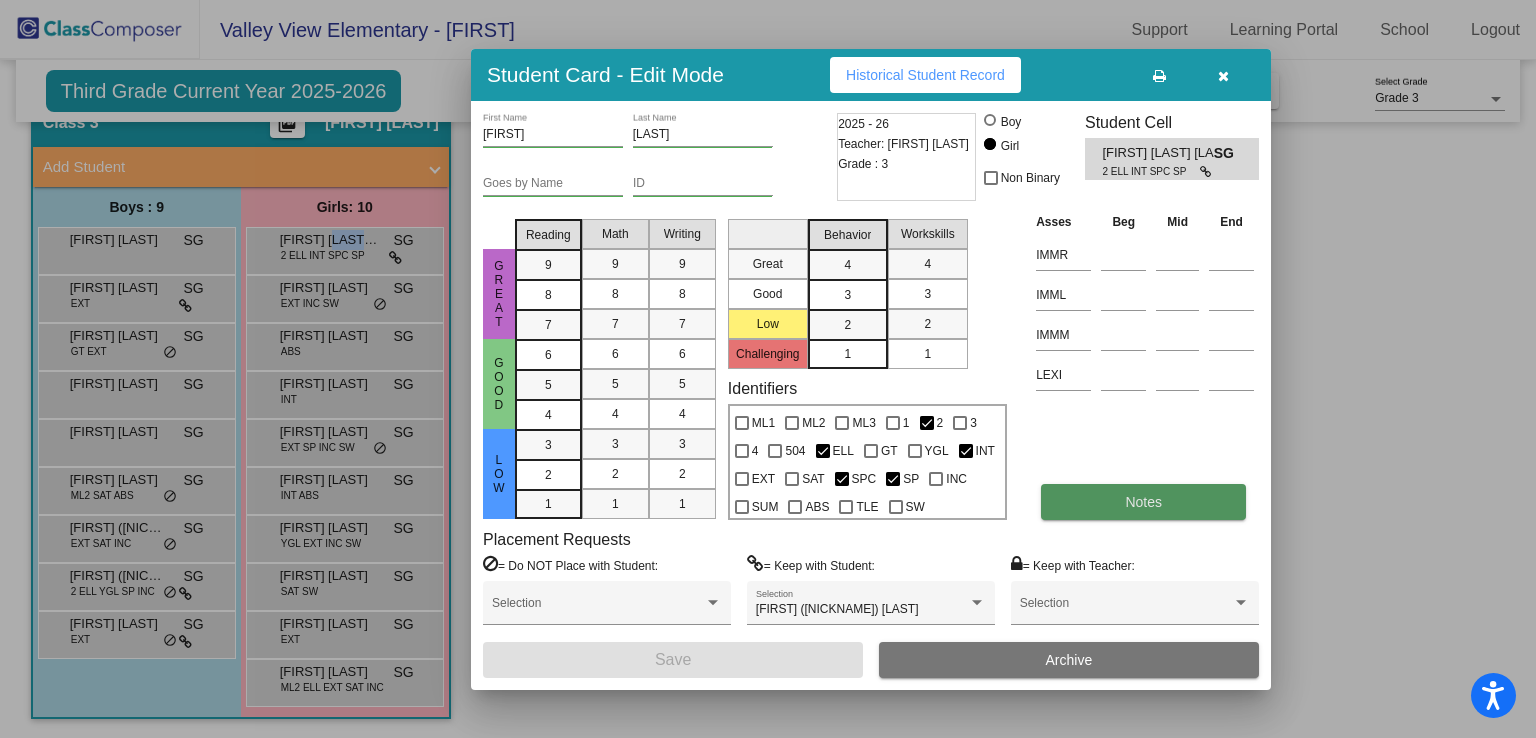 click on "Notes" at bounding box center [1143, 502] 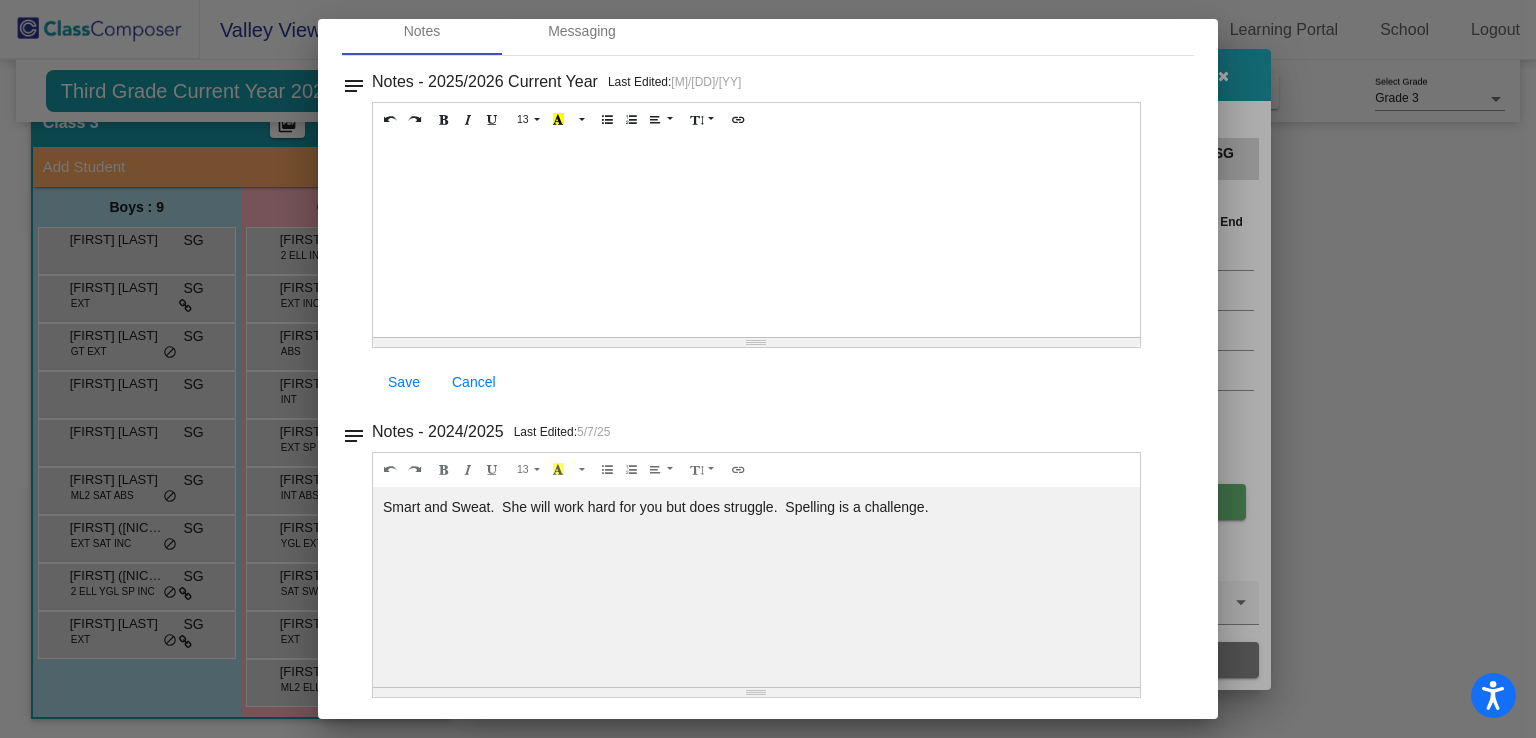 scroll, scrollTop: 0, scrollLeft: 0, axis: both 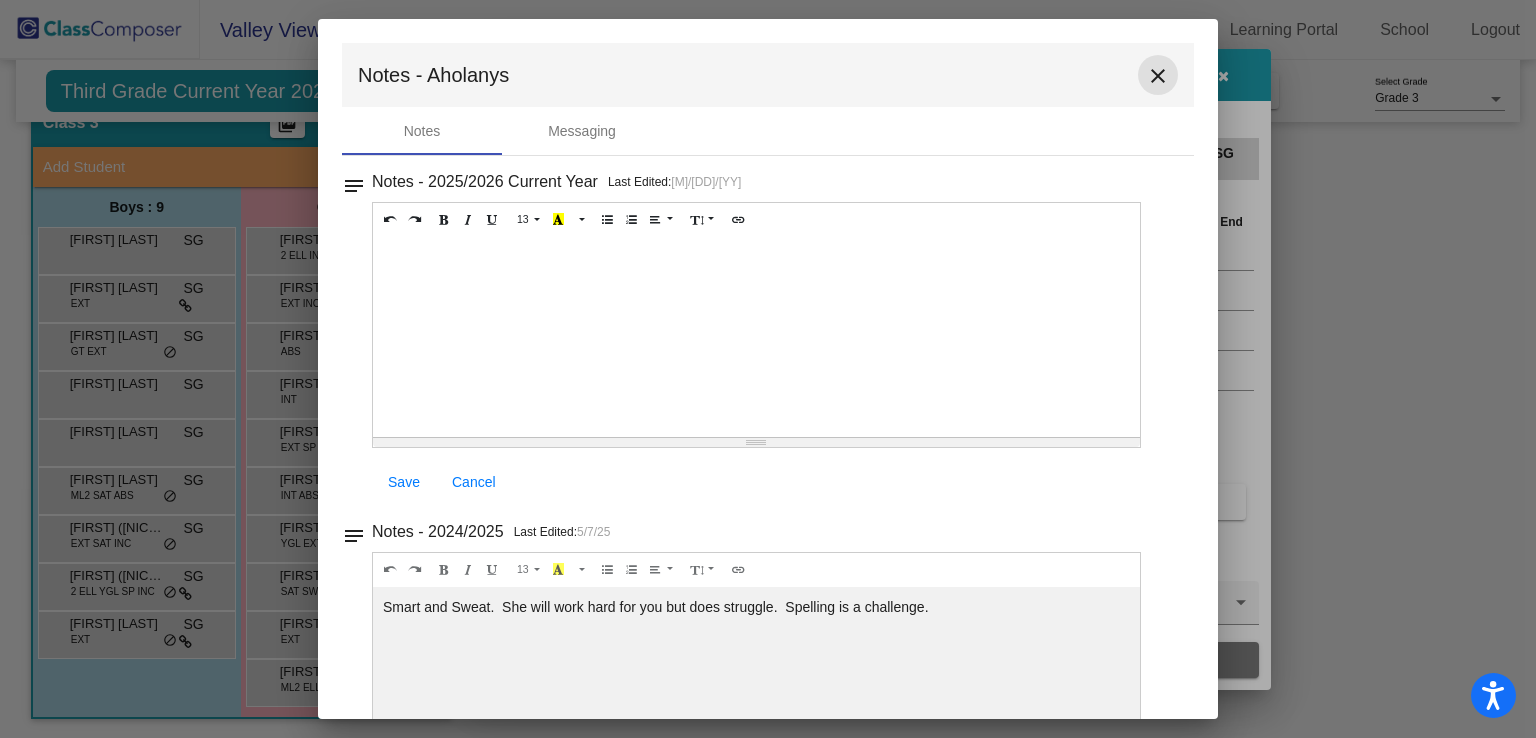 click on "close" at bounding box center [1158, 76] 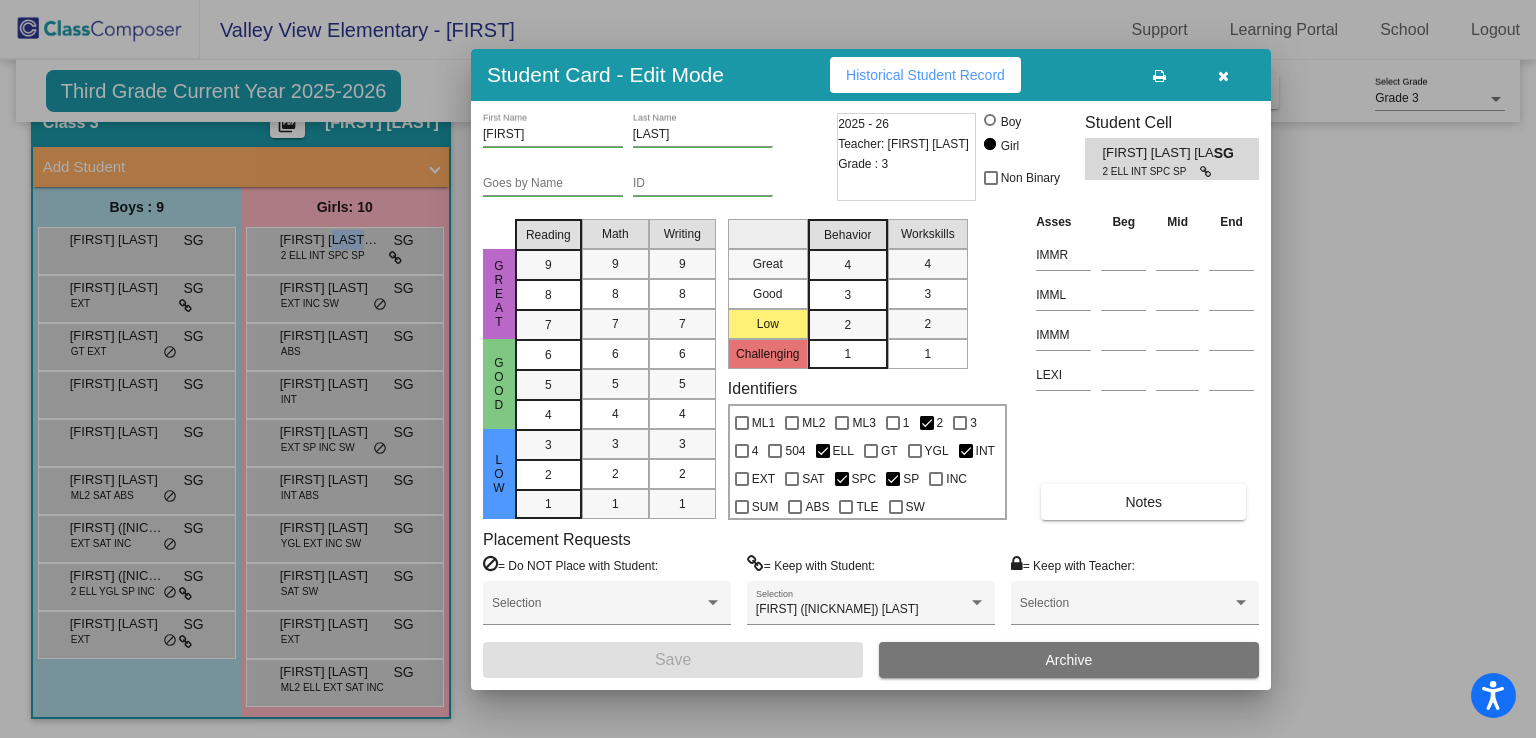 click at bounding box center (1223, 76) 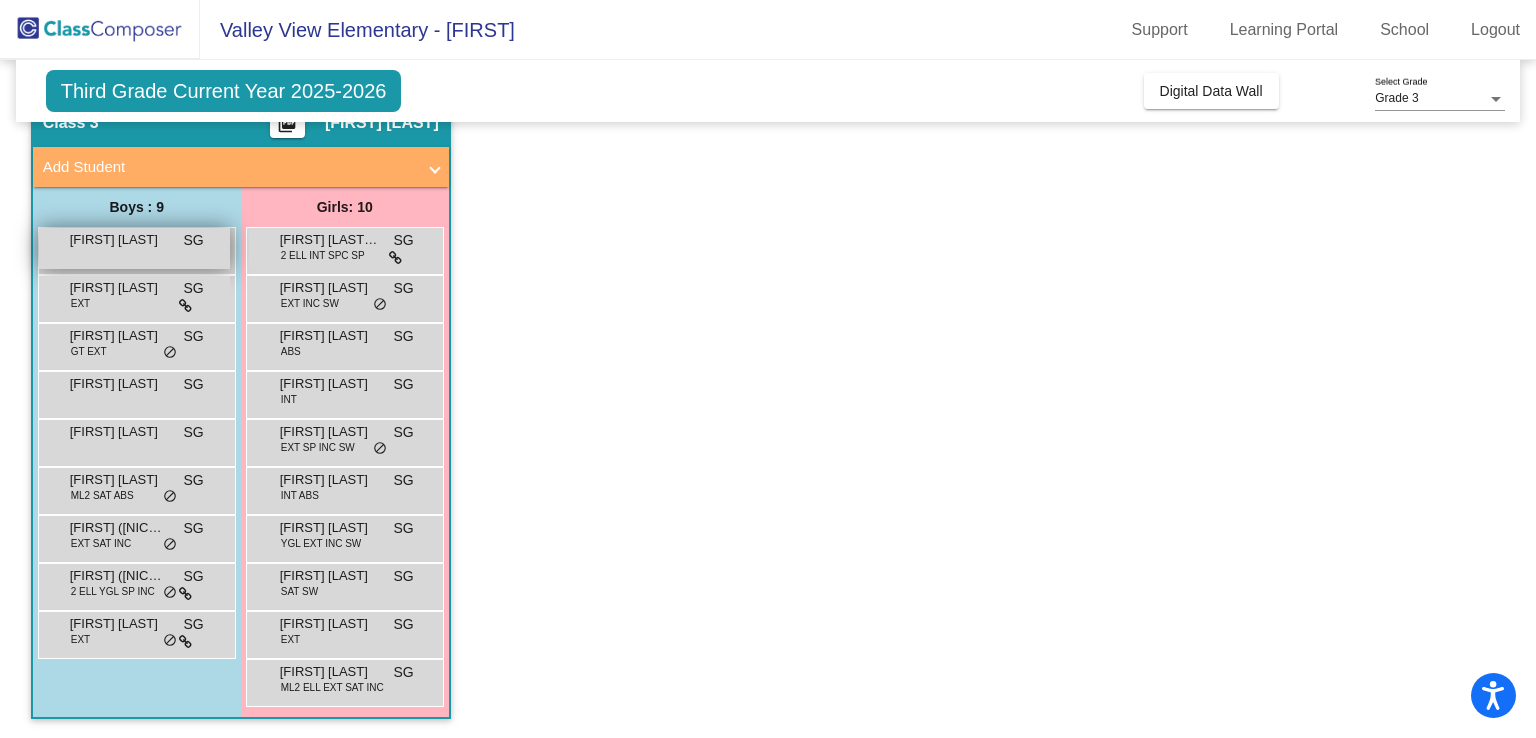 click on "[FIRST] [LAST]" at bounding box center [120, 240] 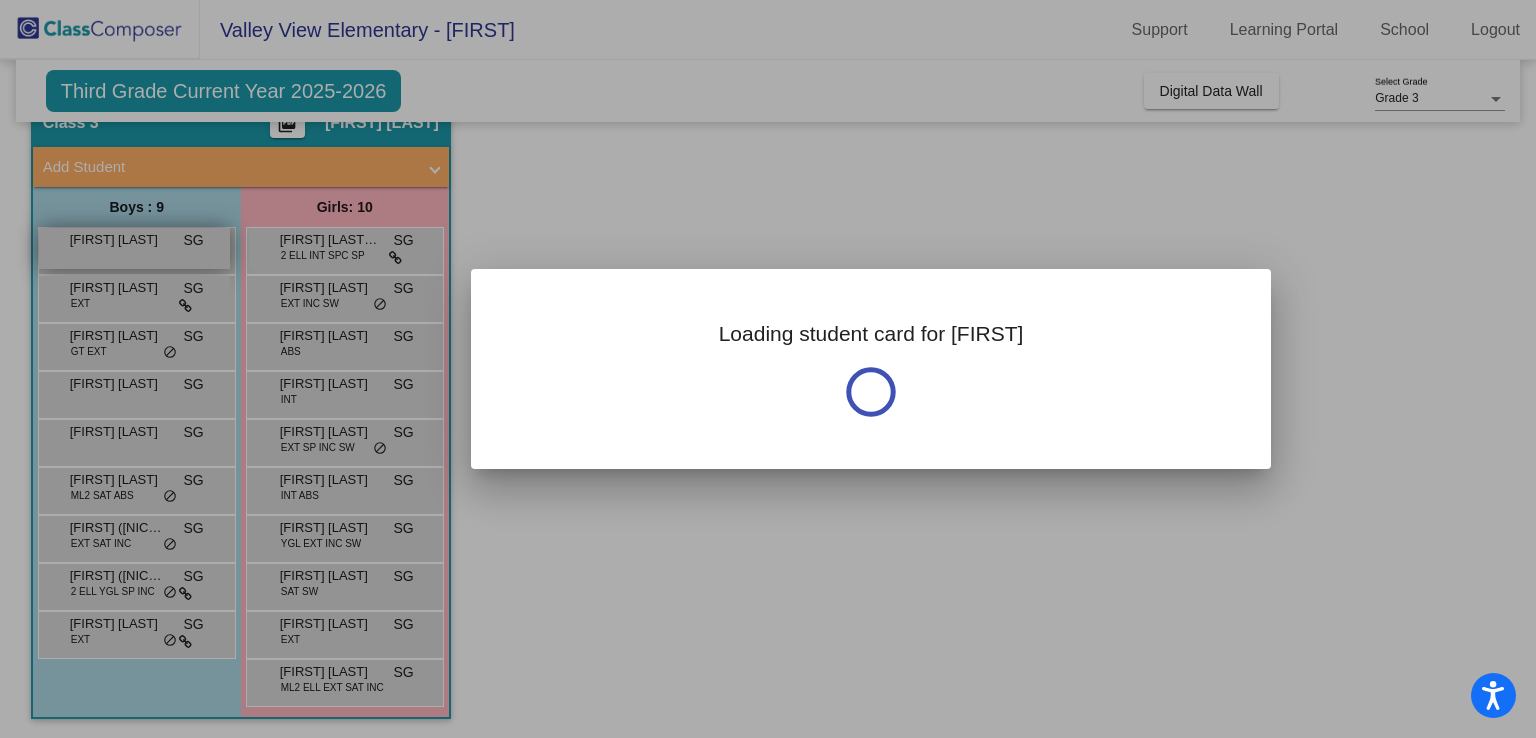 click at bounding box center (768, 369) 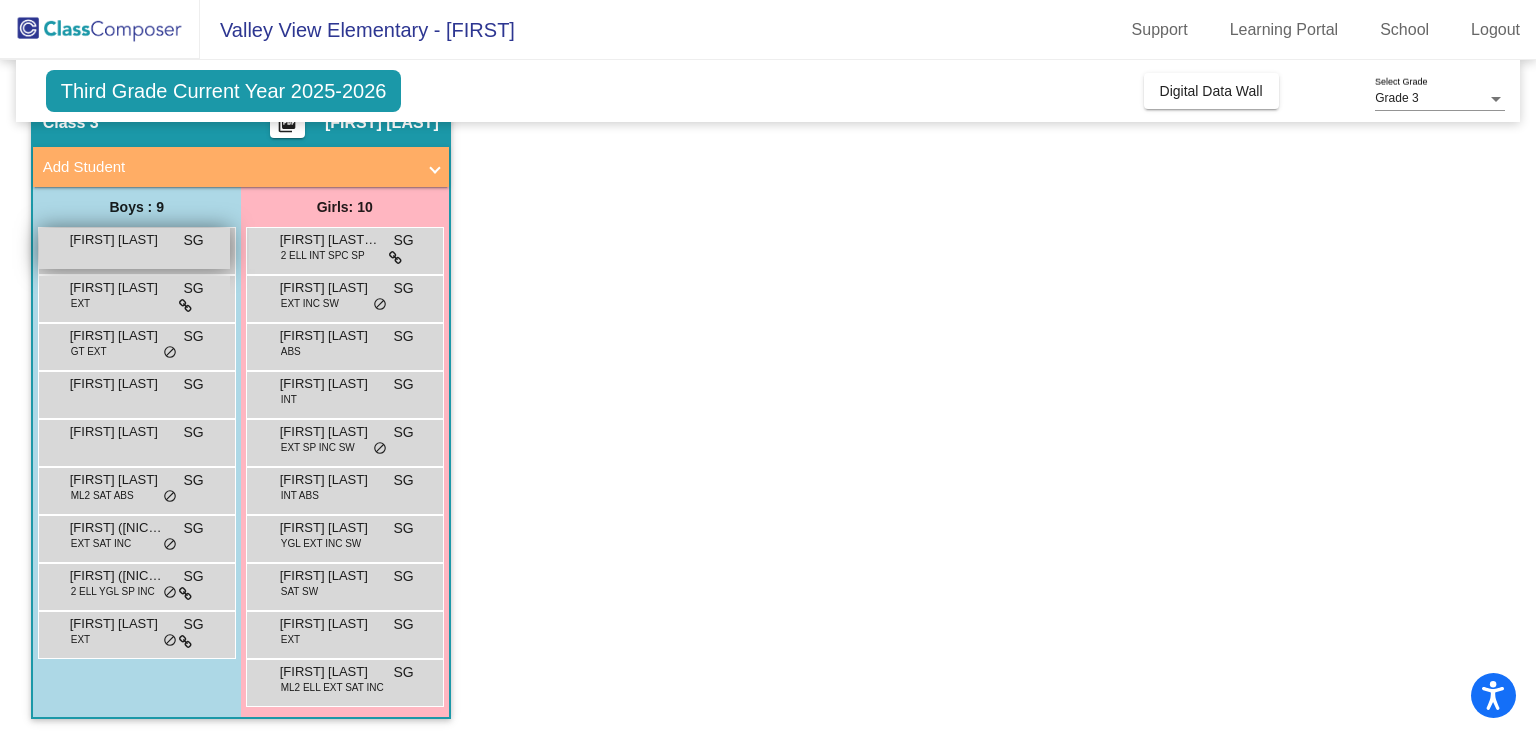 click on "[FIRST] [LAST]" at bounding box center [120, 240] 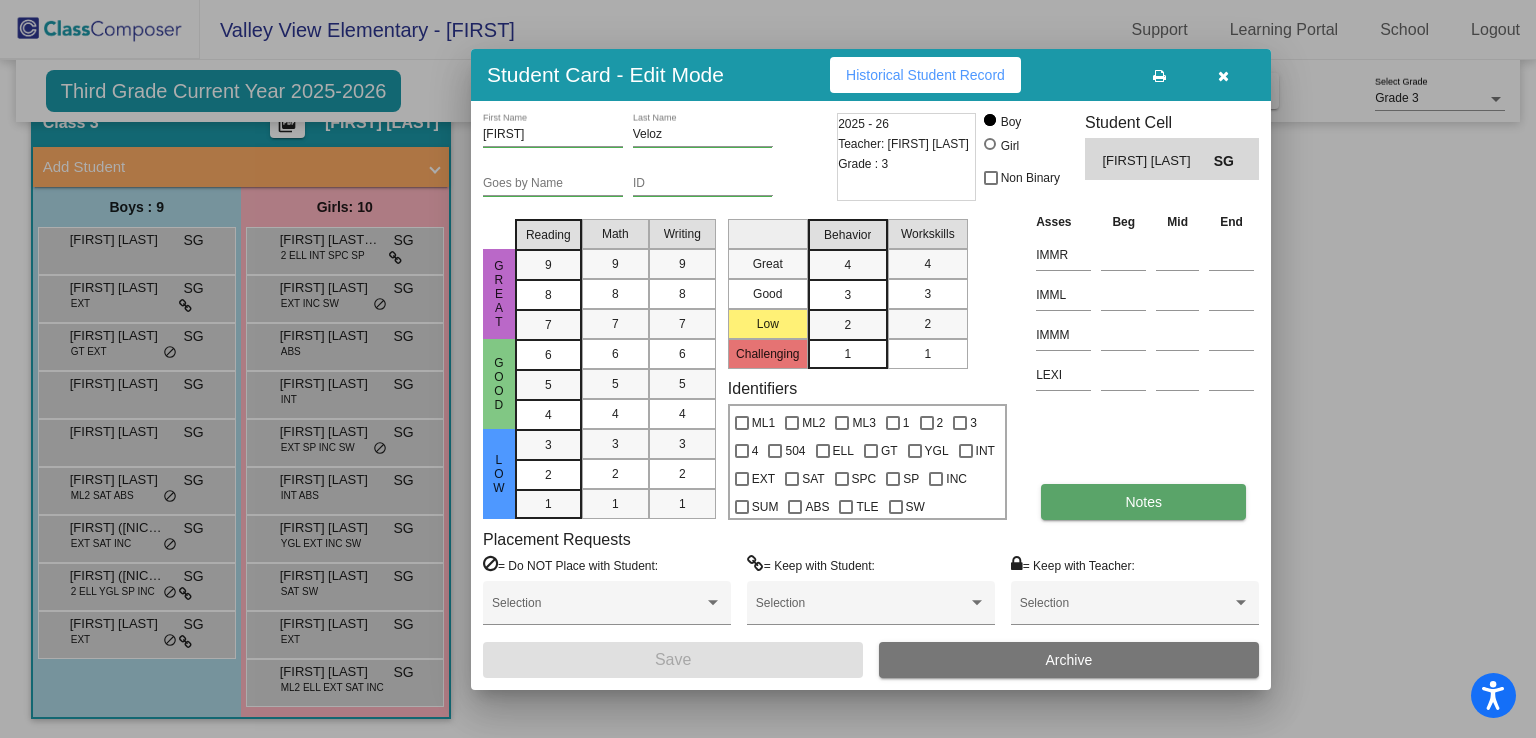 click on "Notes" at bounding box center (1143, 502) 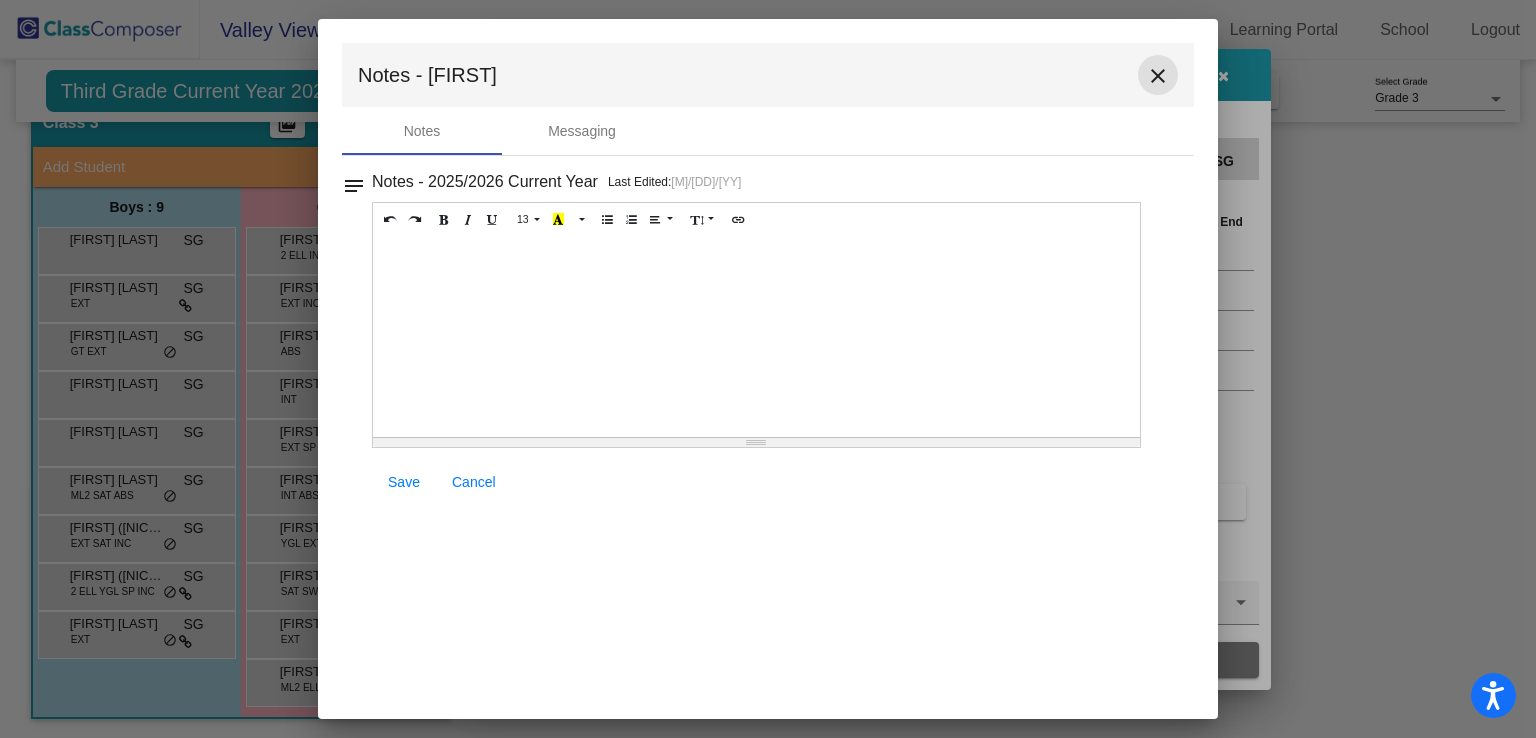 click on "close" at bounding box center (1158, 76) 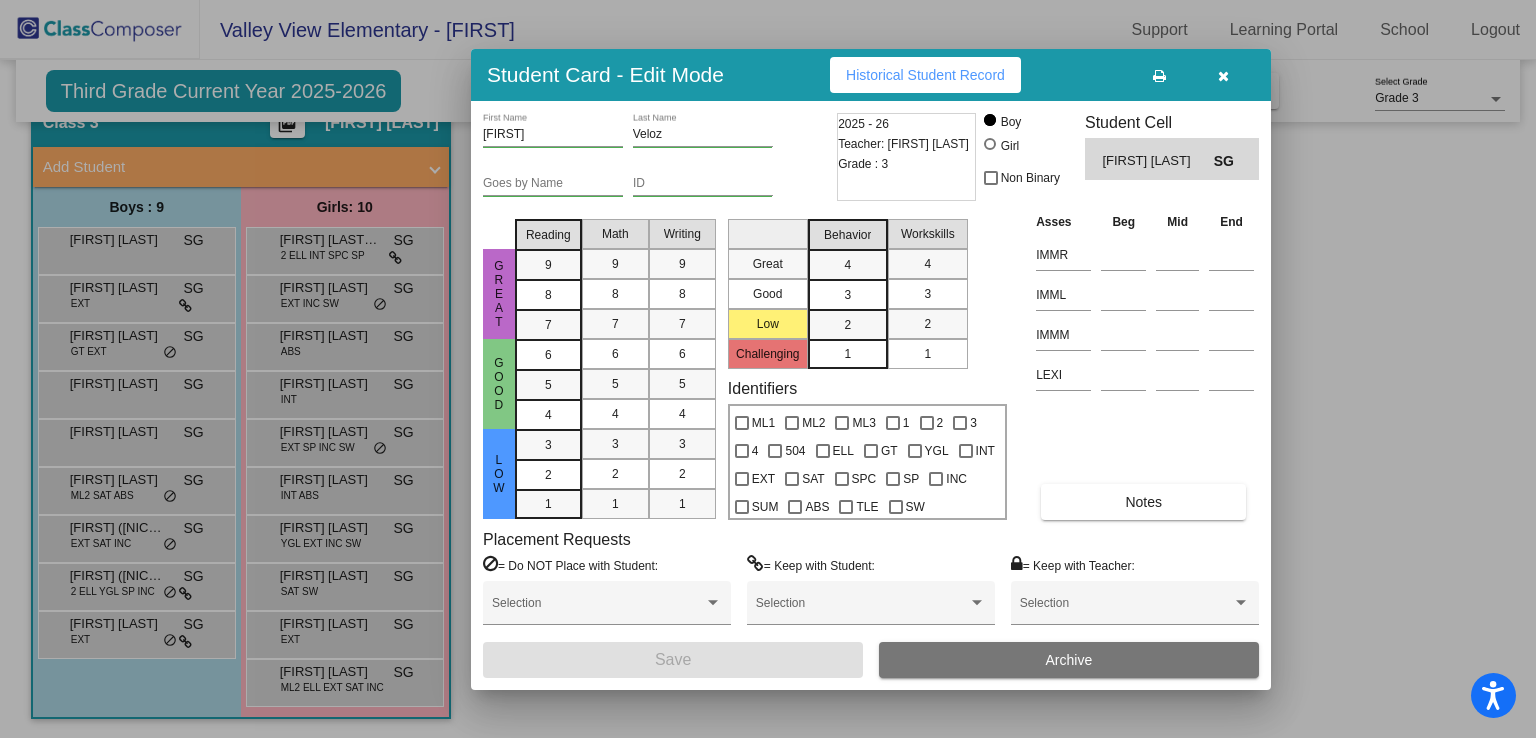 click at bounding box center [768, 369] 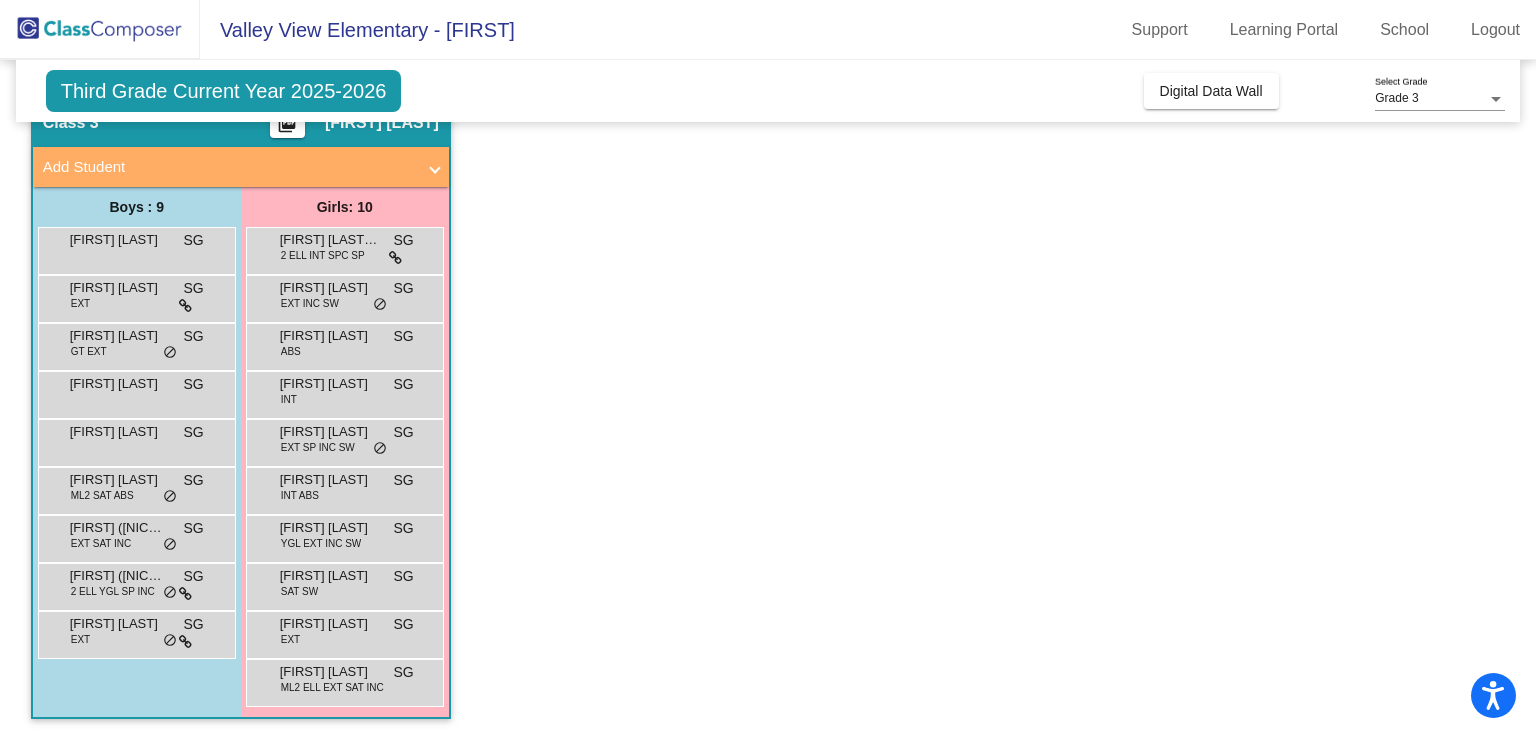 click on "[FIRST] [LAST]" at bounding box center (120, 288) 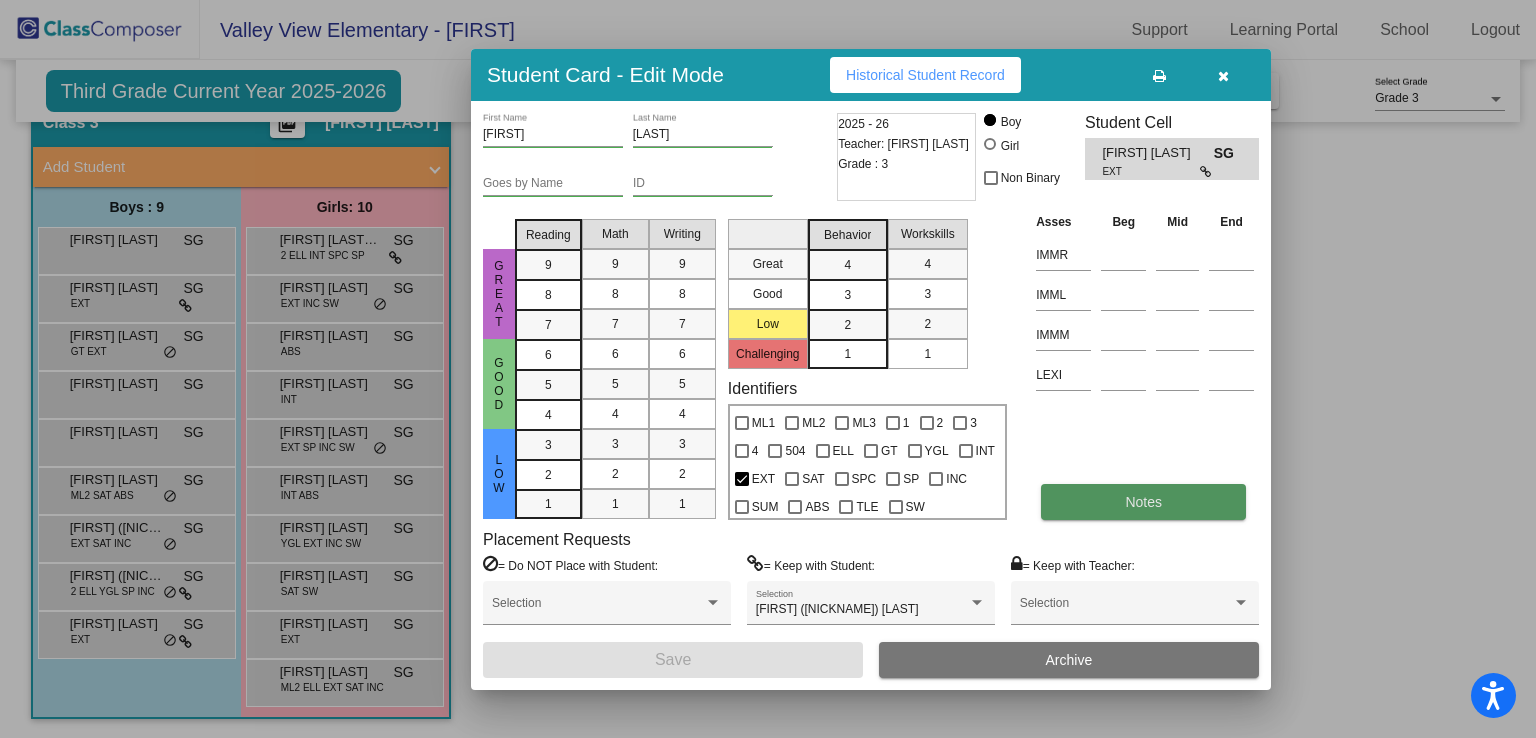 click on "Notes" at bounding box center [1143, 502] 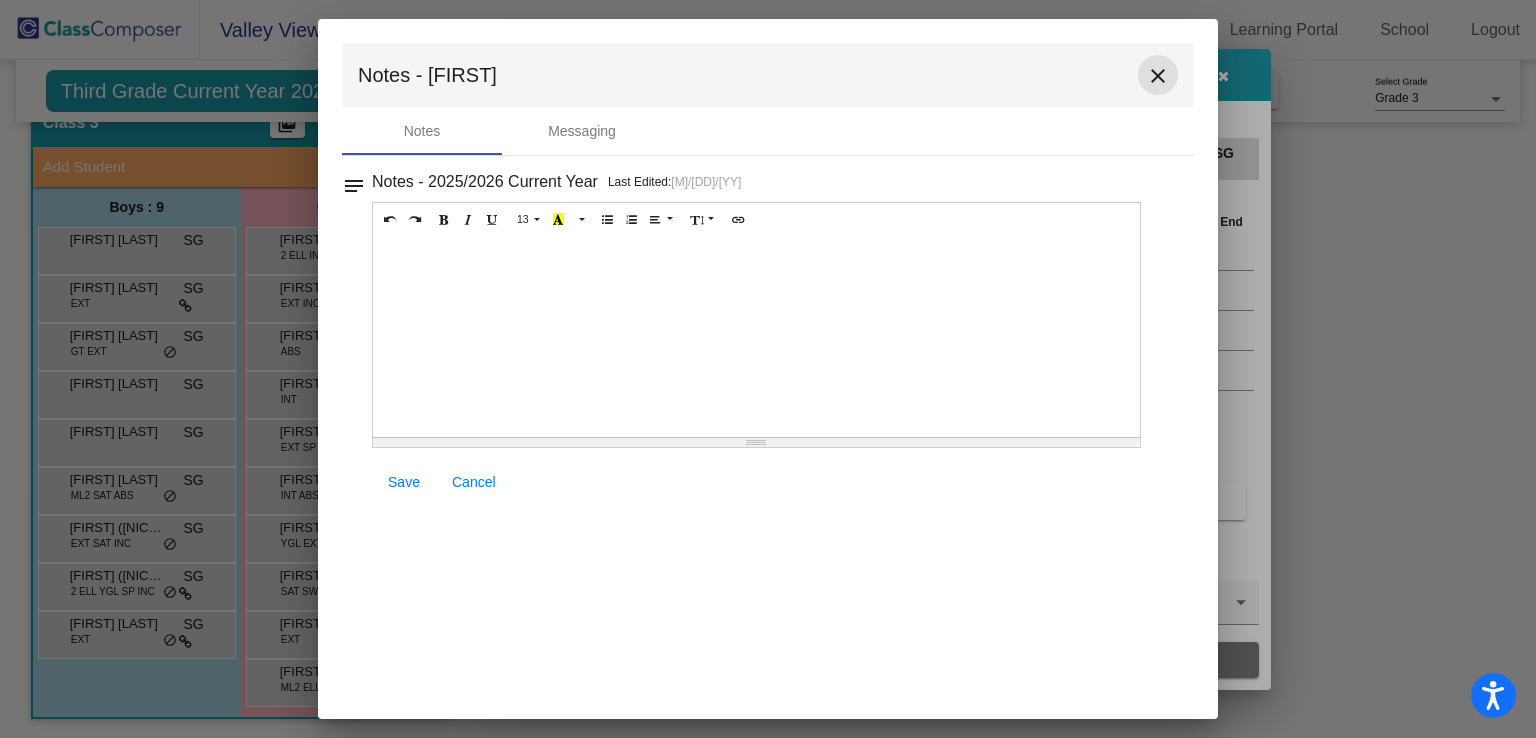 click on "close" at bounding box center (1158, 76) 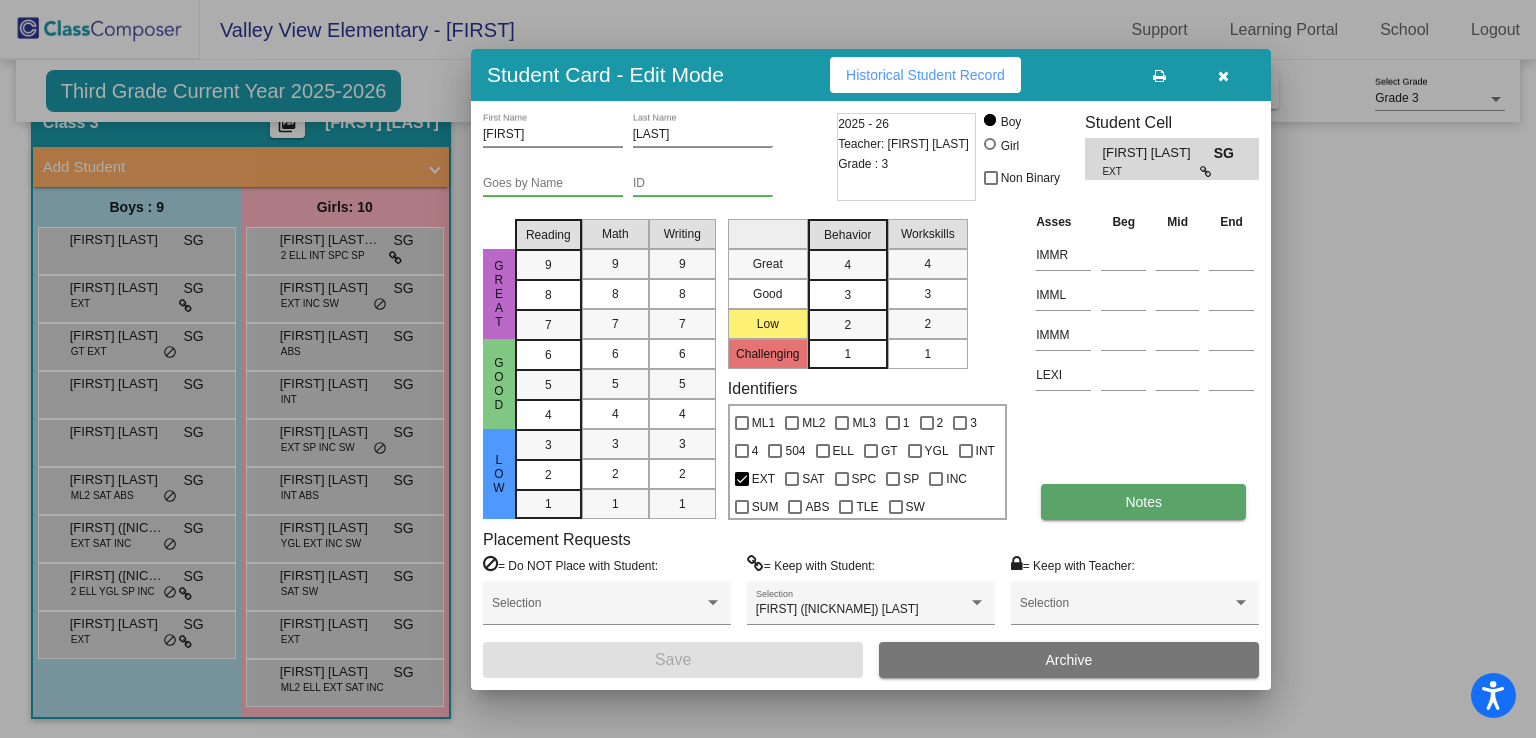 click on "Notes" at bounding box center [1143, 502] 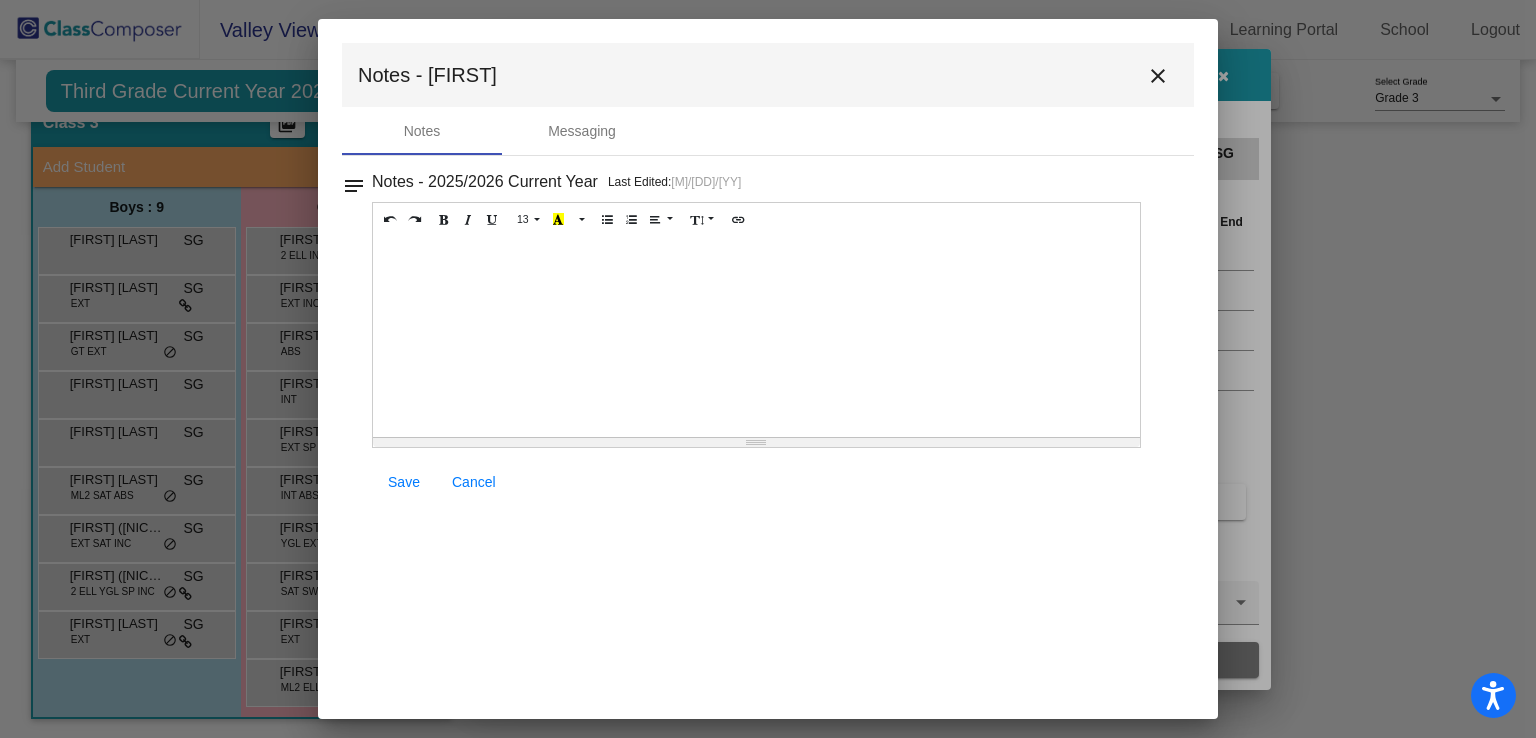 click on "close" at bounding box center [1158, 76] 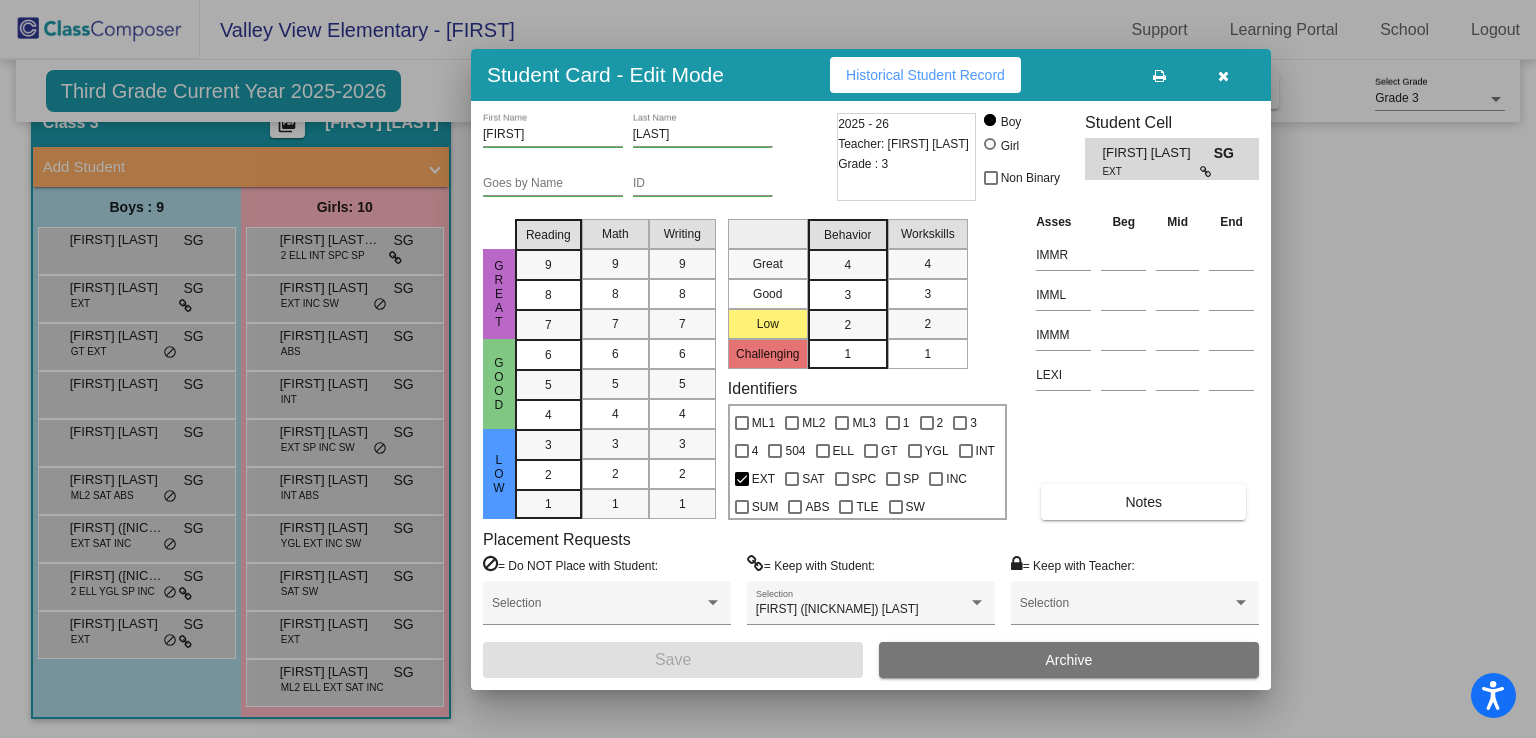 click at bounding box center [768, 369] 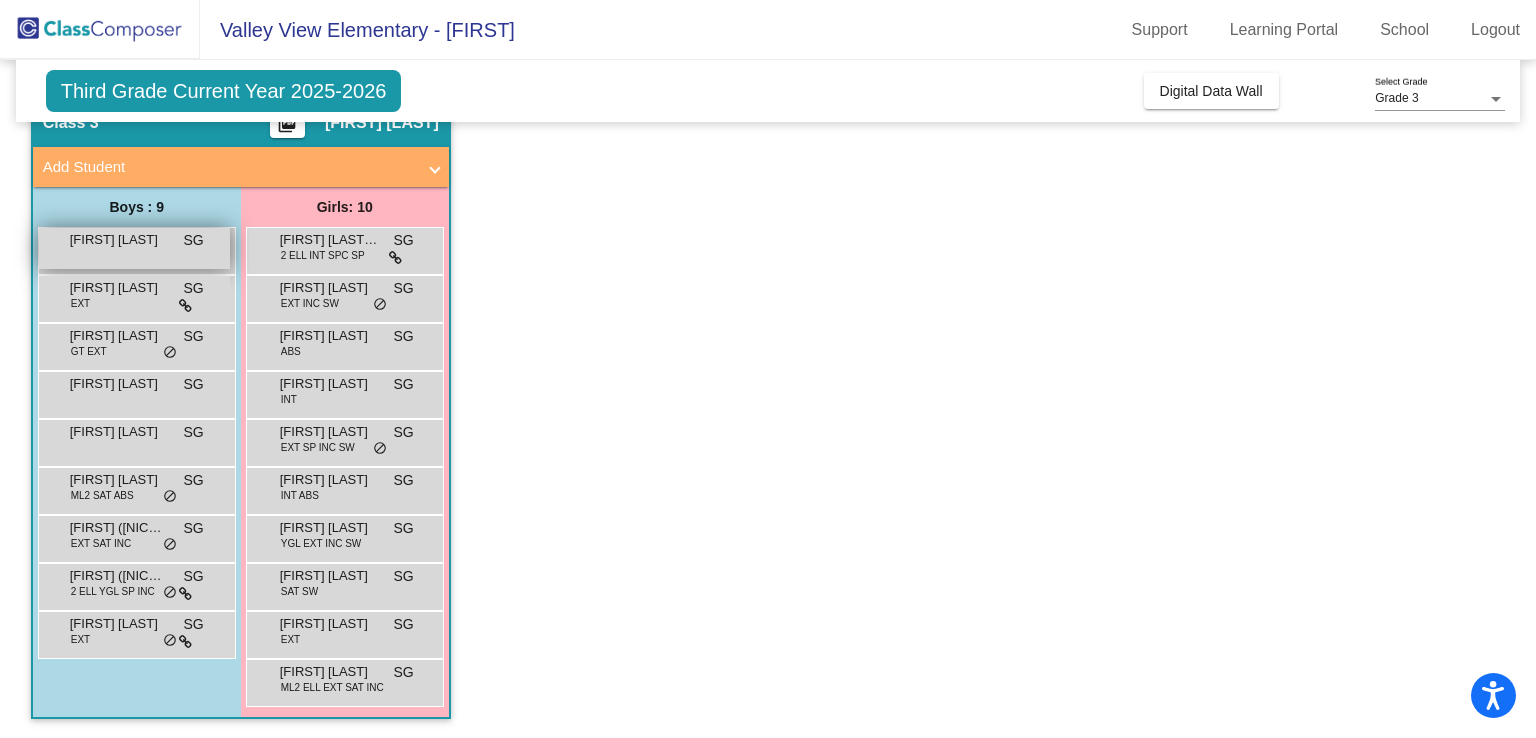 click on "[FIRST] [LAST] SG lock do_not_disturb_alt" at bounding box center [134, 248] 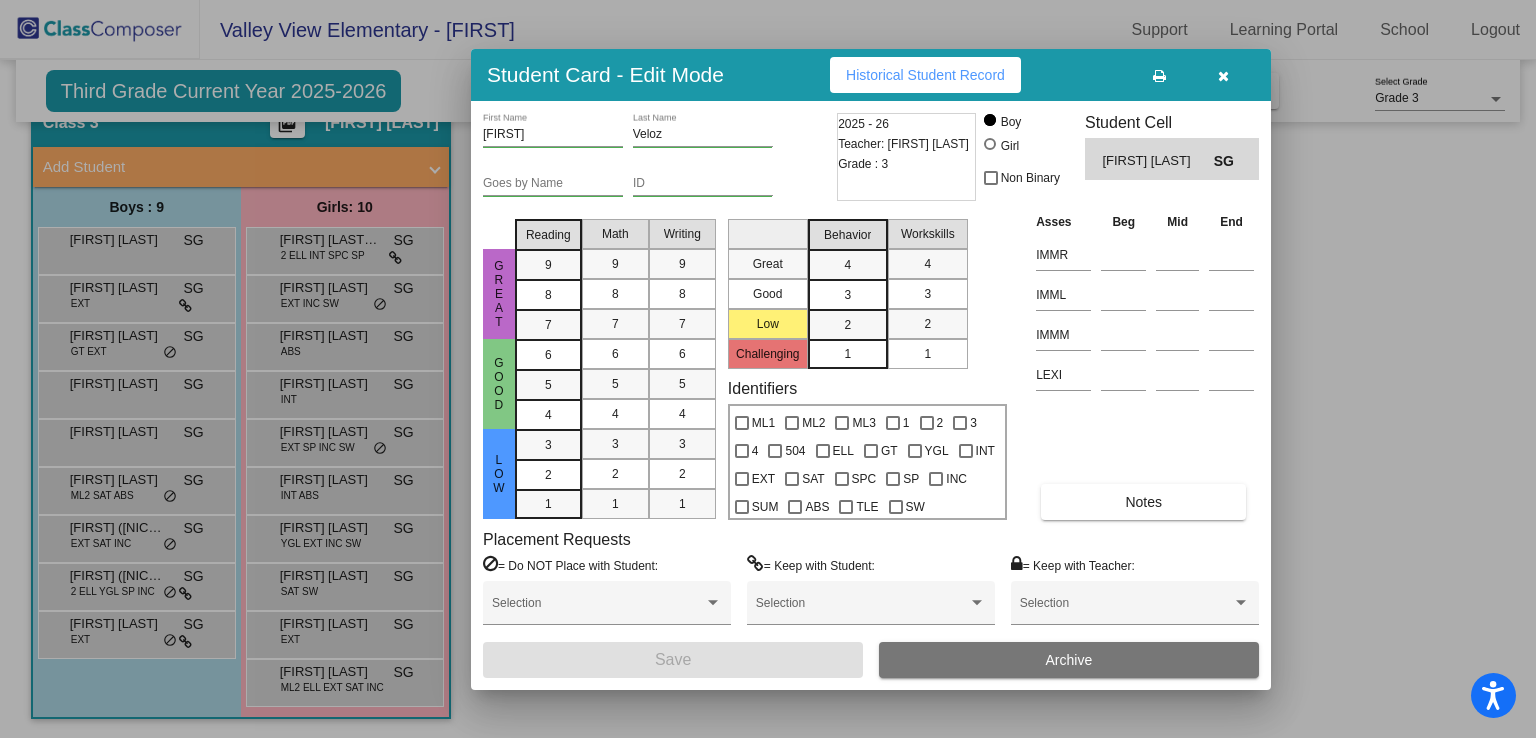 click at bounding box center (768, 369) 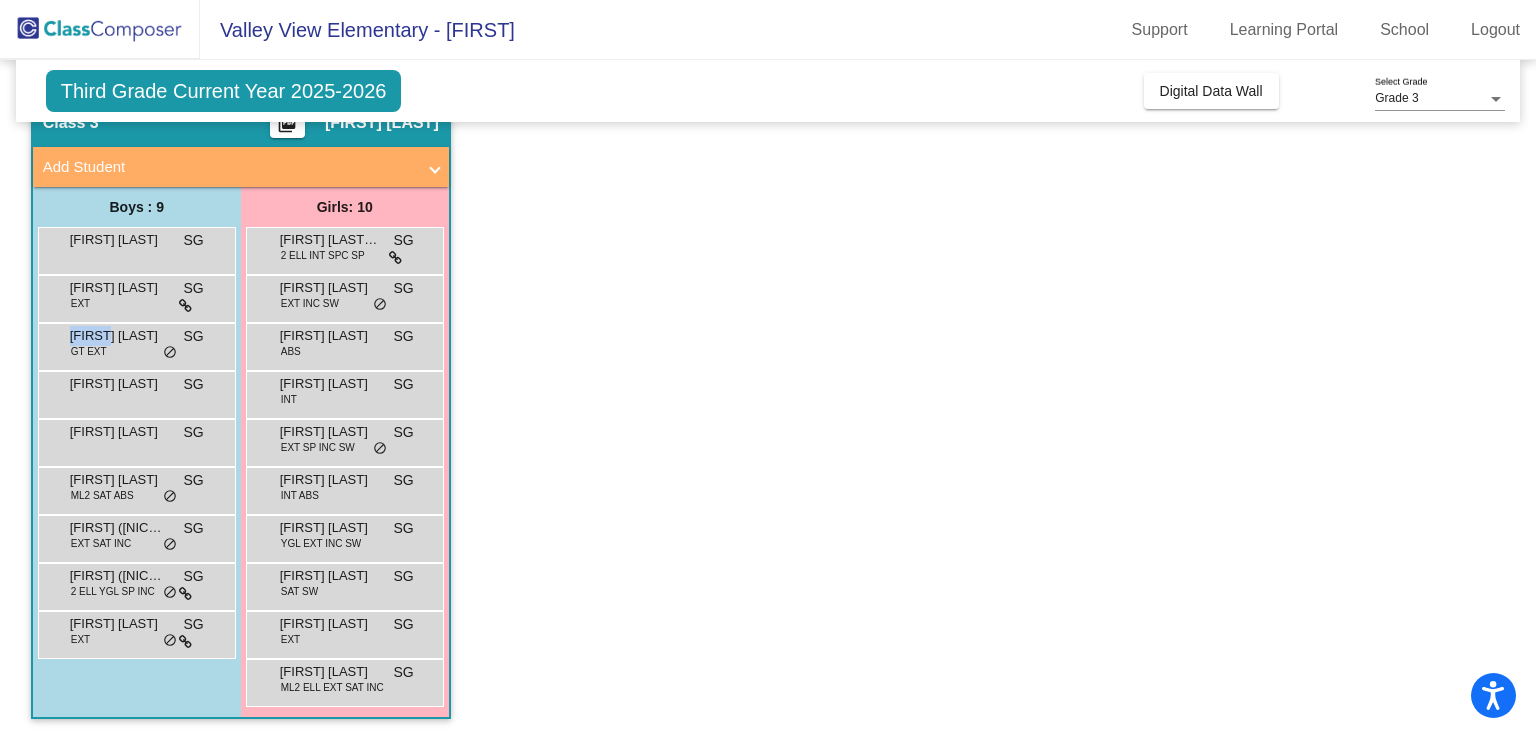 click on "[FIRST] [LAST] GT EXT SG lock do_not_disturb_alt" at bounding box center (134, 344) 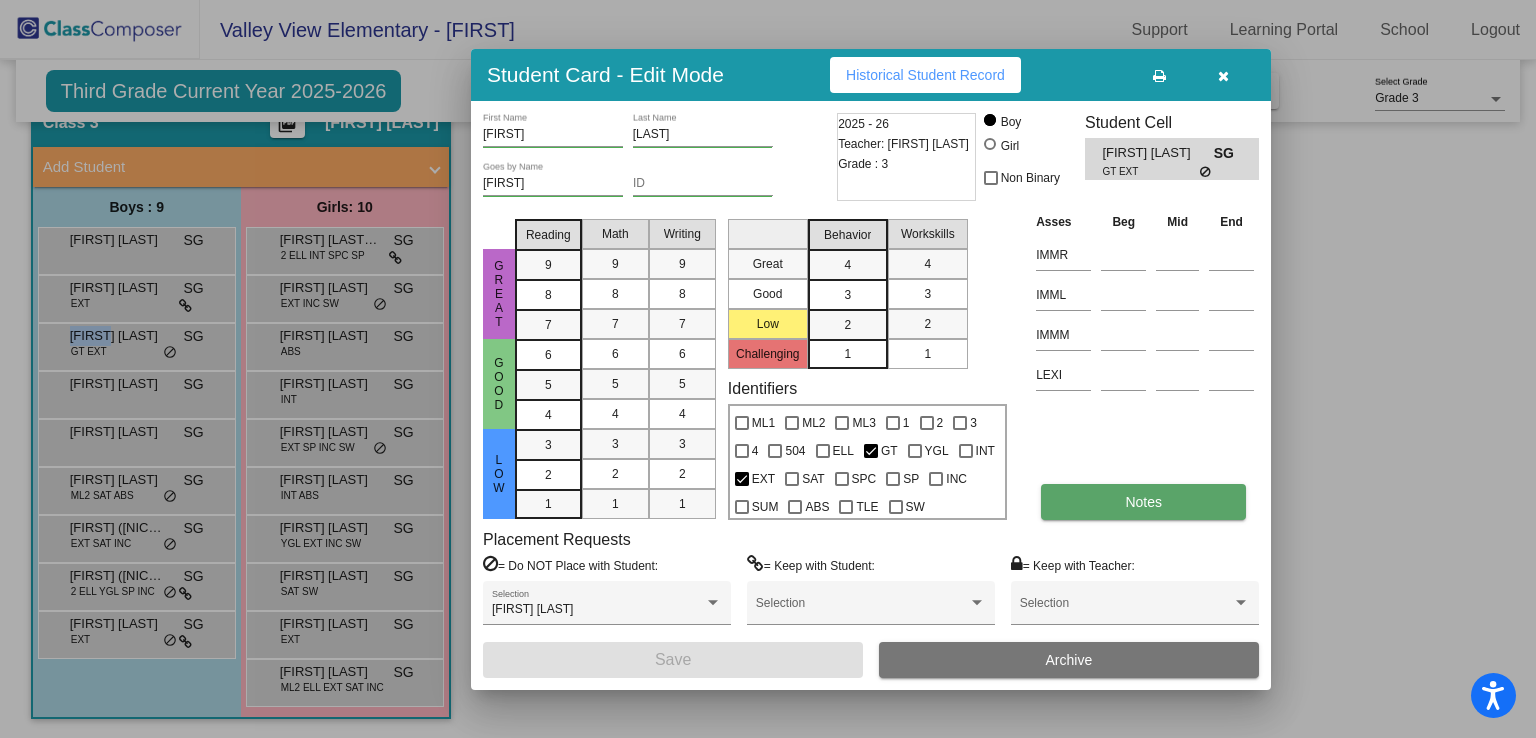 click on "Notes" at bounding box center (1143, 502) 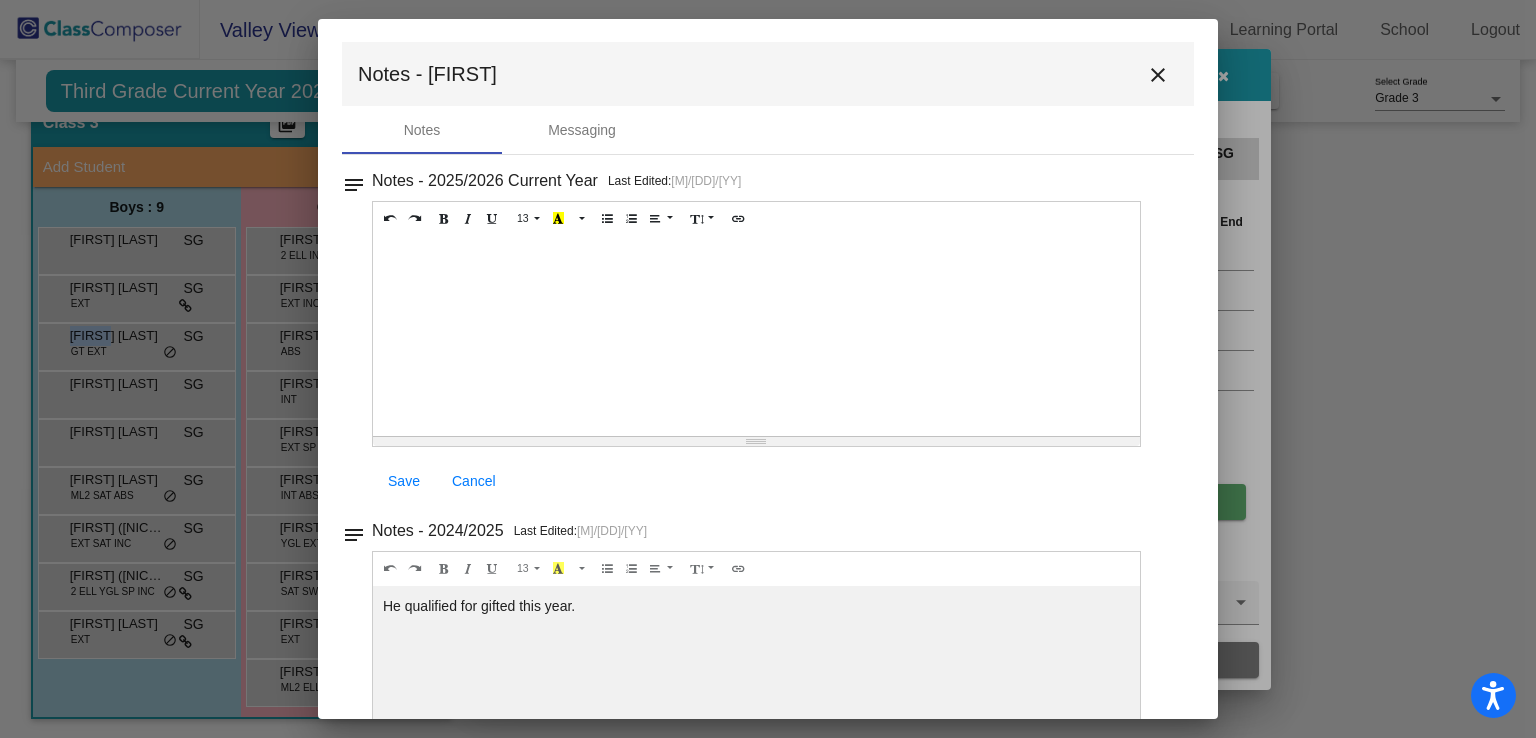 scroll, scrollTop: 0, scrollLeft: 0, axis: both 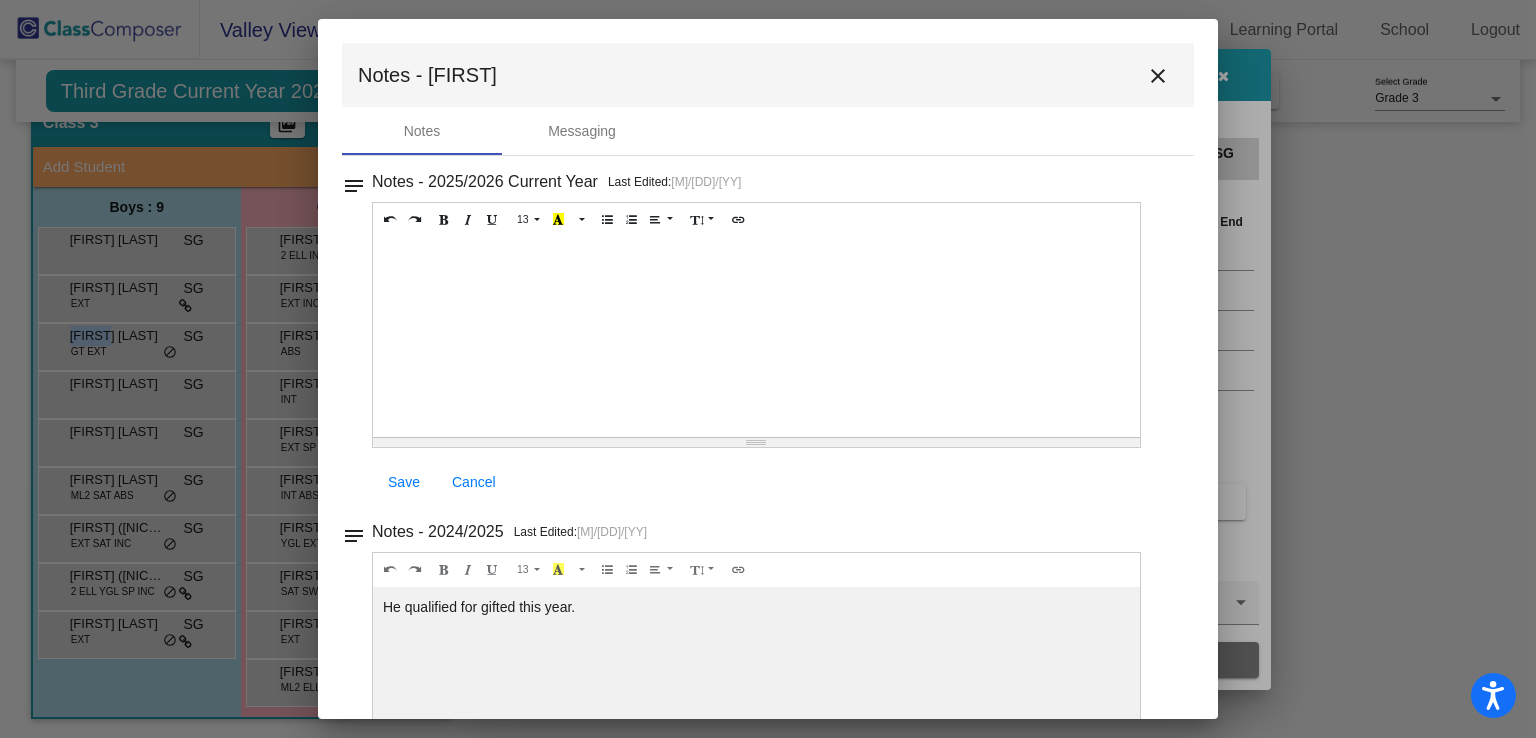 click on "close" at bounding box center (1158, 76) 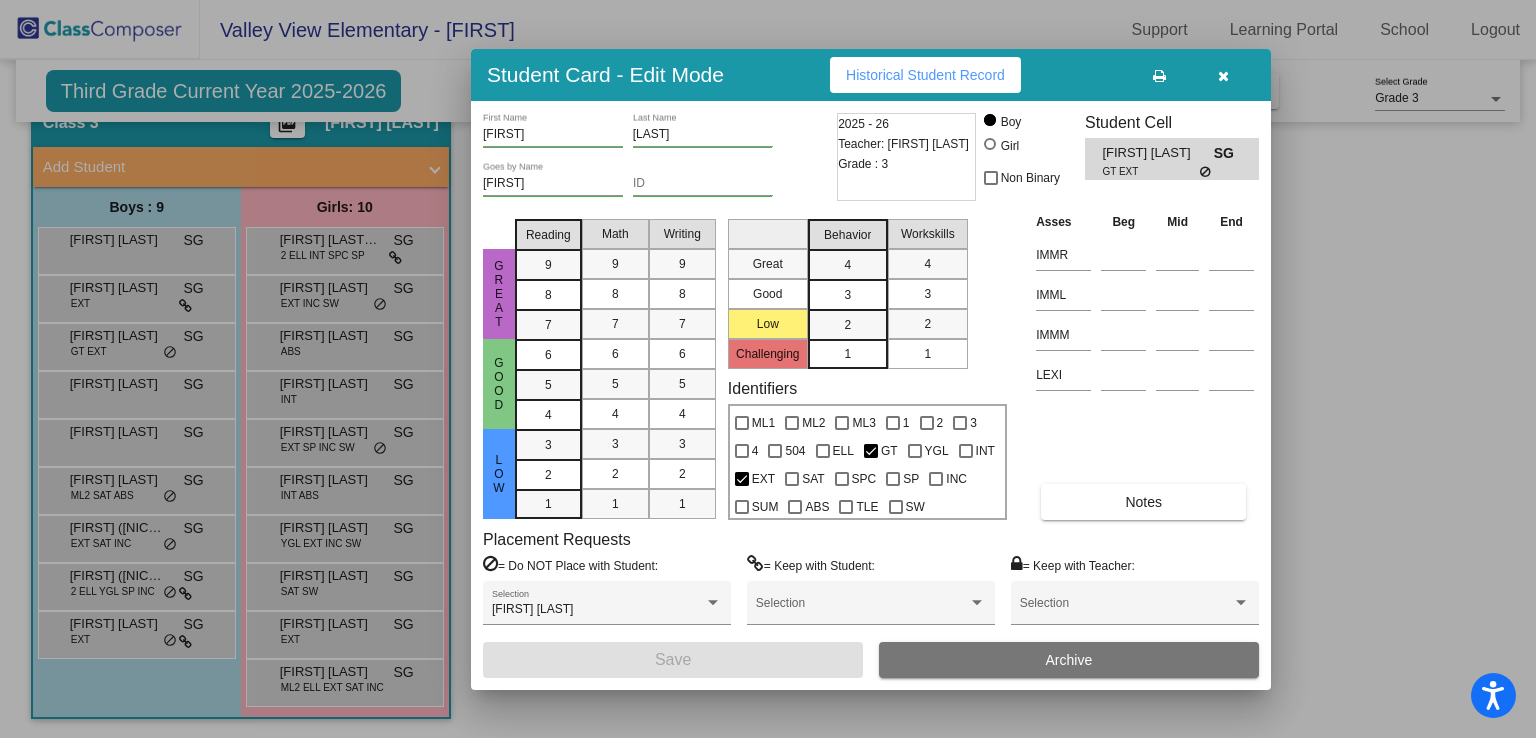 click at bounding box center [768, 369] 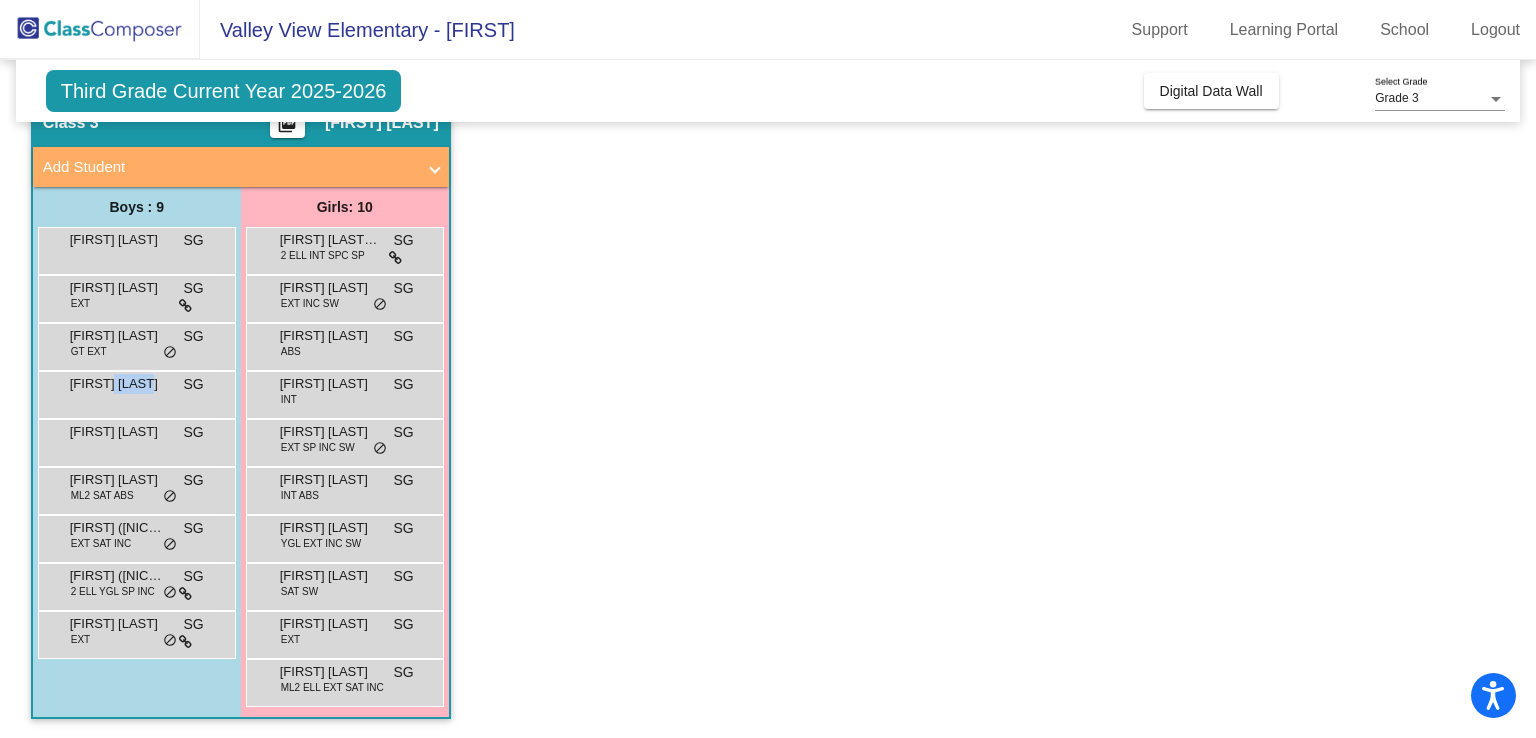 click on "[FIRST] [LAST]" at bounding box center (120, 384) 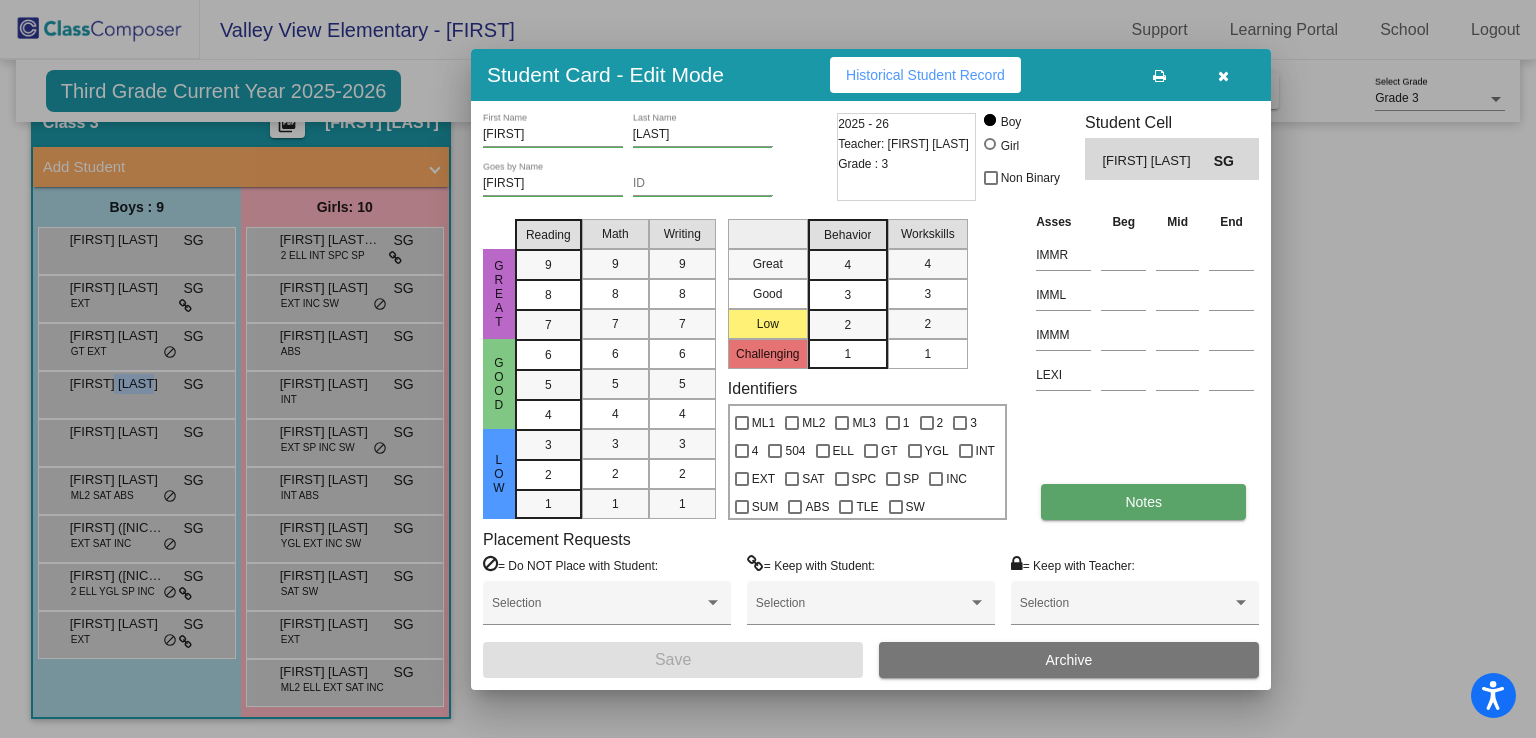click on "Notes" at bounding box center (1143, 502) 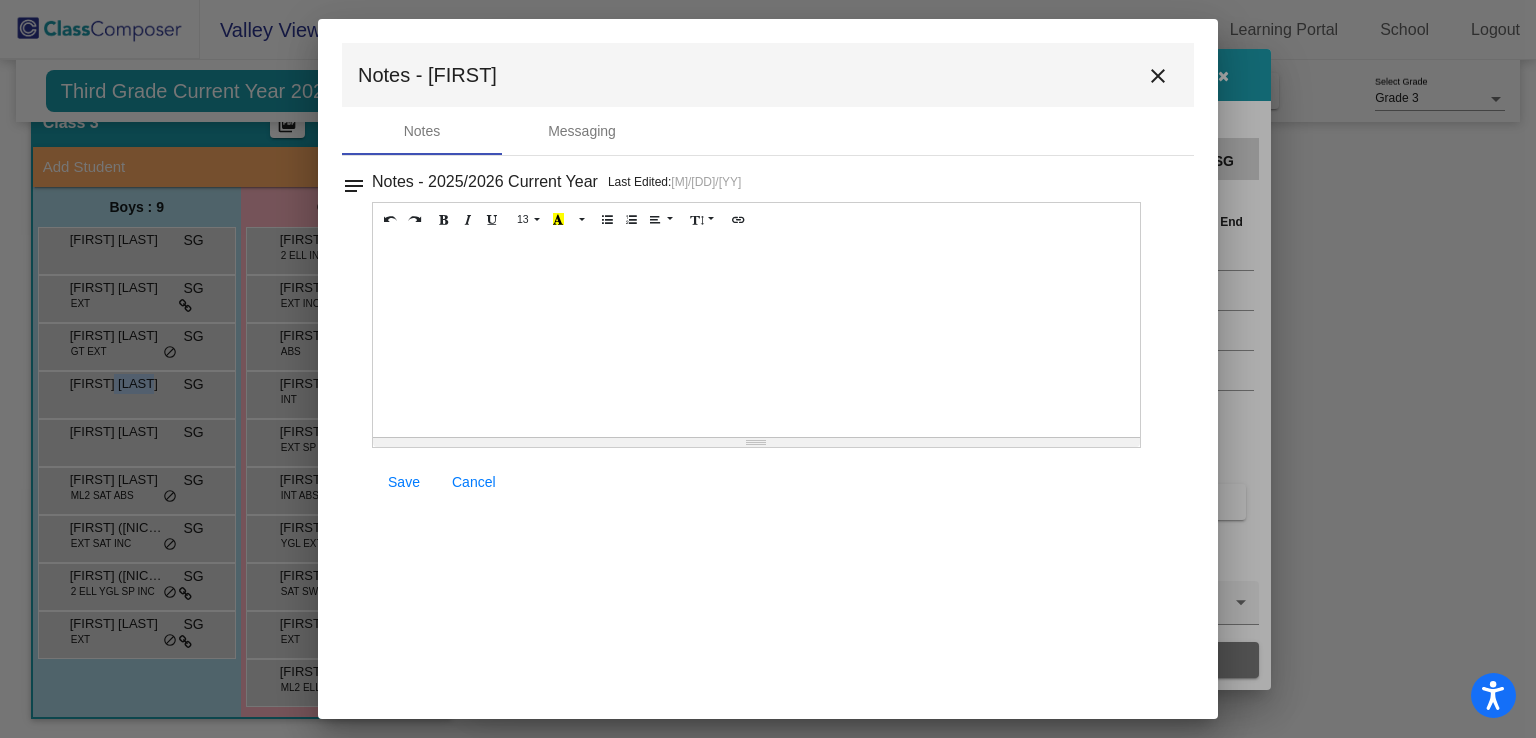 click on "close" at bounding box center [1158, 76] 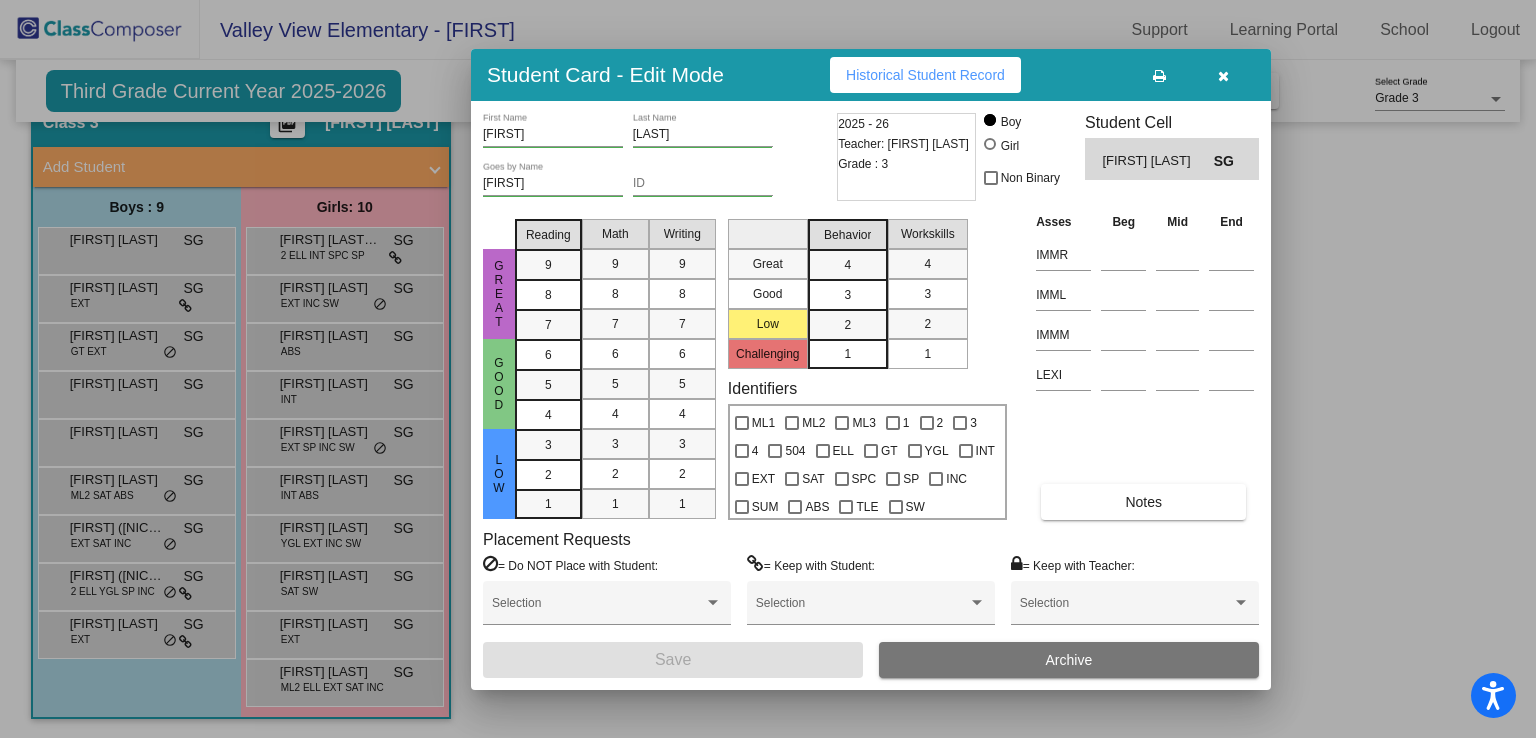 click at bounding box center (768, 369) 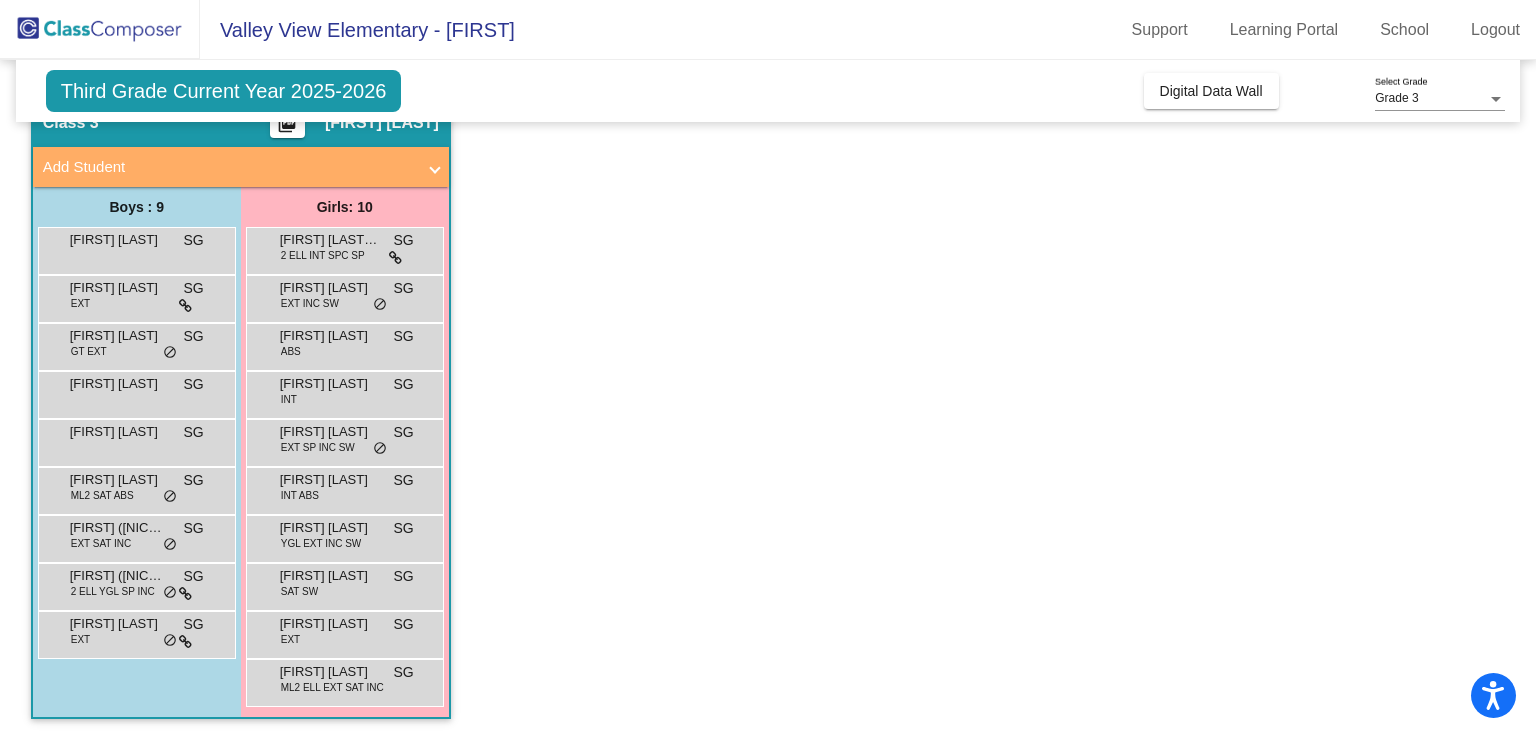 click on "[FIRST] [LAST]" at bounding box center (120, 432) 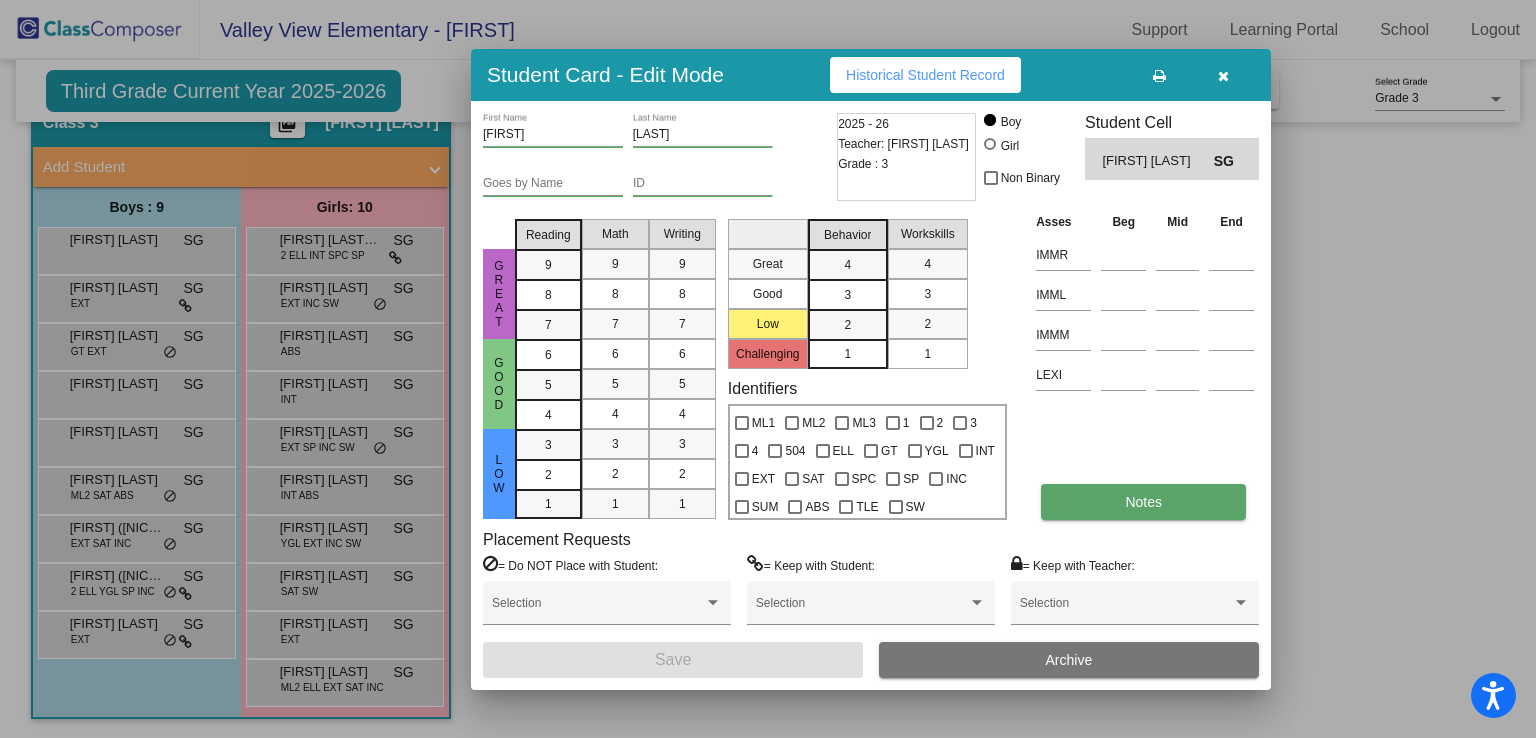 click on "Notes" at bounding box center [1143, 502] 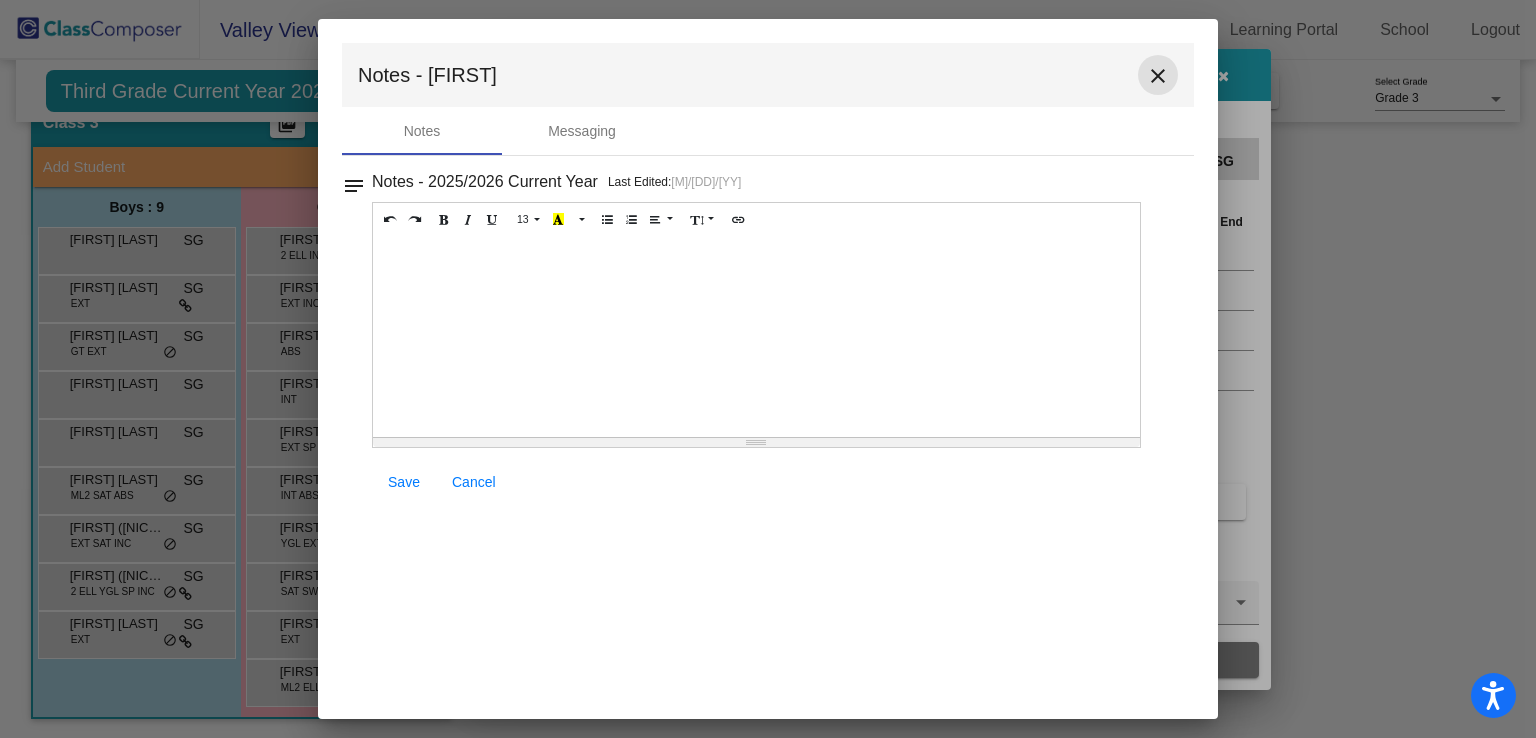 click on "close" at bounding box center (1158, 76) 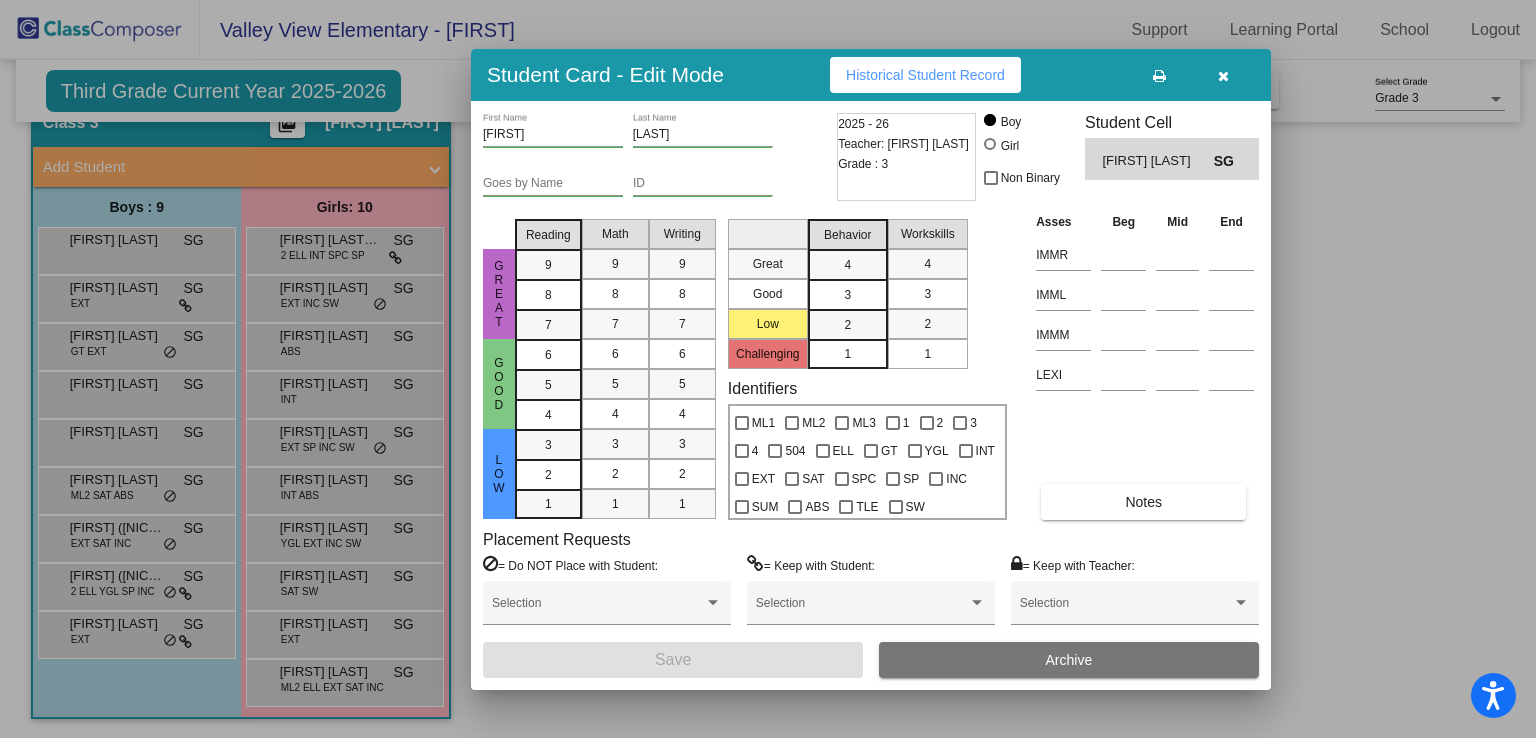 click at bounding box center (768, 369) 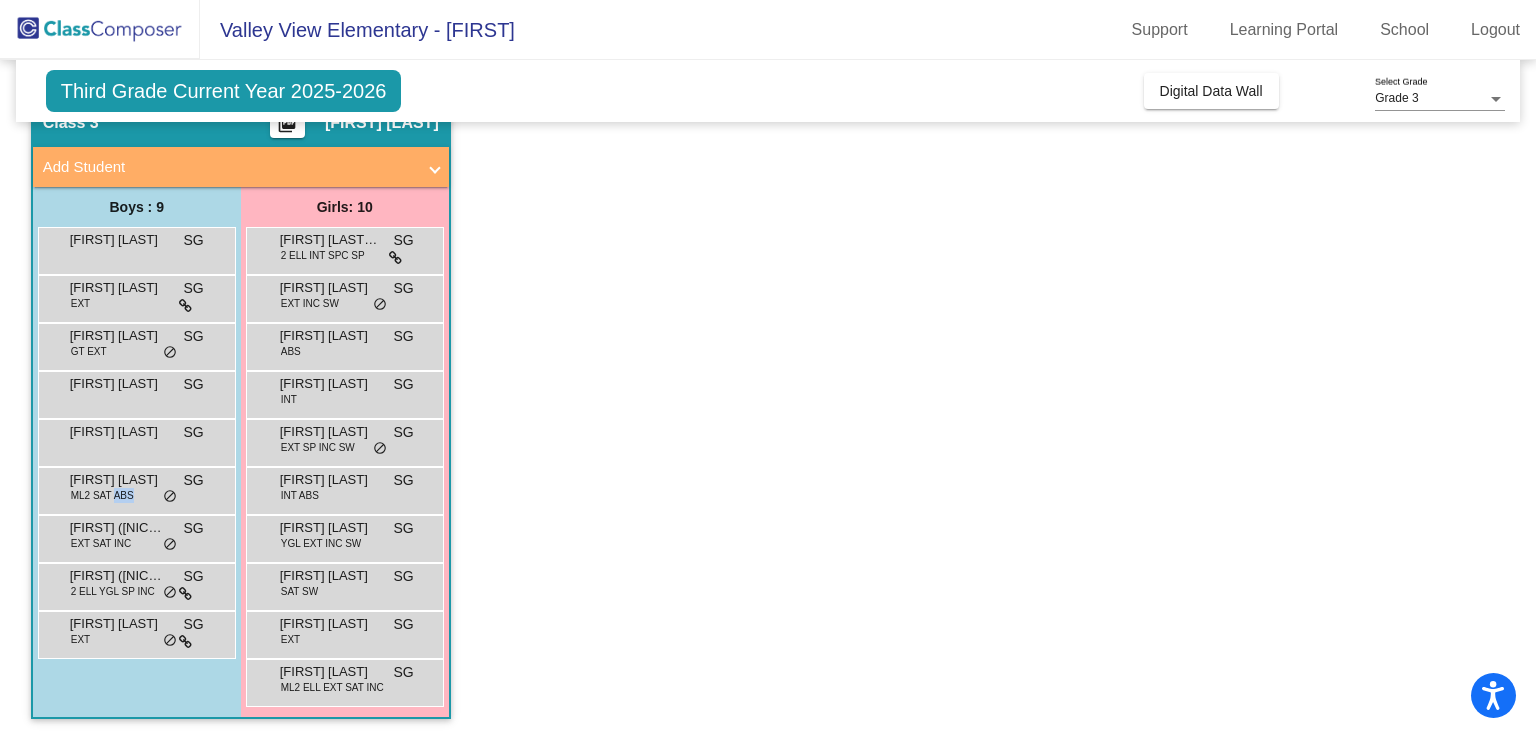 click on "ML2 SAT ABS" at bounding box center (102, 495) 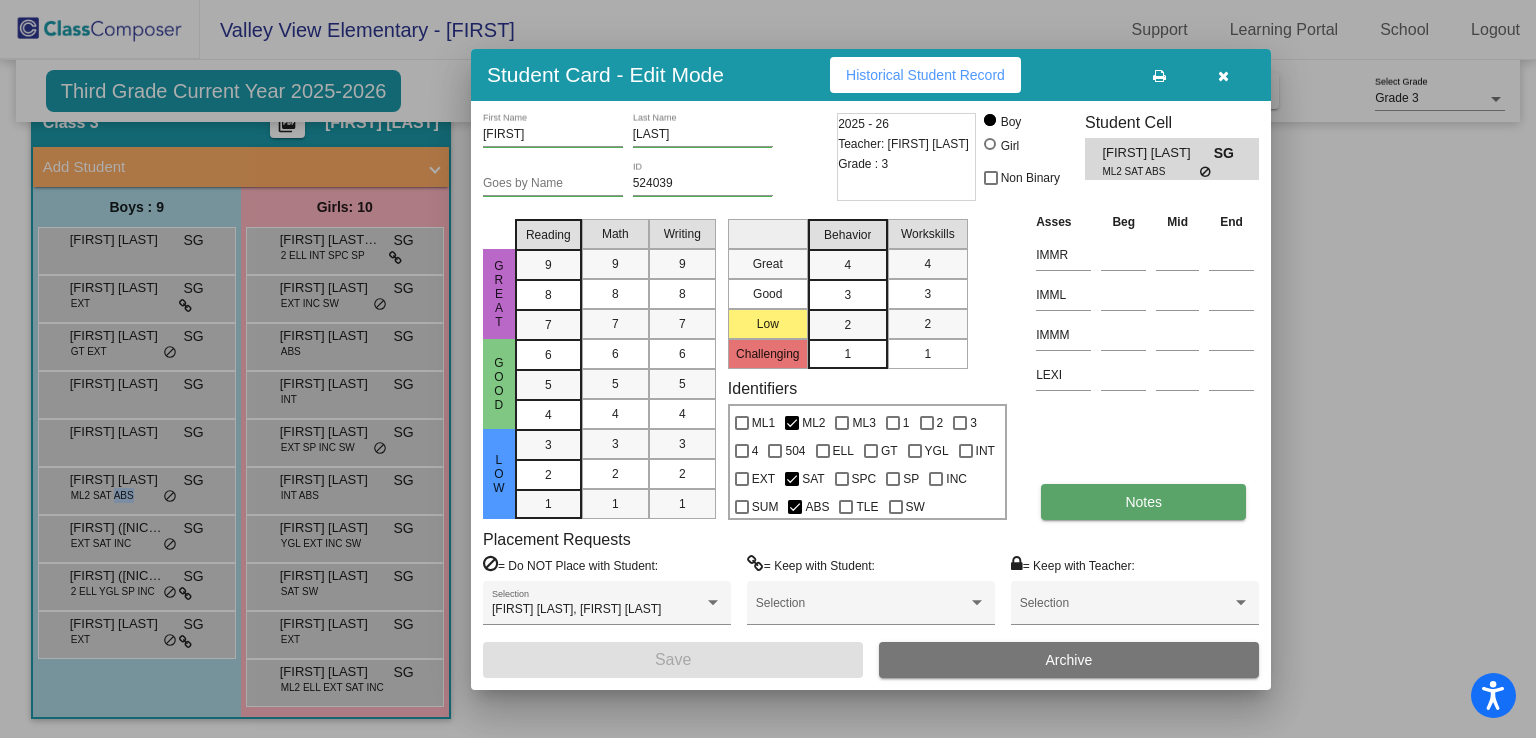 click on "Notes" at bounding box center [1143, 502] 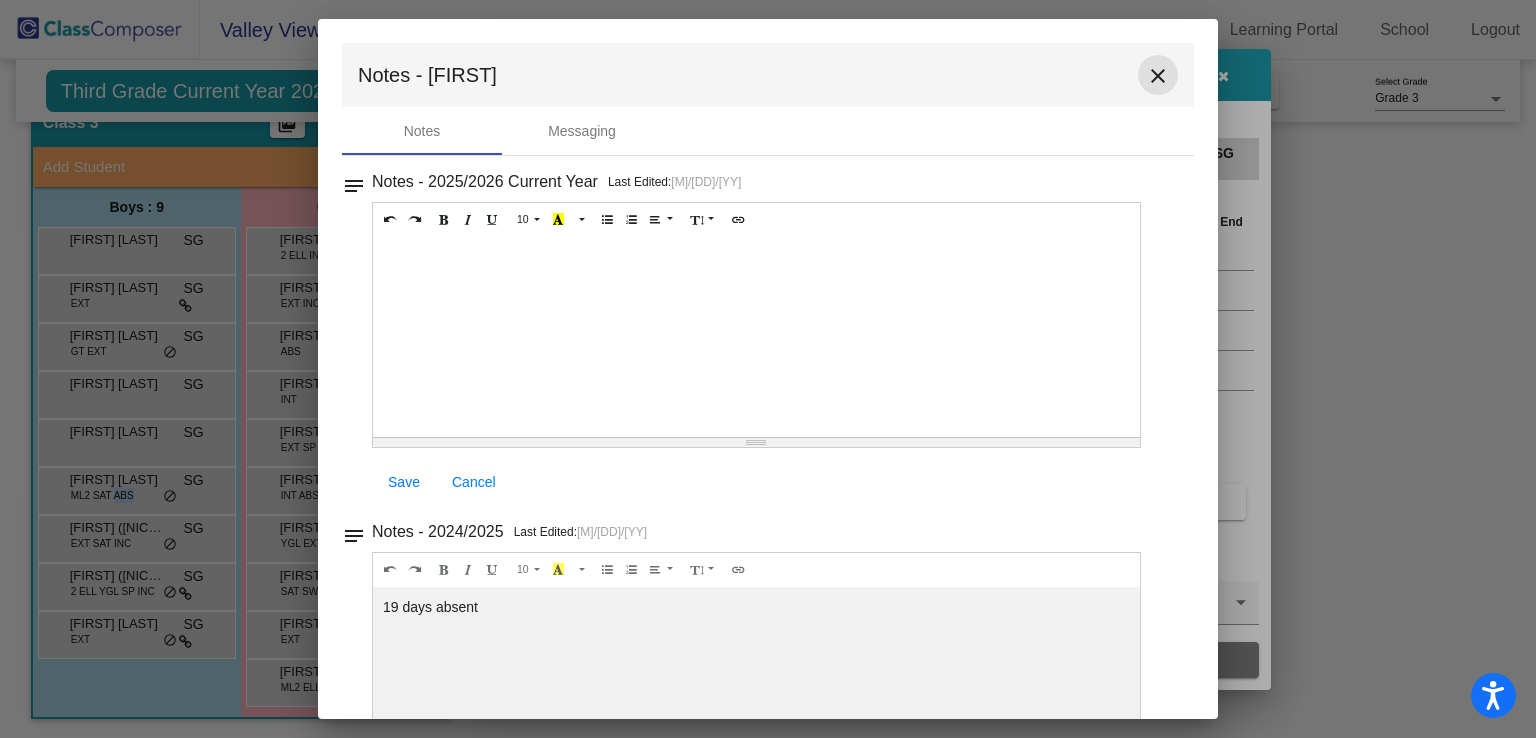 click on "close" at bounding box center [1158, 76] 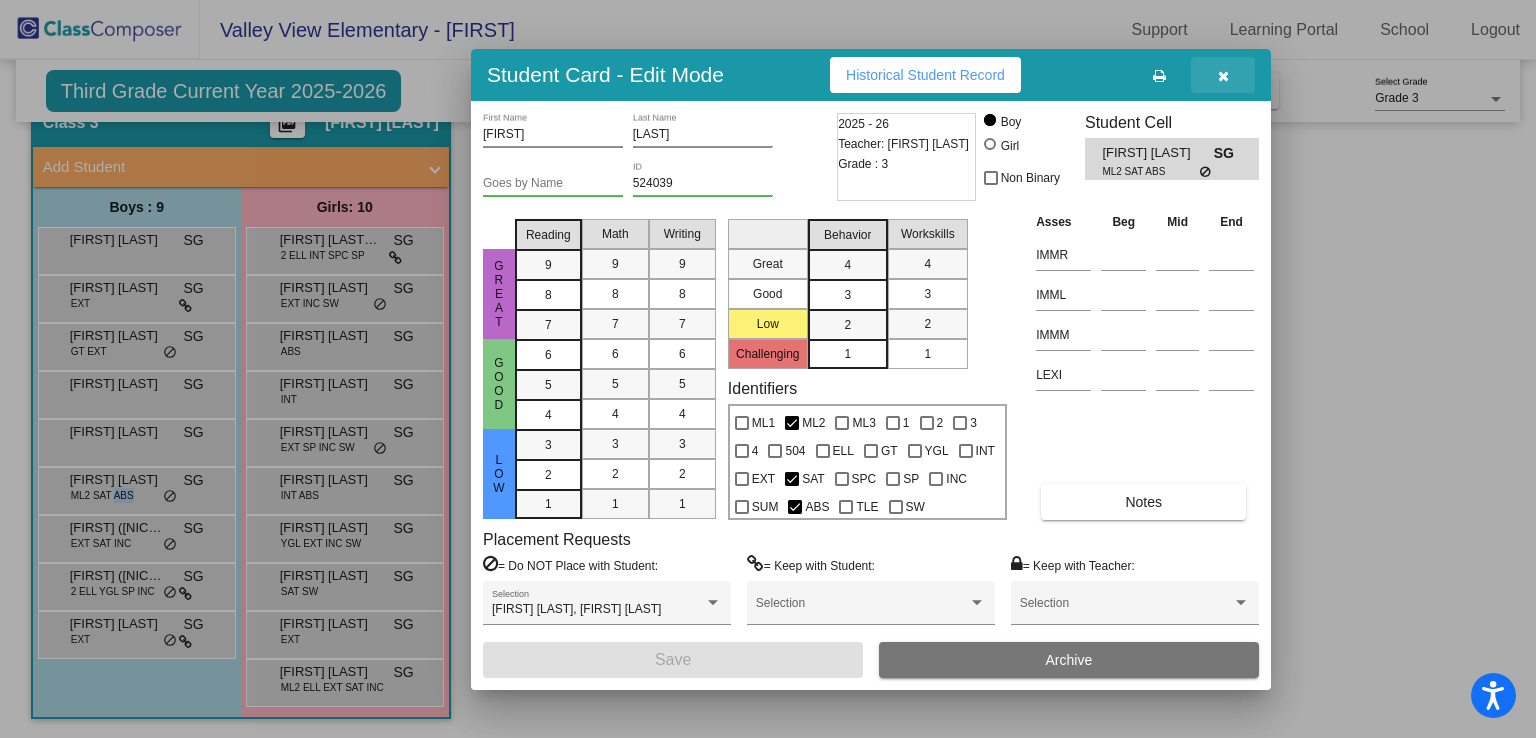 click at bounding box center [1223, 75] 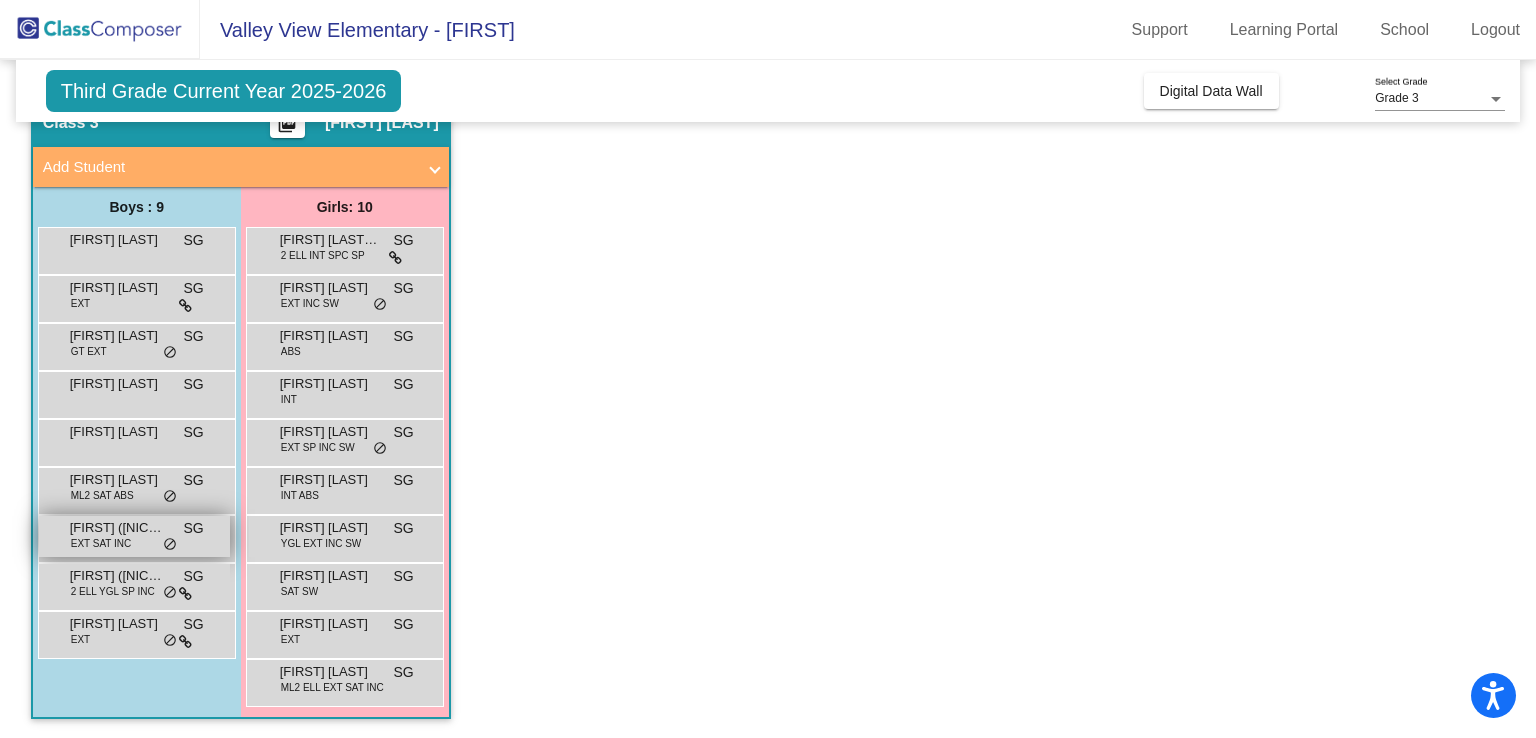 click on "[FIRST] ([NICKNAME]) [LAST]" at bounding box center [120, 528] 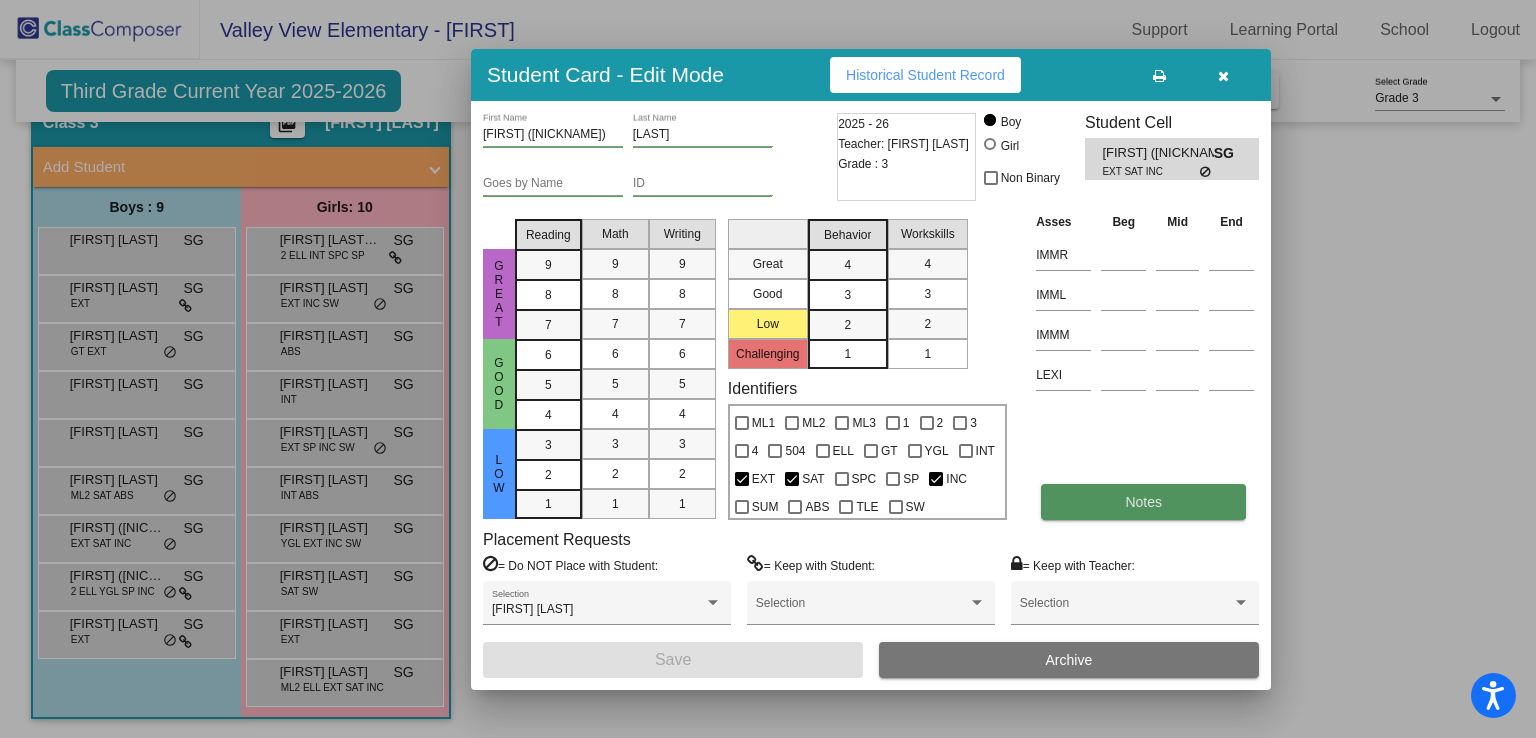 click on "Notes" at bounding box center [1143, 502] 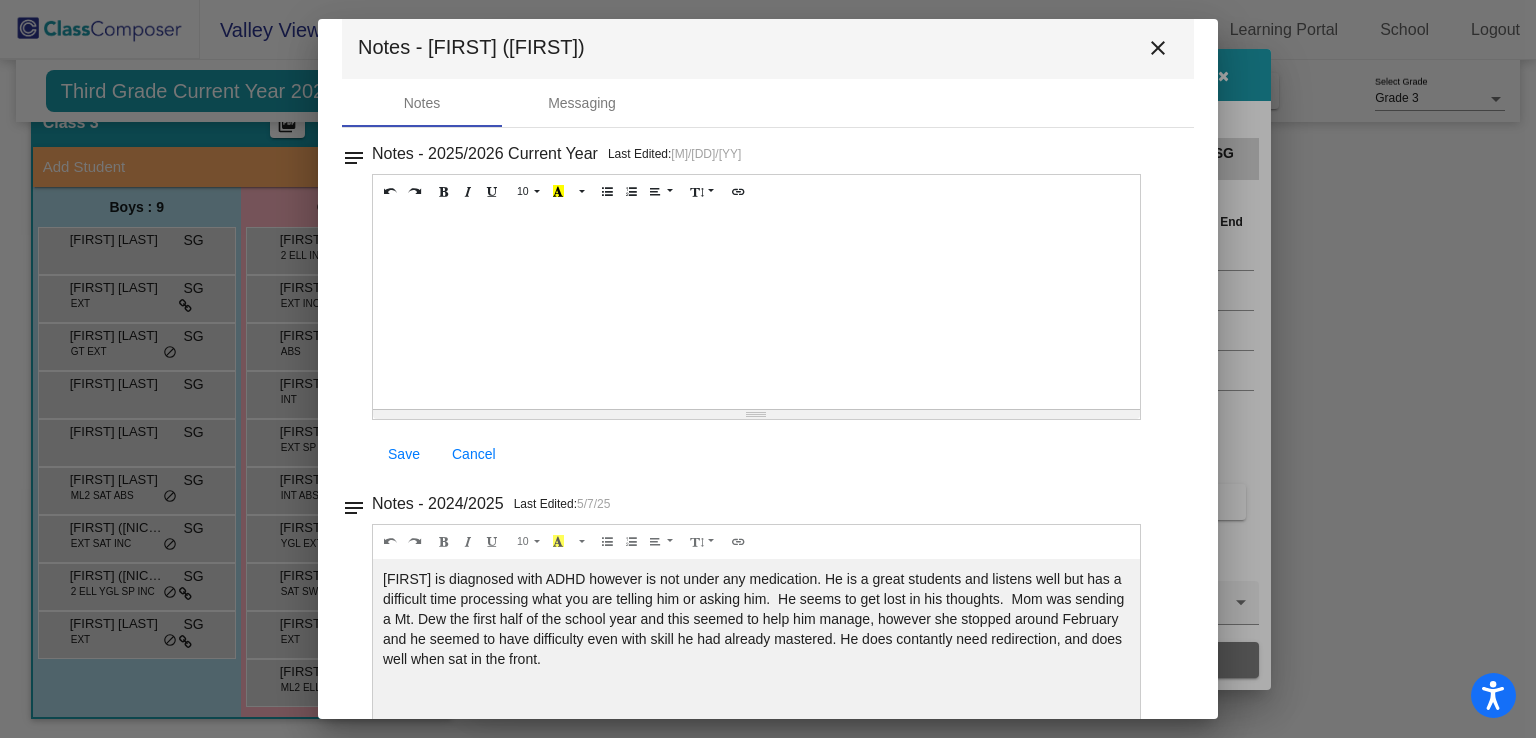 scroll, scrollTop: 0, scrollLeft: 0, axis: both 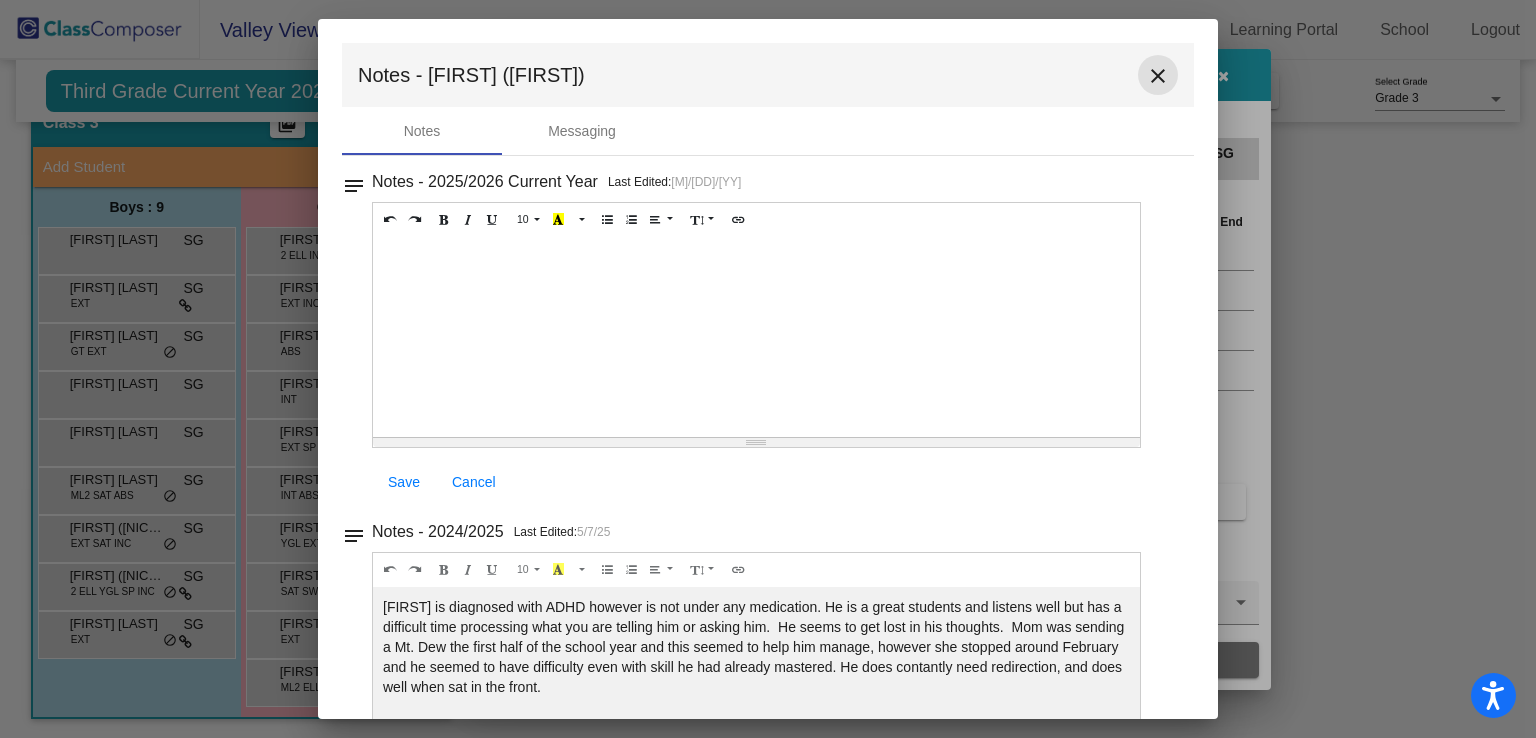 click on "close" at bounding box center [1158, 76] 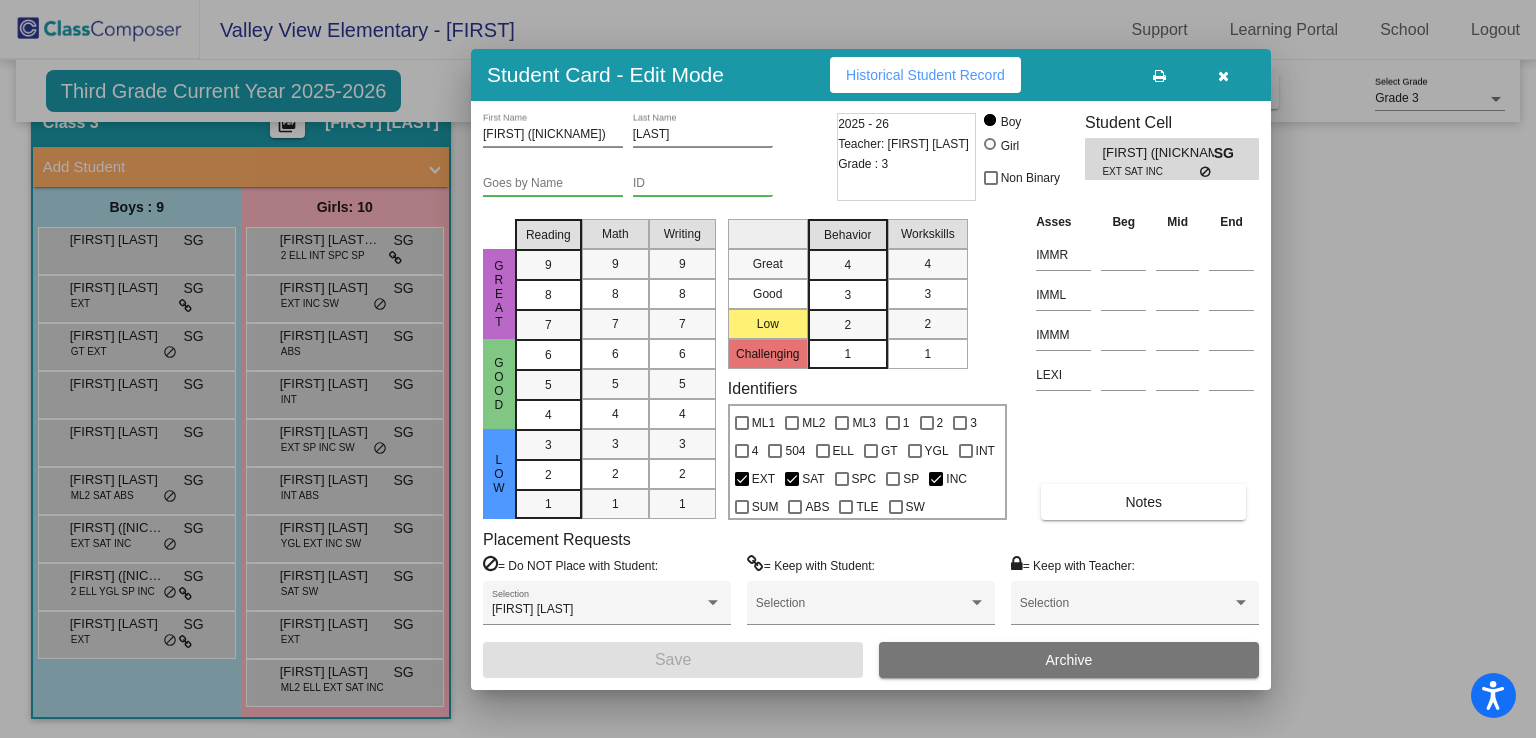 click at bounding box center [768, 369] 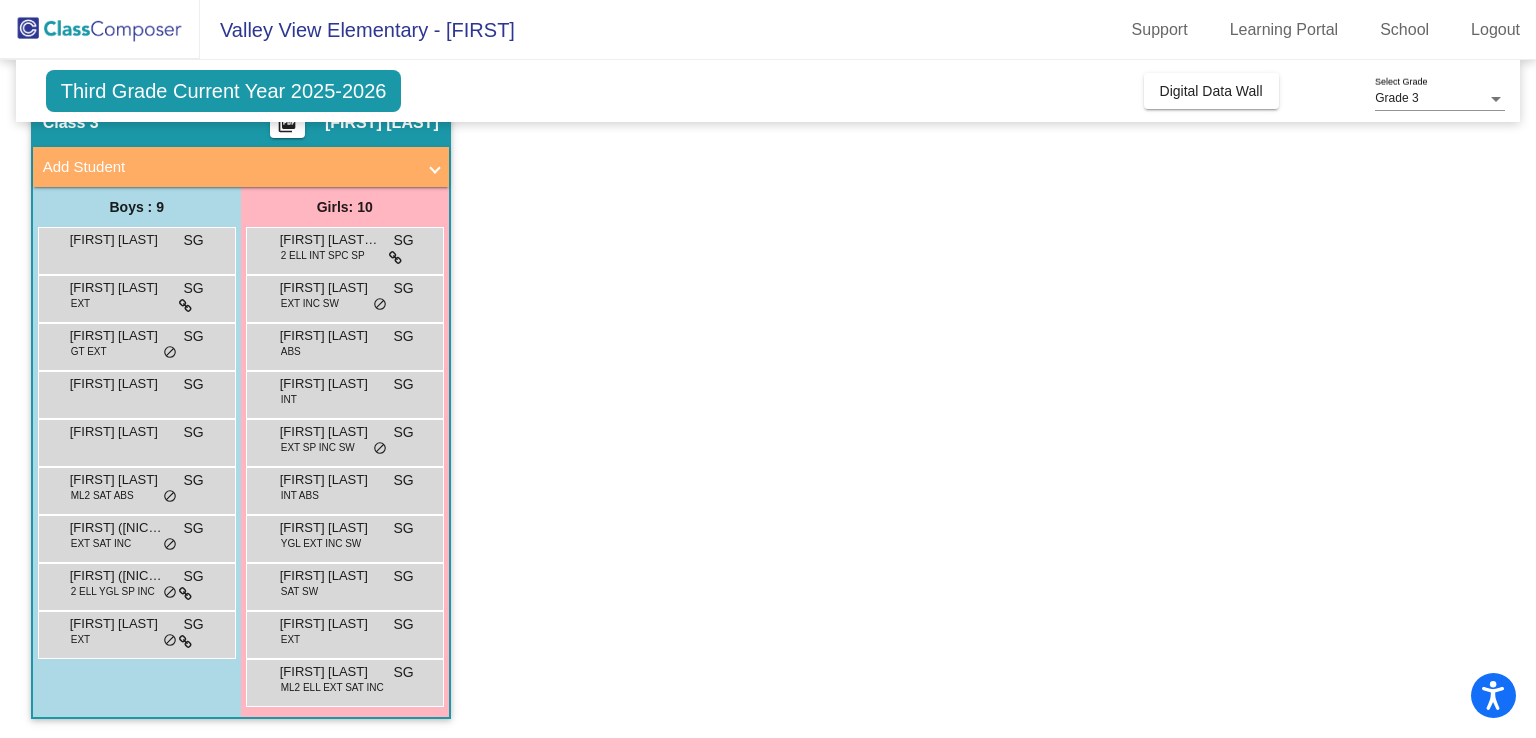 click on "2 ELL YGL SP  INC" at bounding box center (113, 591) 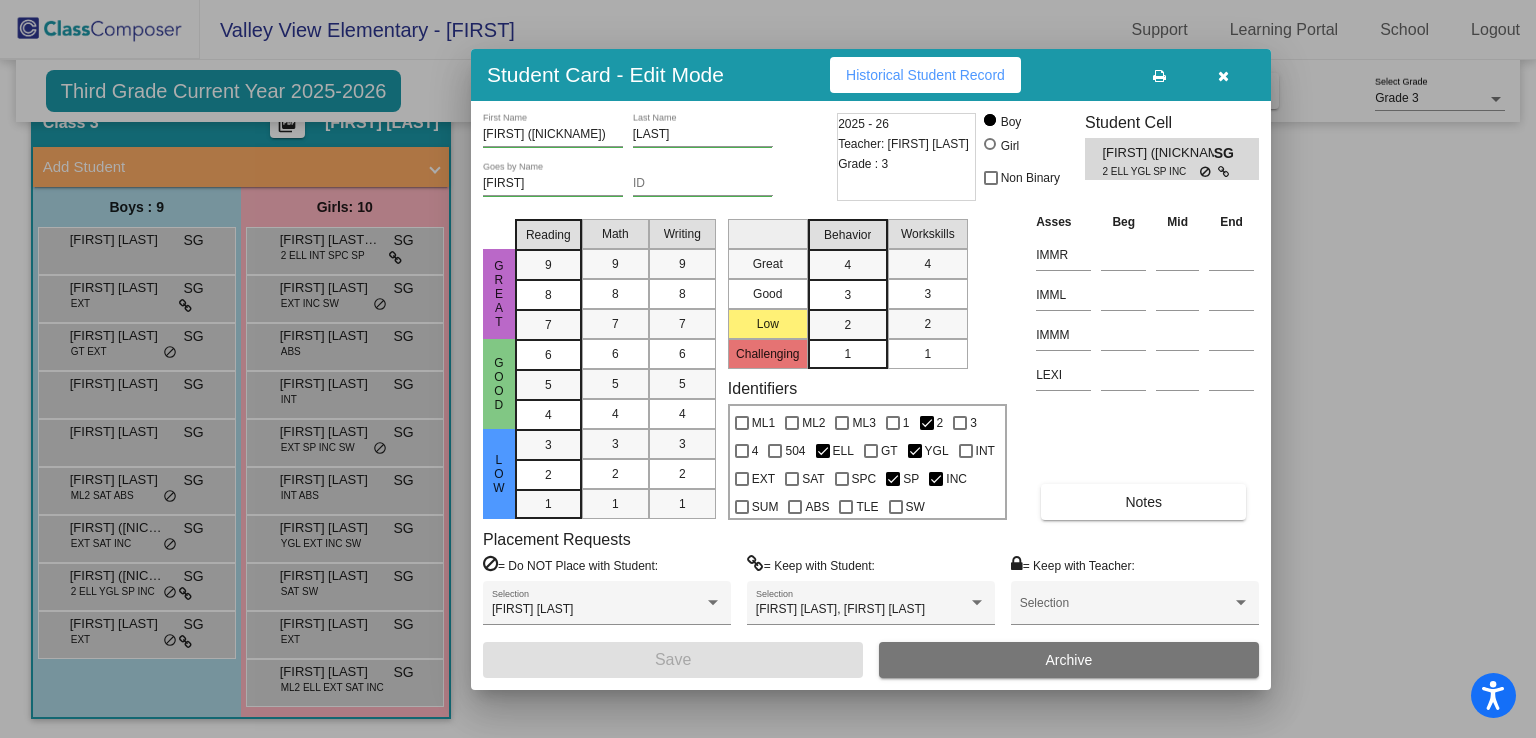 click at bounding box center [768, 369] 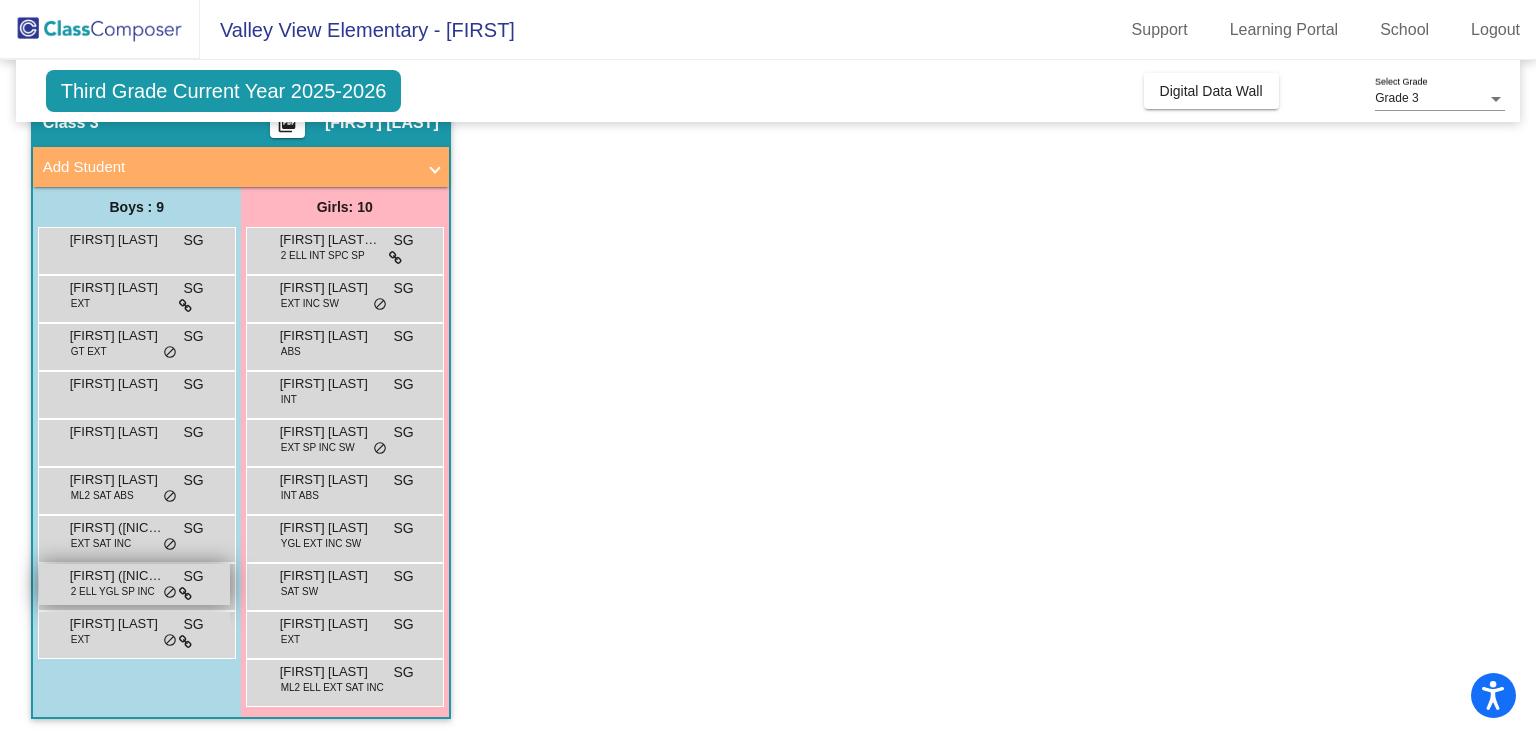 click on "[FIRST] ([NICKNAME]) [LAST]" at bounding box center (120, 576) 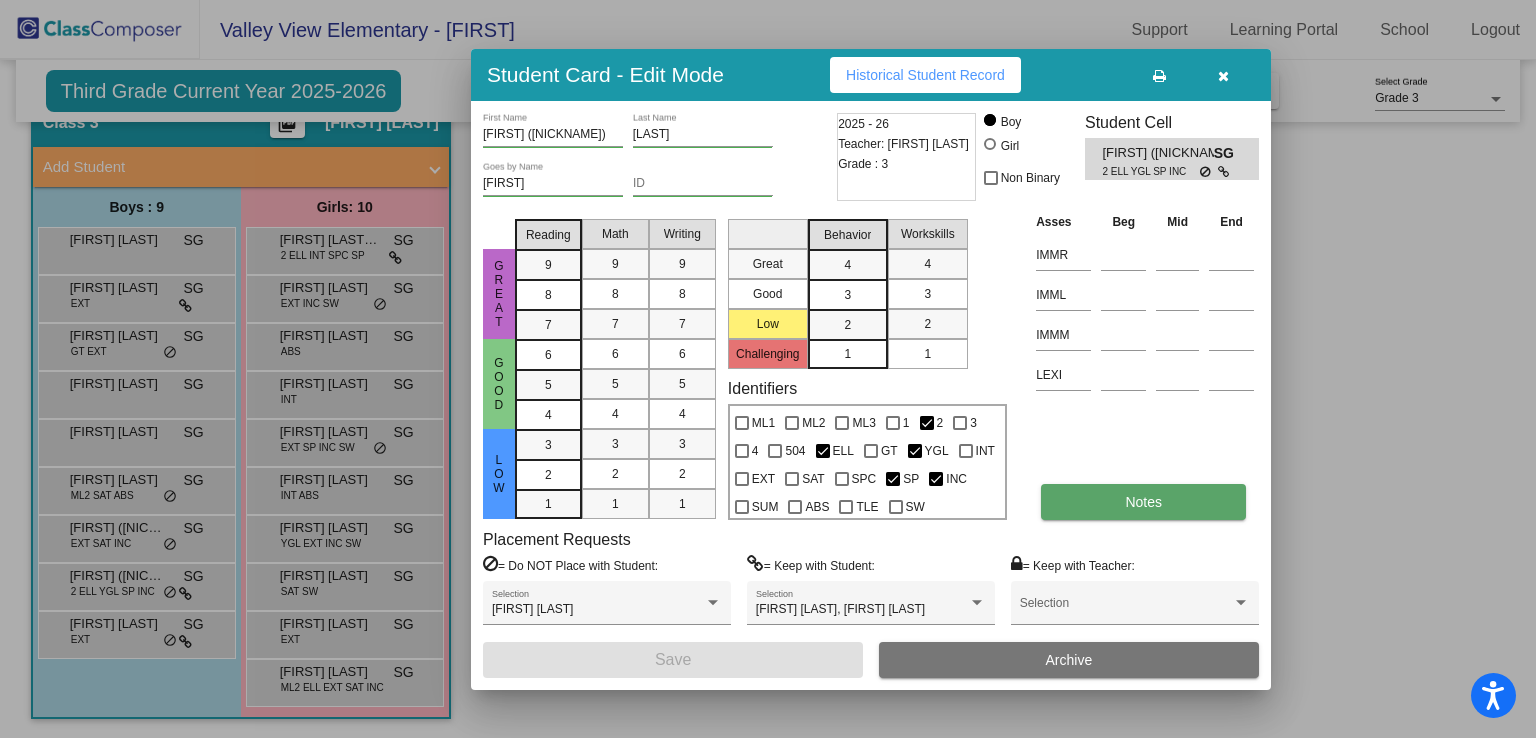click on "Notes" at bounding box center (1143, 502) 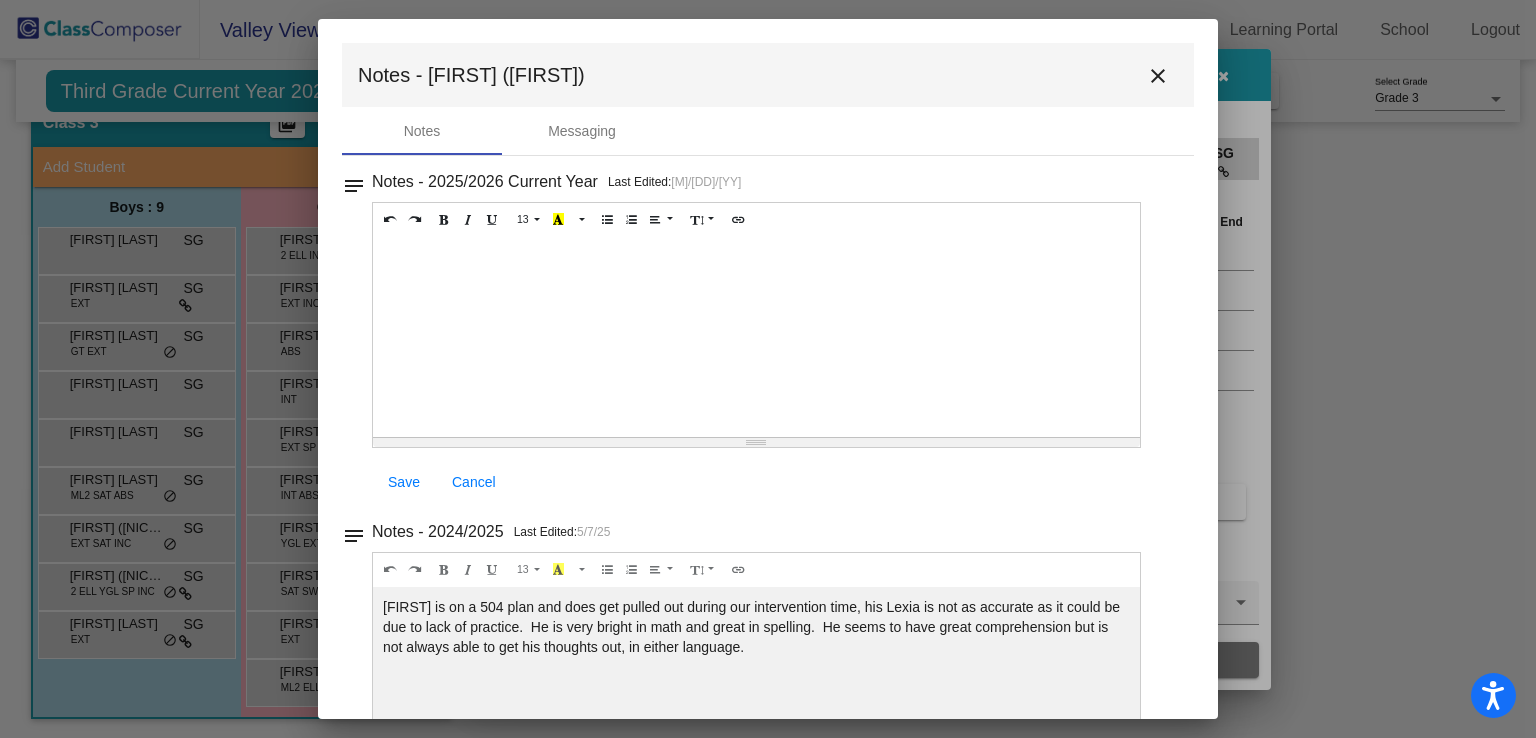 click at bounding box center [768, 369] 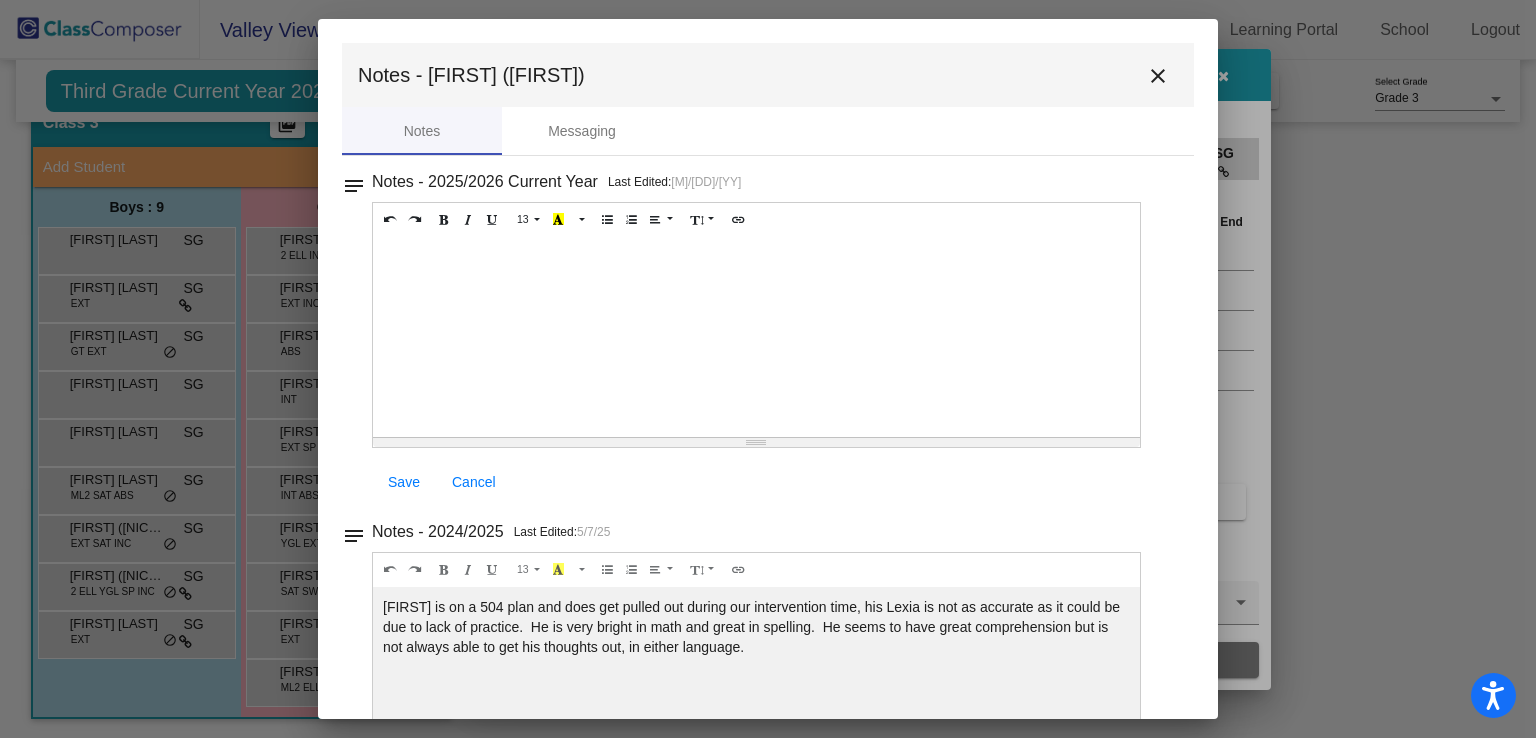 click on "close" at bounding box center [1158, 76] 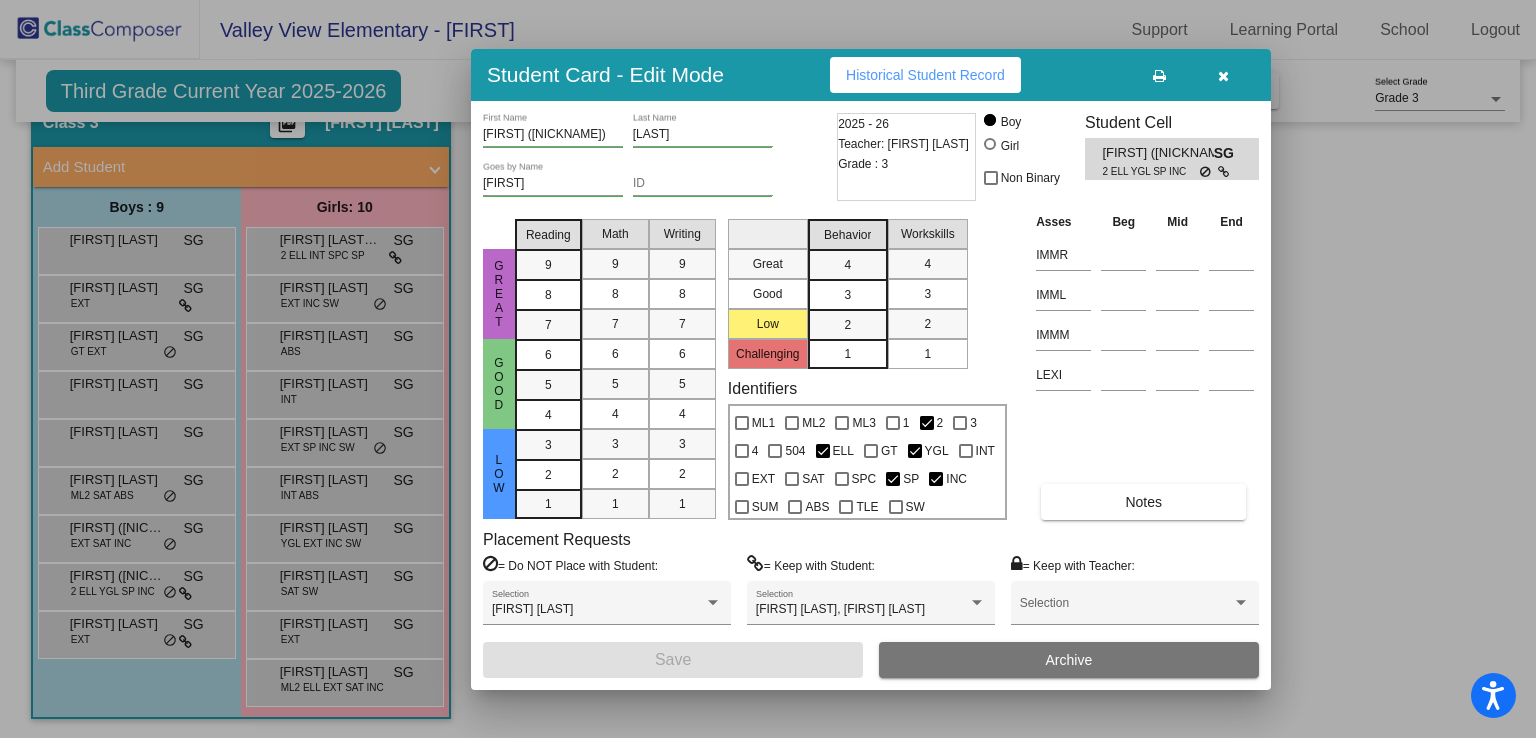 click at bounding box center [768, 369] 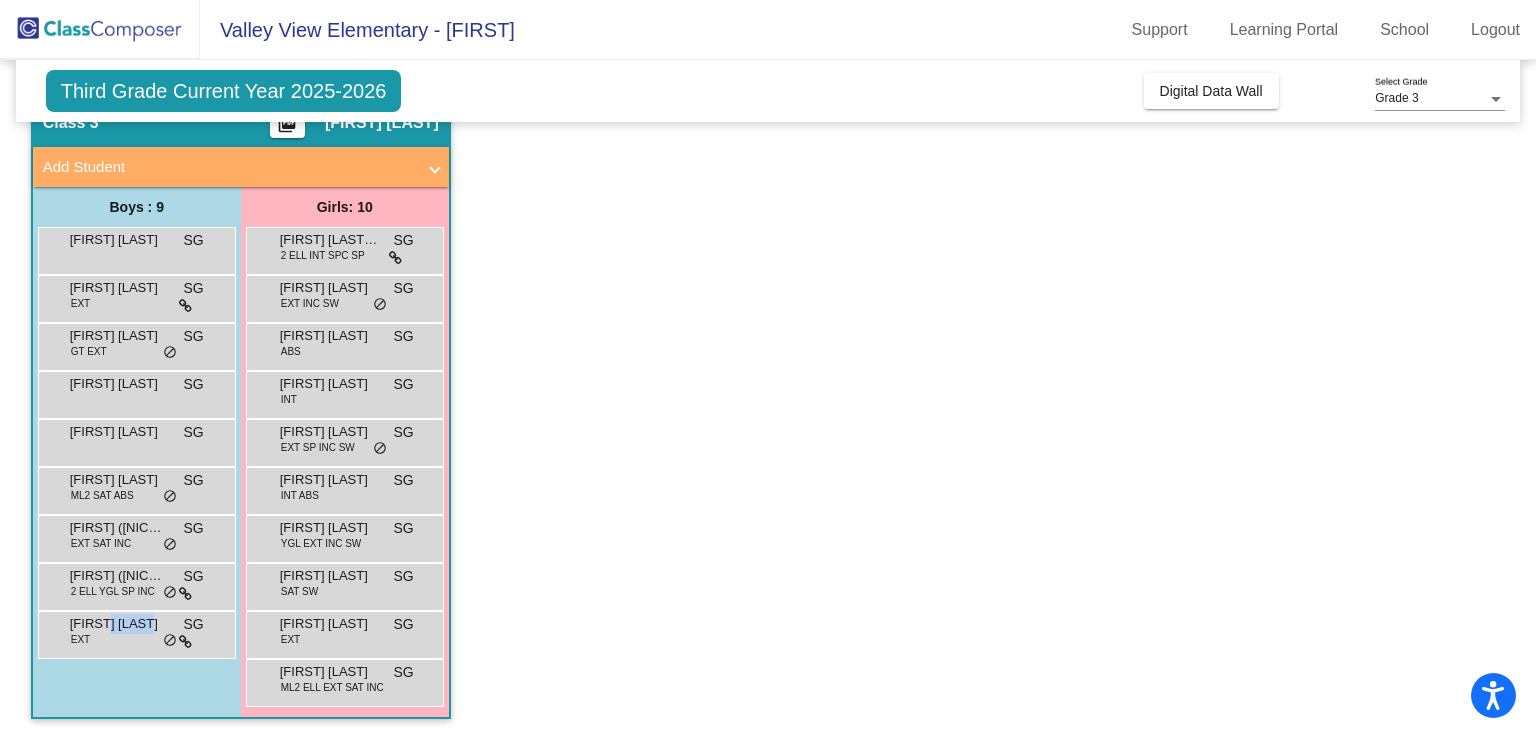 click on "[FIRST] [LAST]" at bounding box center (120, 624) 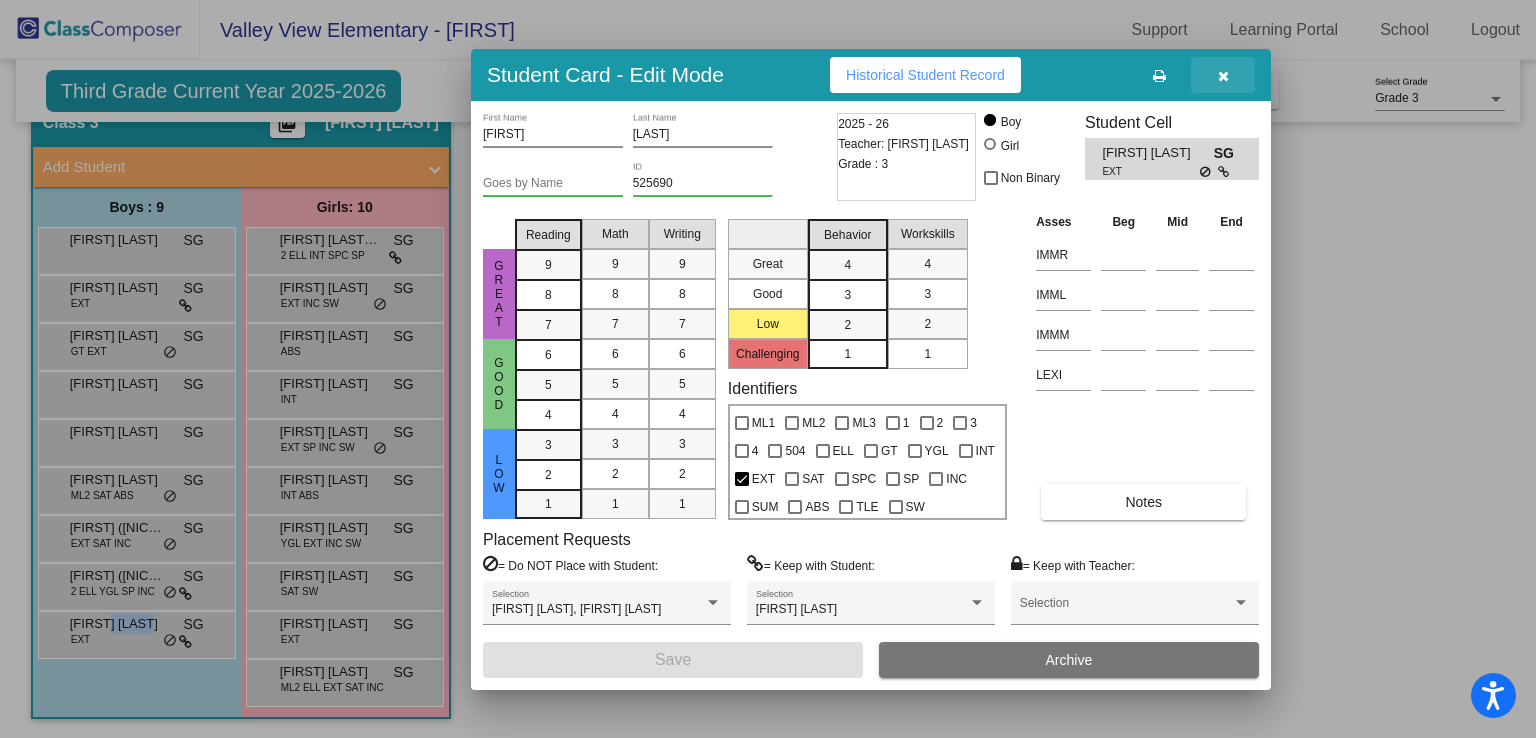 click at bounding box center (1223, 76) 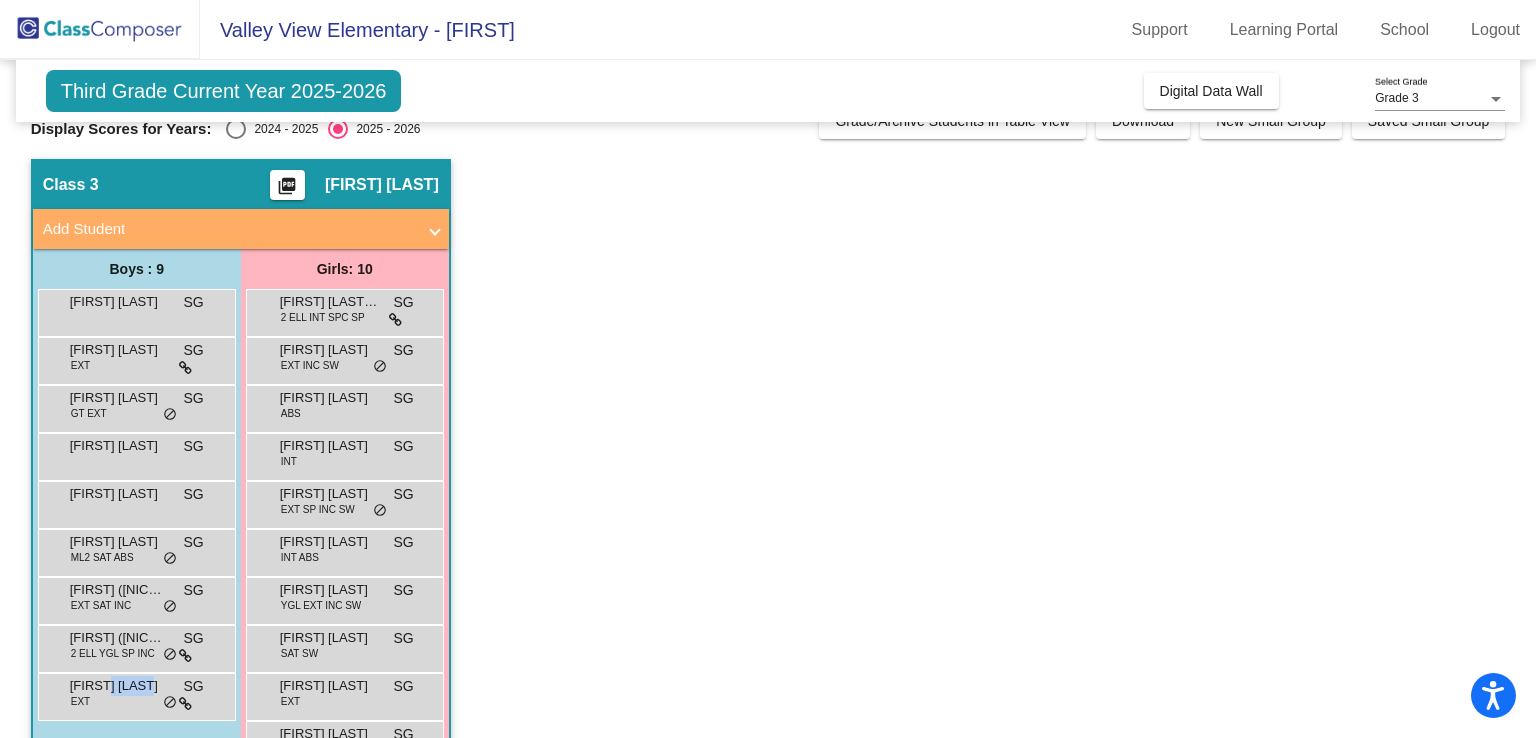 scroll, scrollTop: 0, scrollLeft: 0, axis: both 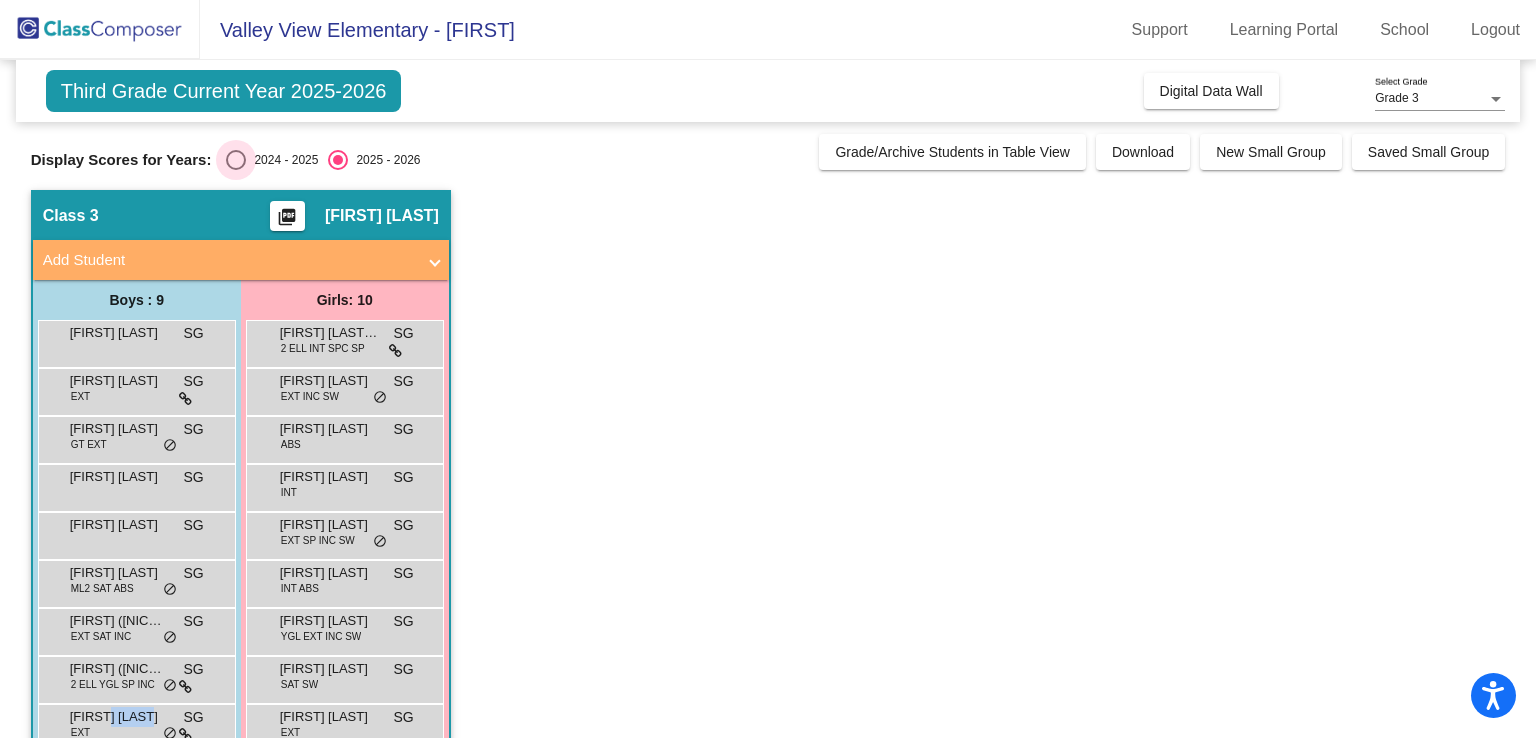 click at bounding box center [236, 160] 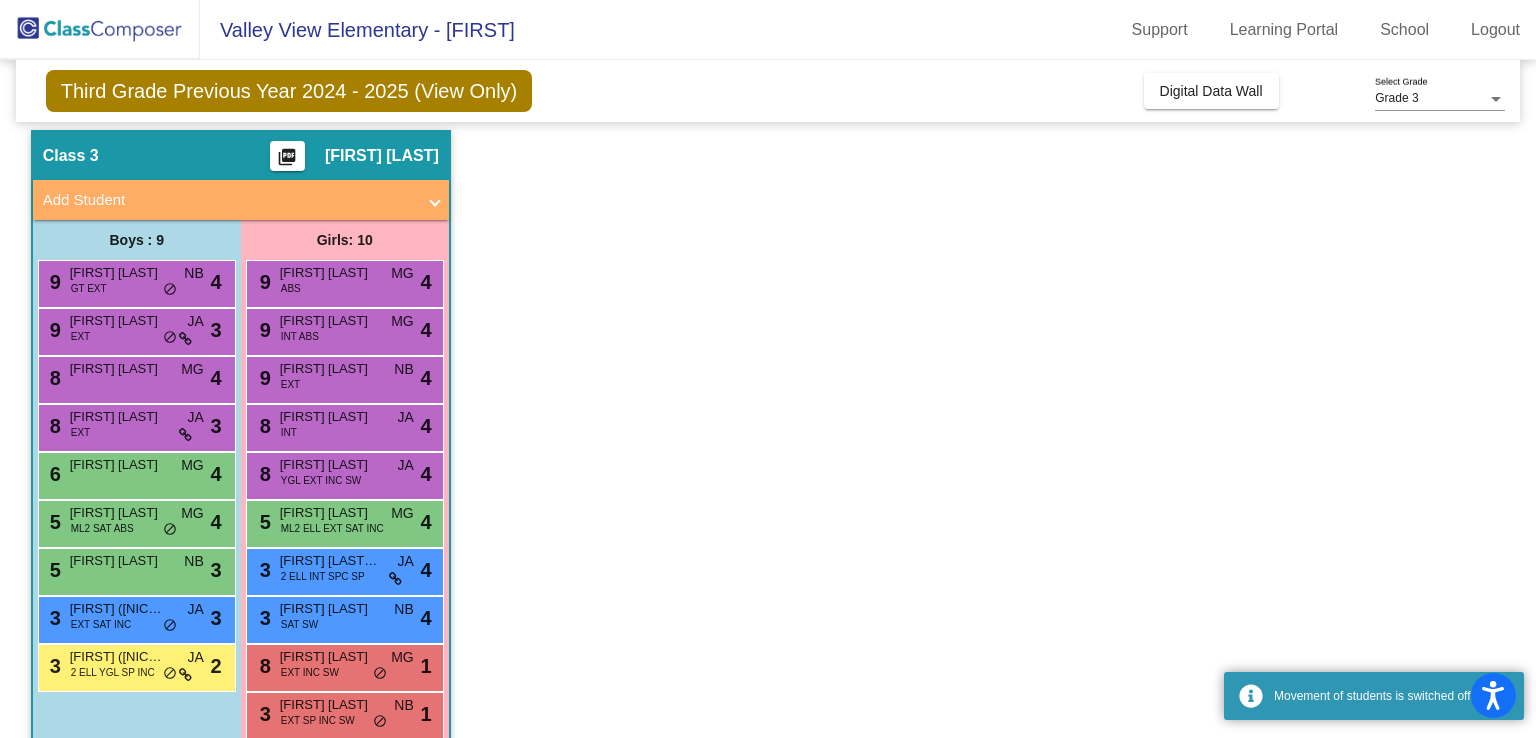 scroll, scrollTop: 93, scrollLeft: 0, axis: vertical 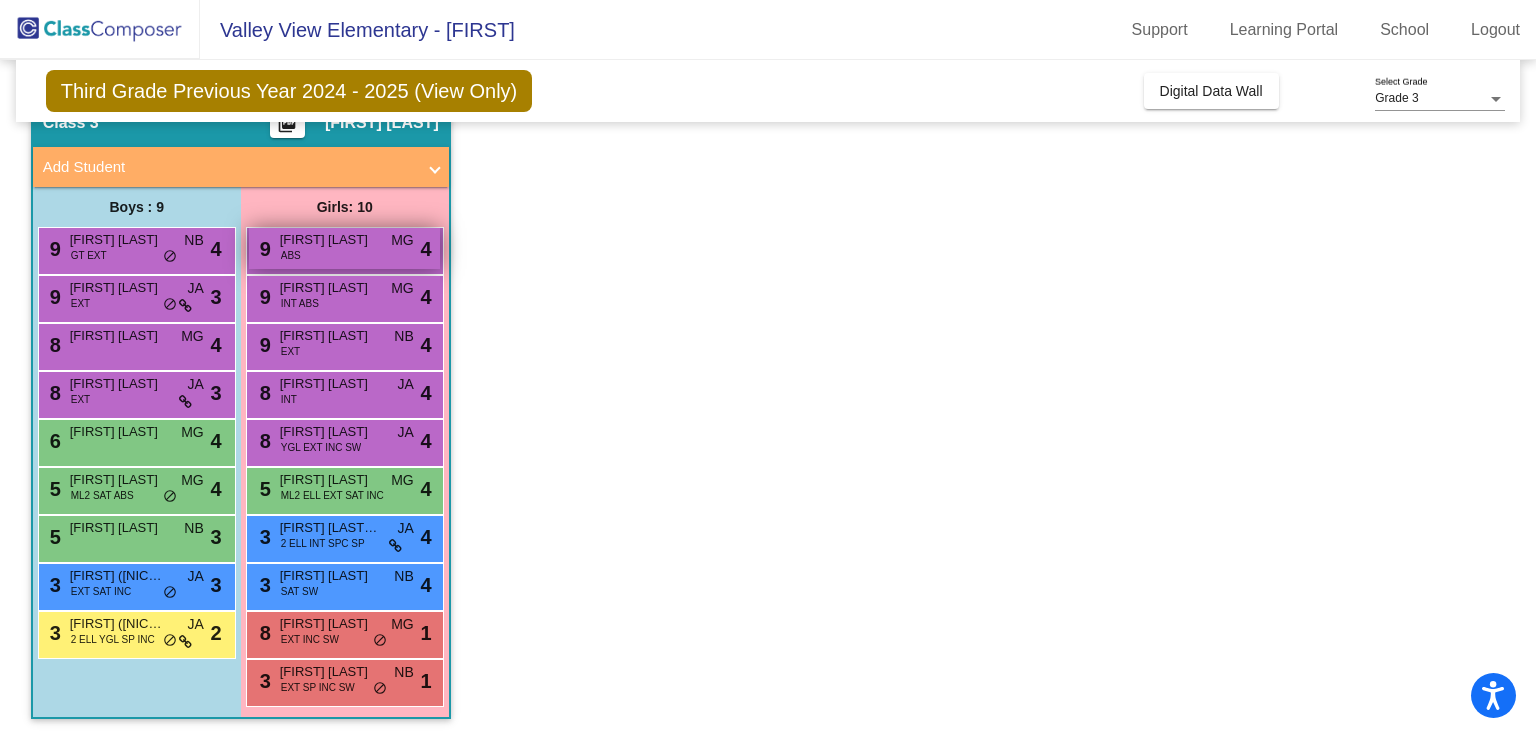 click on "[NUMBER] [FIRST] [LAST] ABS MG lock do_not_disturb_alt [NUMBER]" at bounding box center [344, 248] 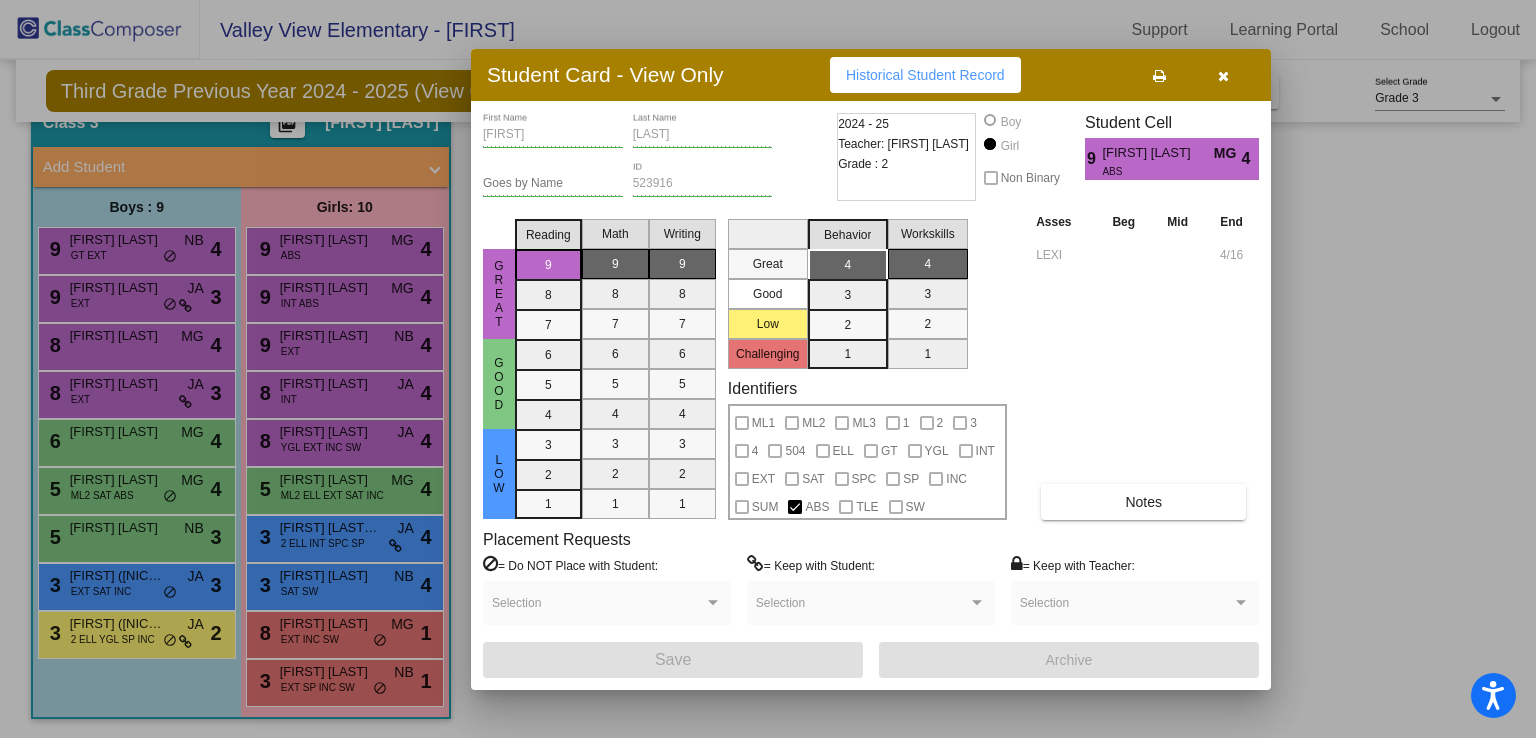 click at bounding box center [768, 369] 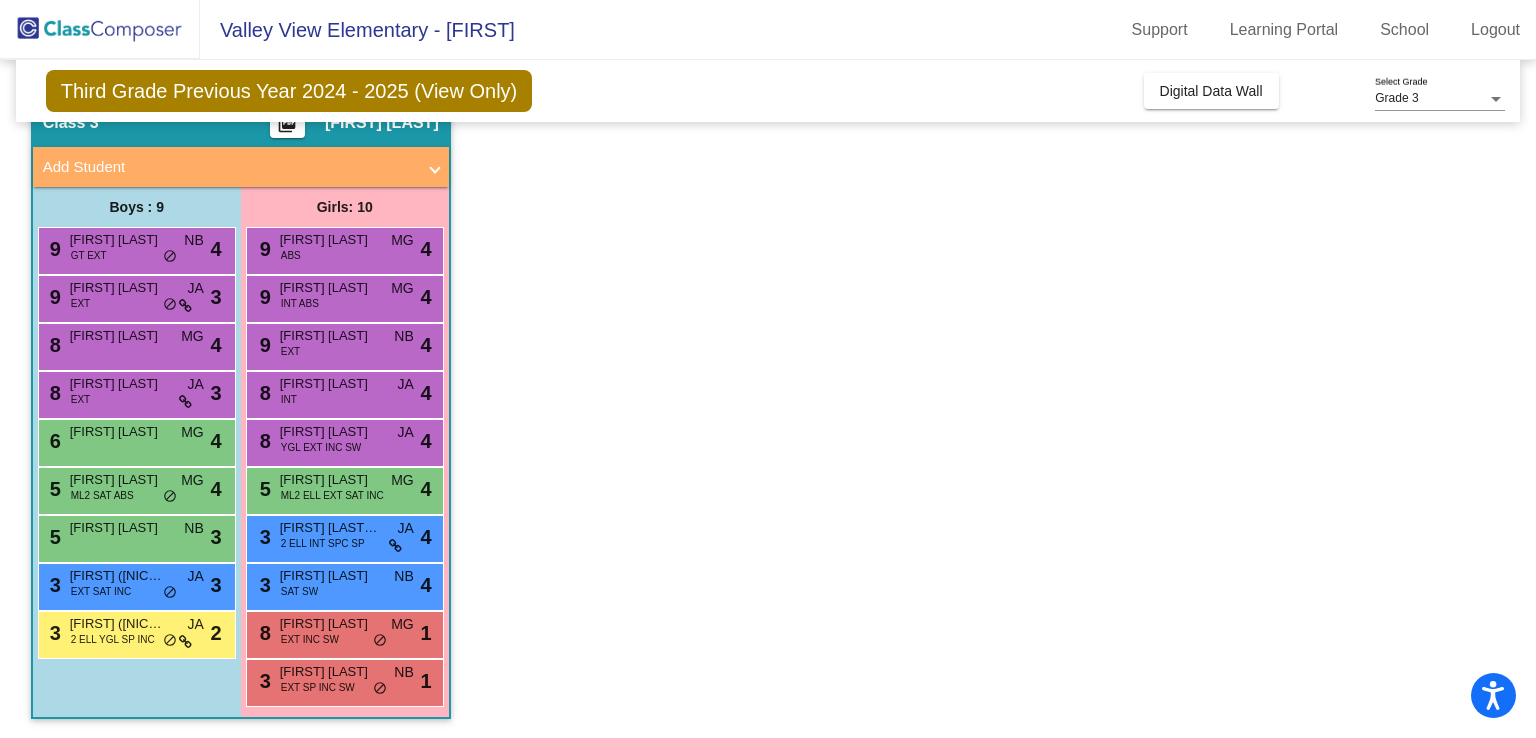 click on "[FIRST] [LAST]" at bounding box center [330, 480] 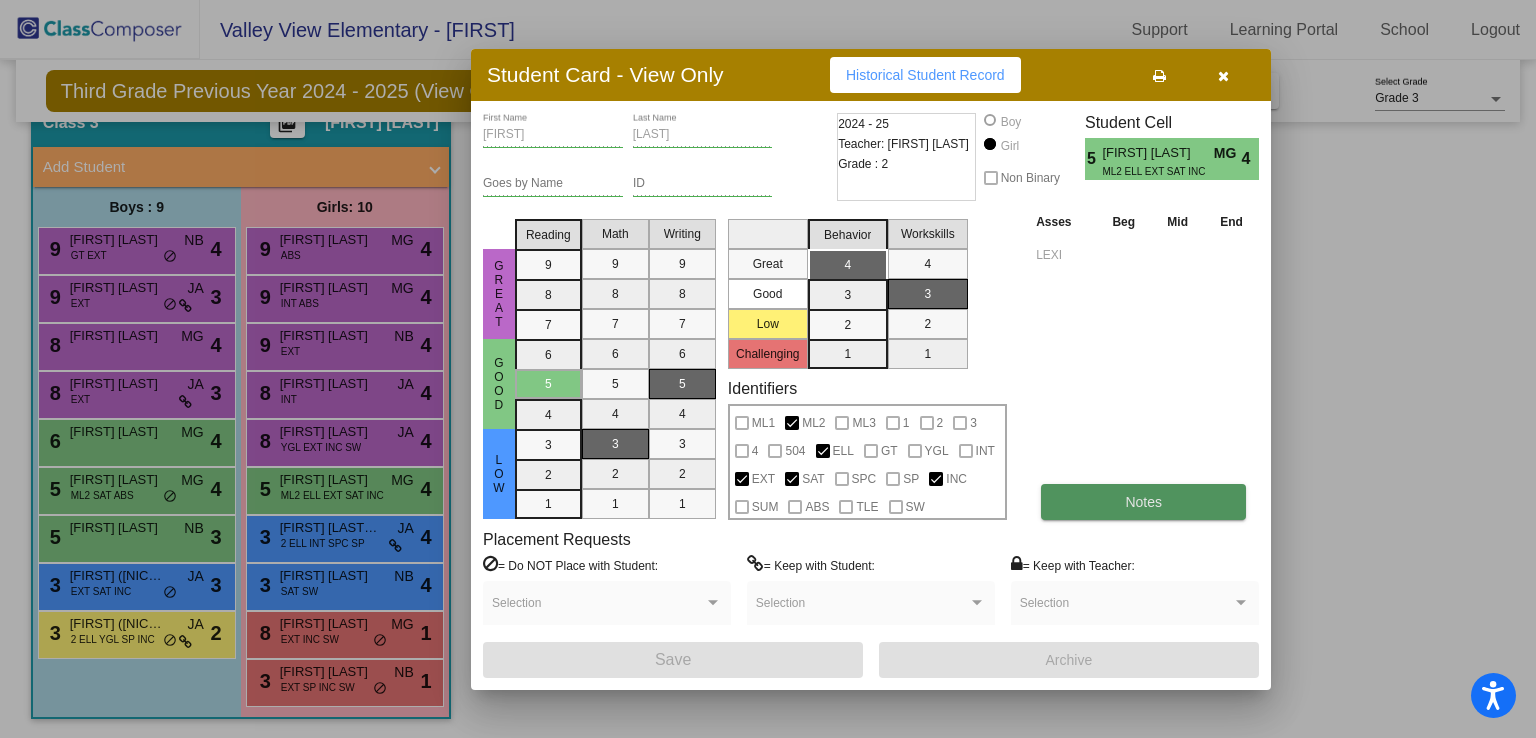 click on "Notes" at bounding box center (1143, 502) 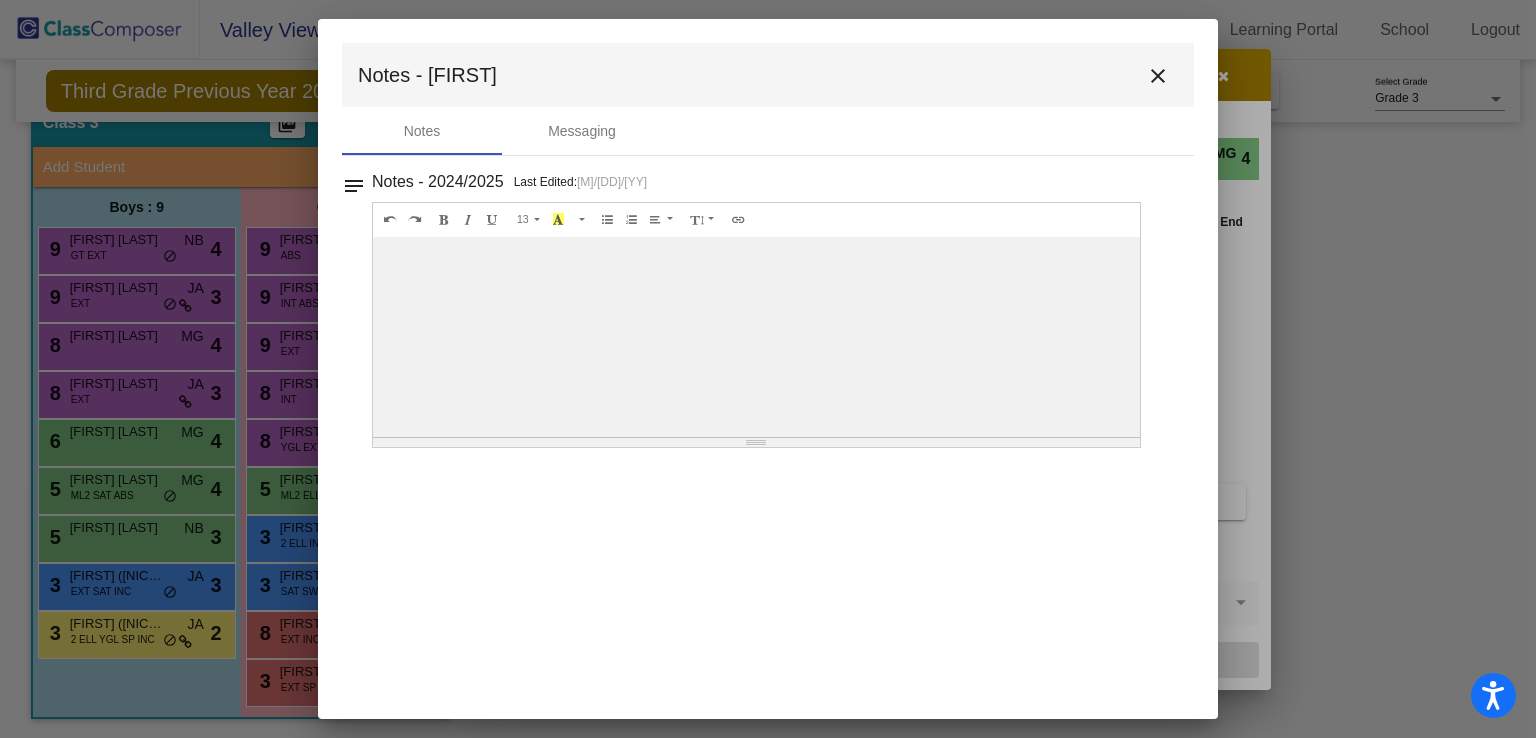 click on "close" at bounding box center (1158, 76) 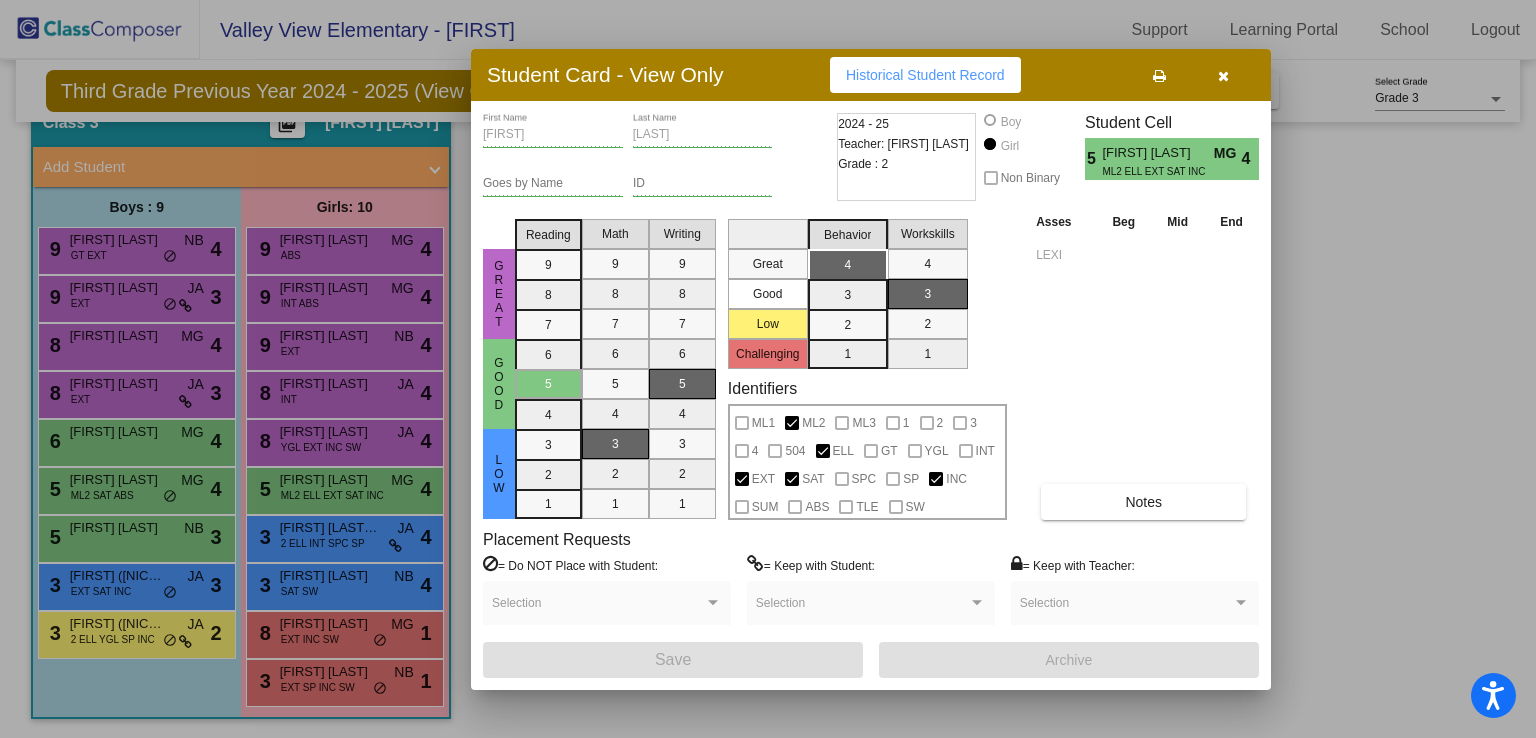 click at bounding box center (768, 369) 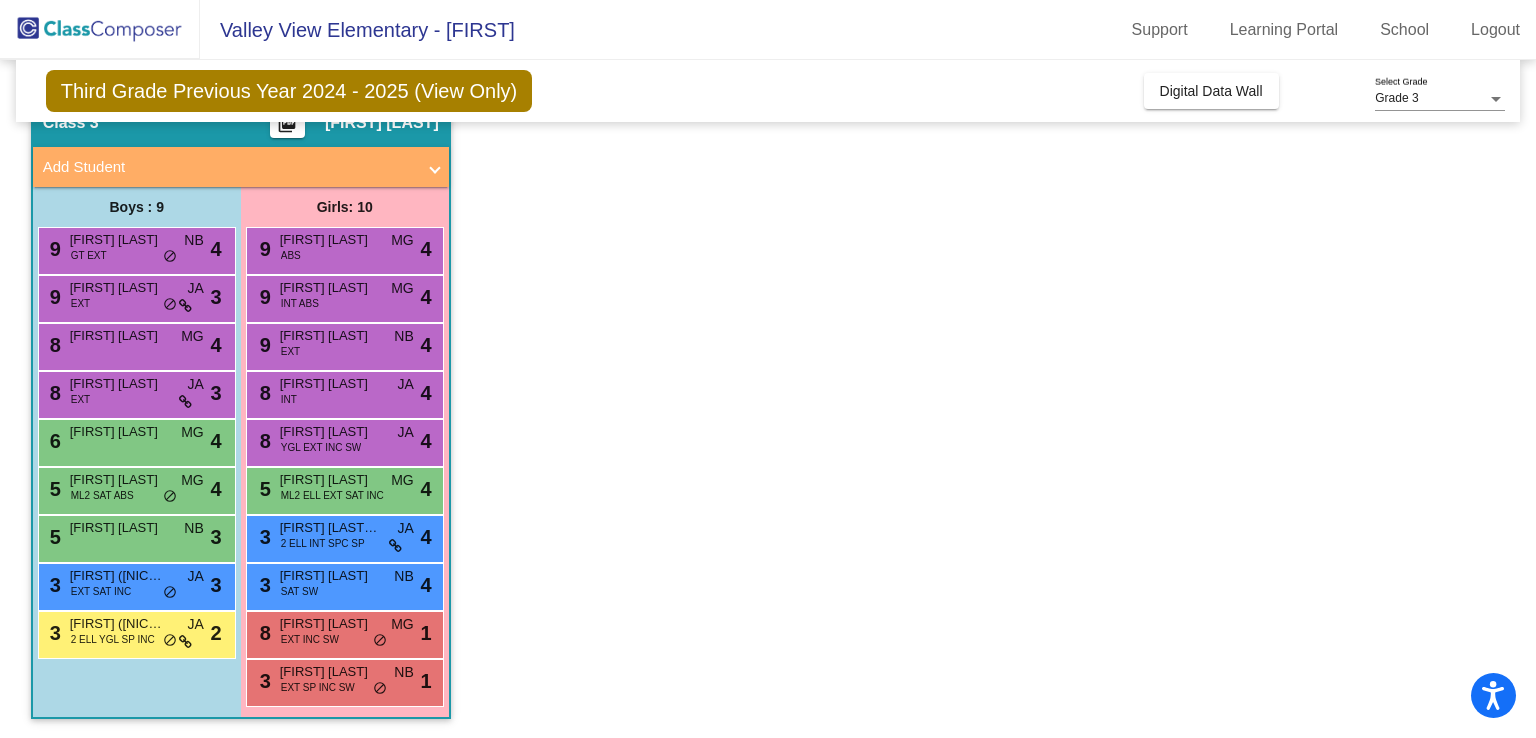 click on "[FIRST] [LAST]" at bounding box center (330, 240) 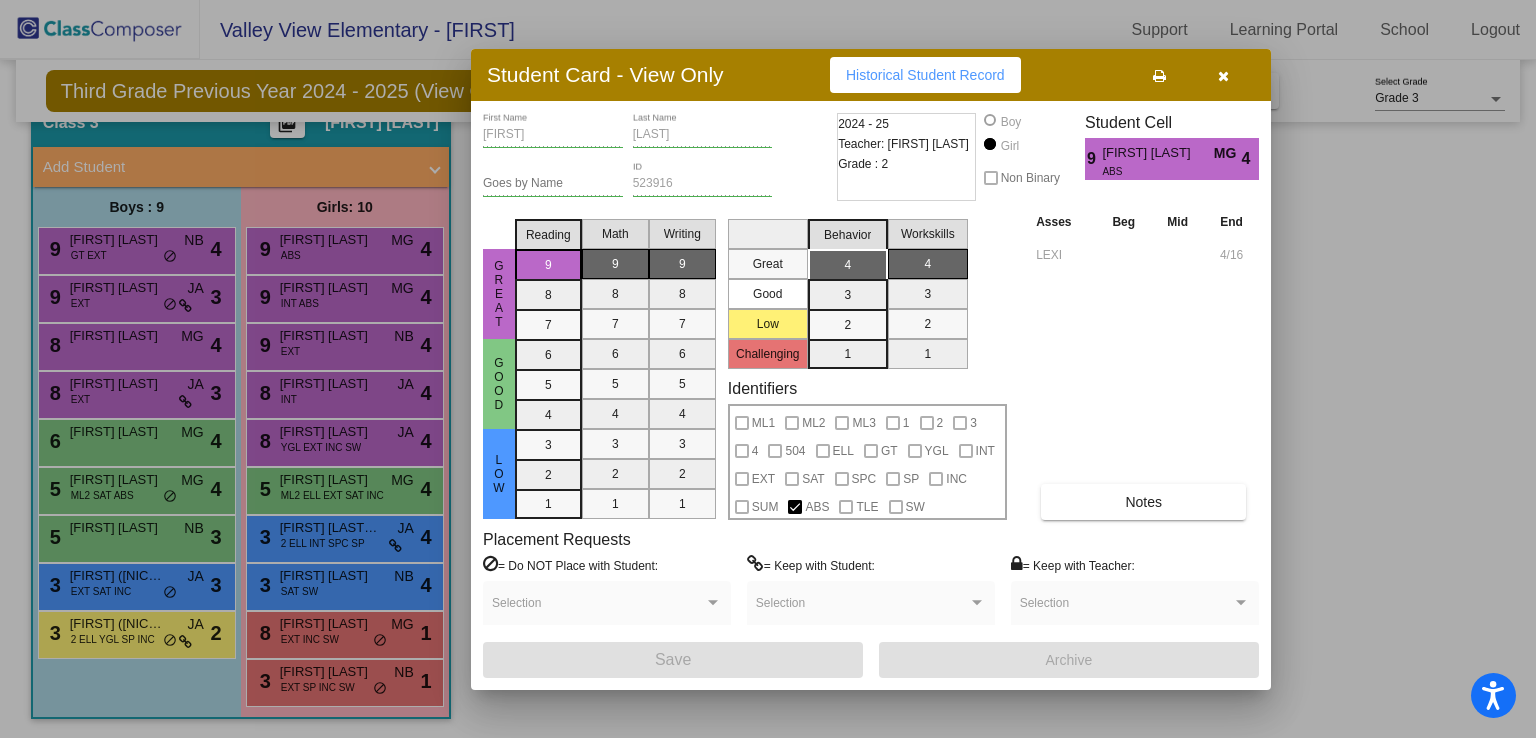 click at bounding box center (768, 369) 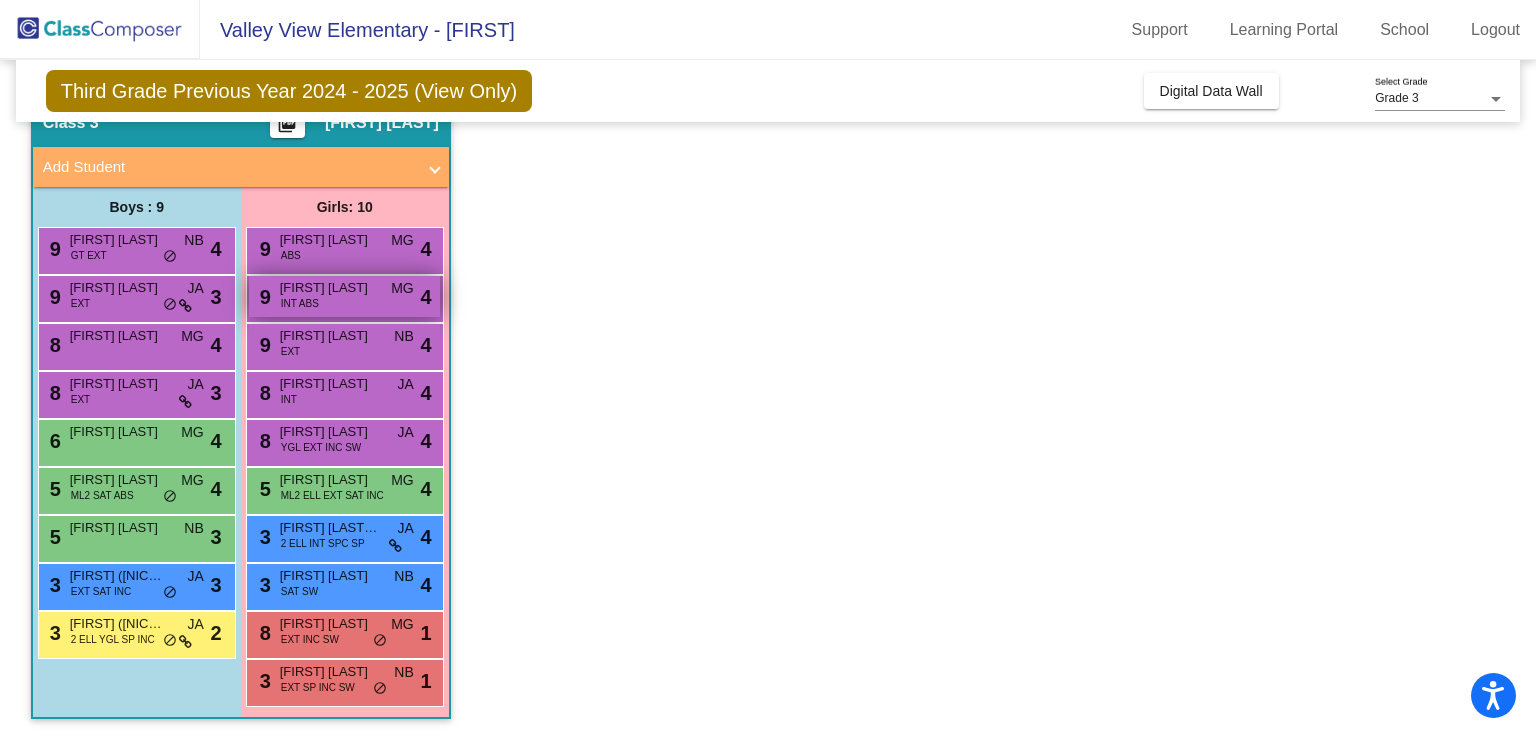 click on "[FIRST] [LAST]" at bounding box center [330, 288] 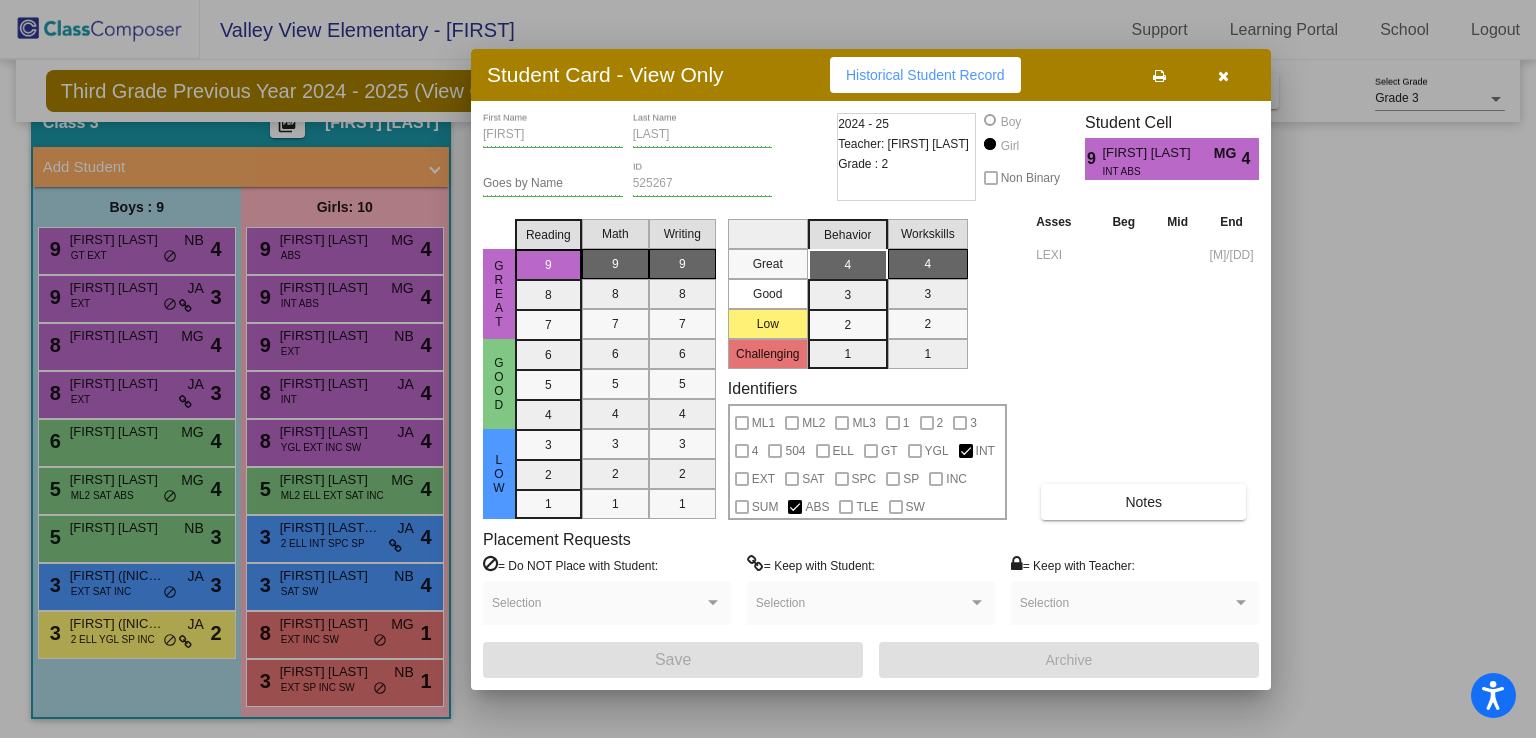 click at bounding box center [768, 369] 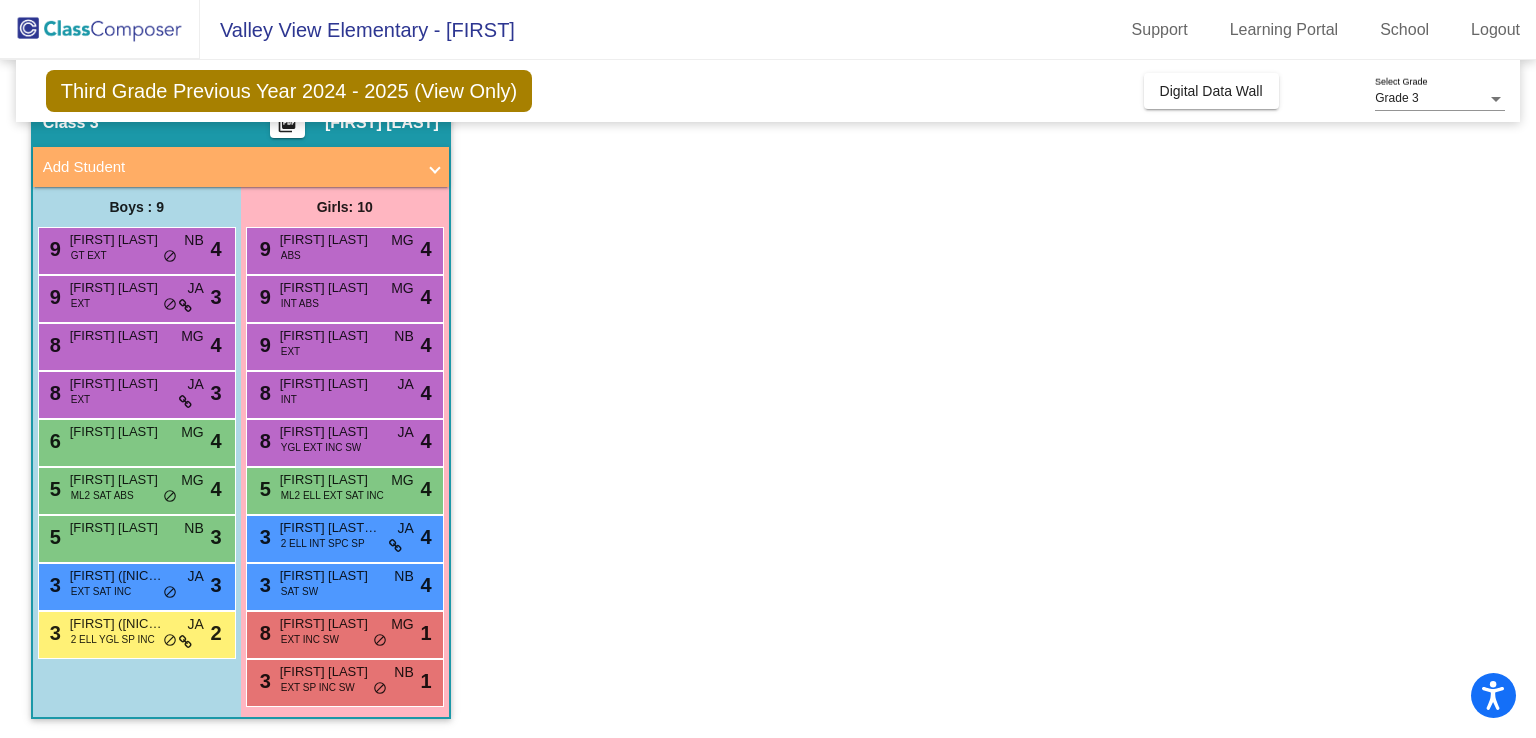 click on "[FIRST] [LAST]" at bounding box center (330, 336) 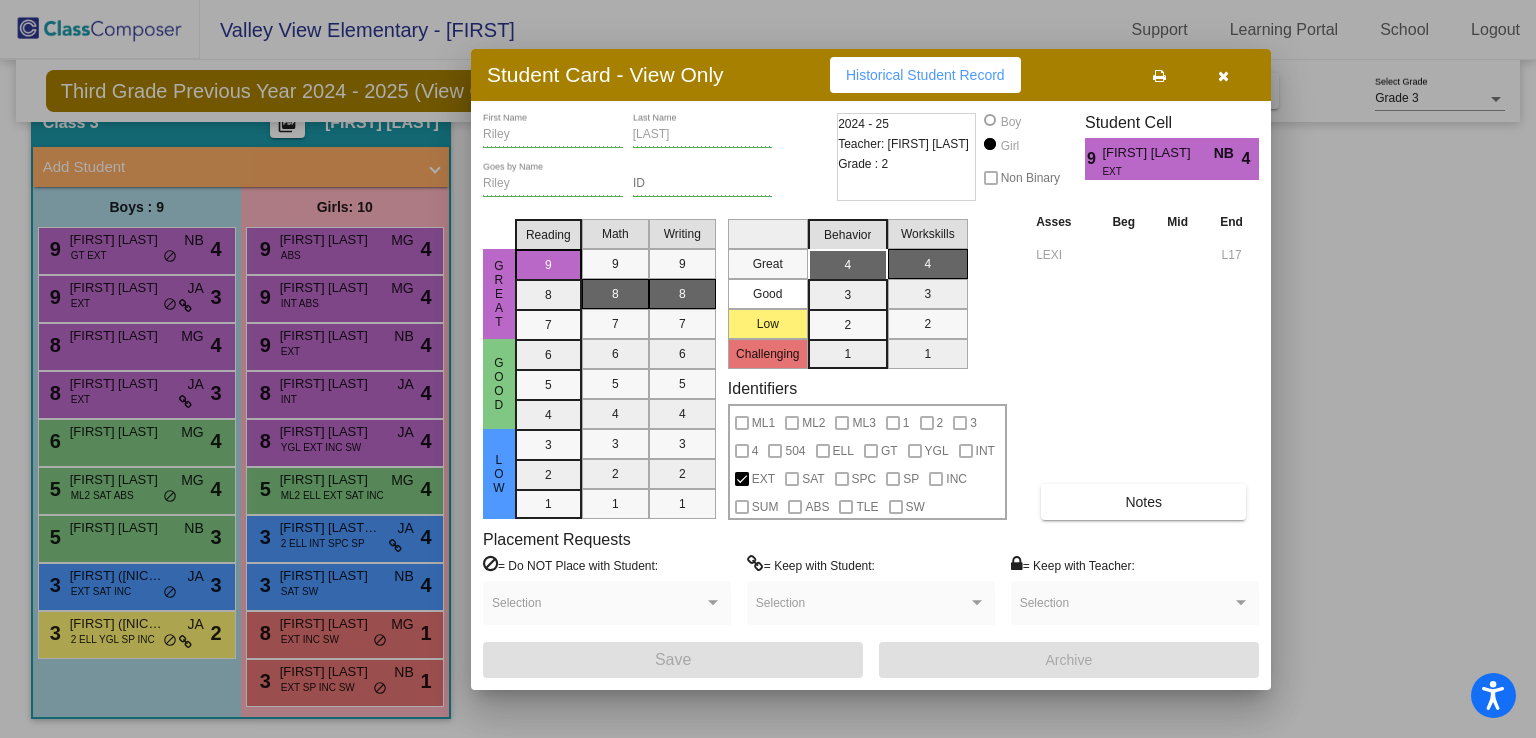 click at bounding box center [768, 369] 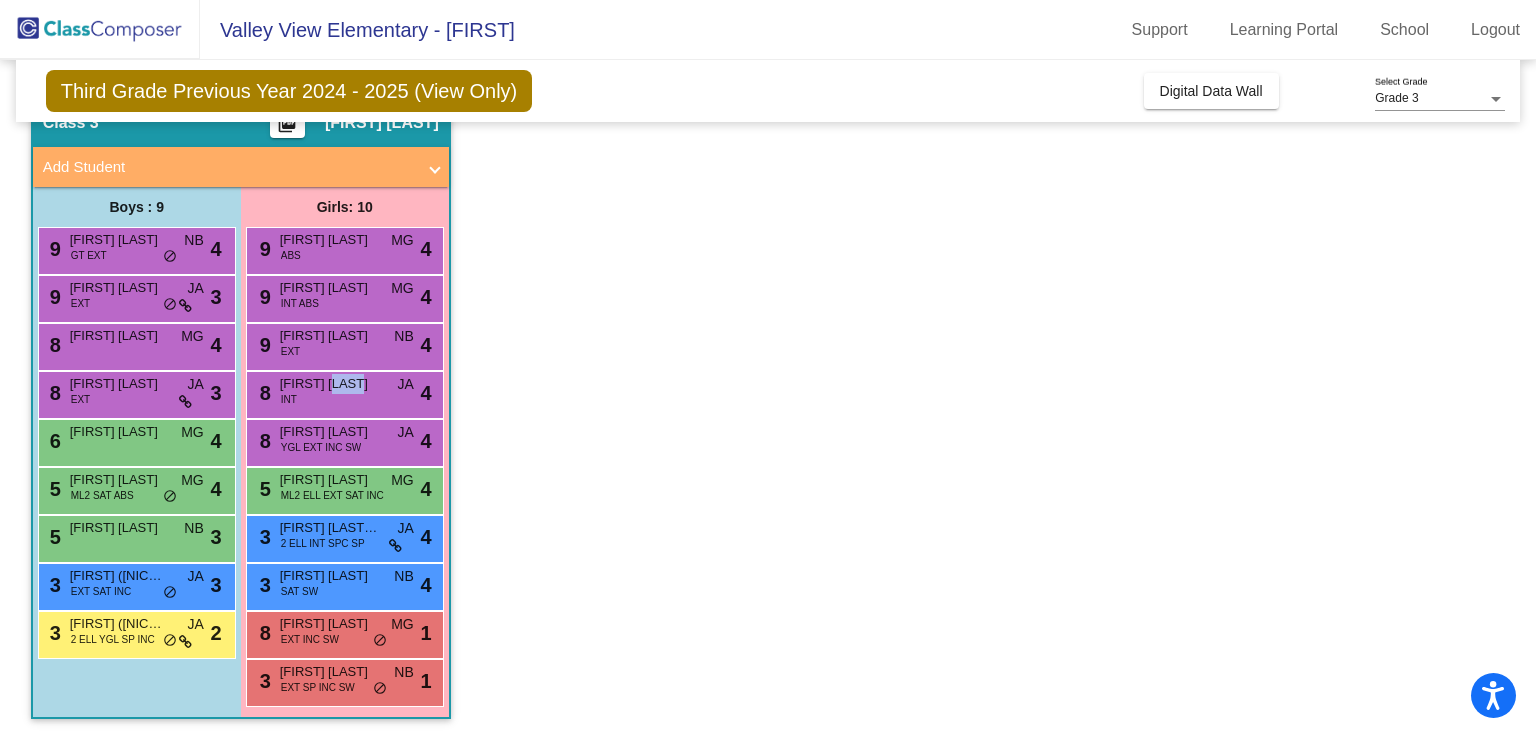 click on "[FIRST] [LAST]" at bounding box center [330, 384] 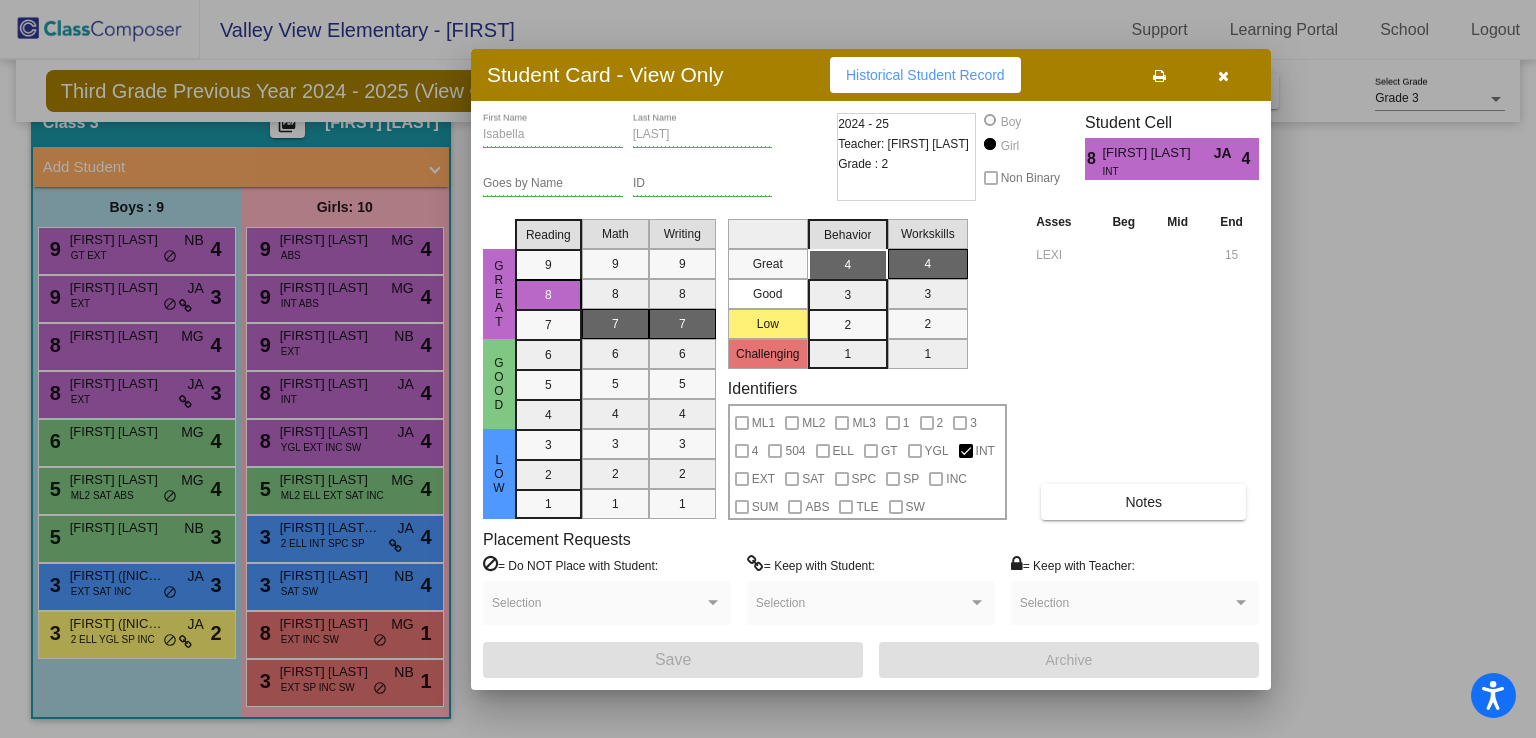 click at bounding box center [768, 369] 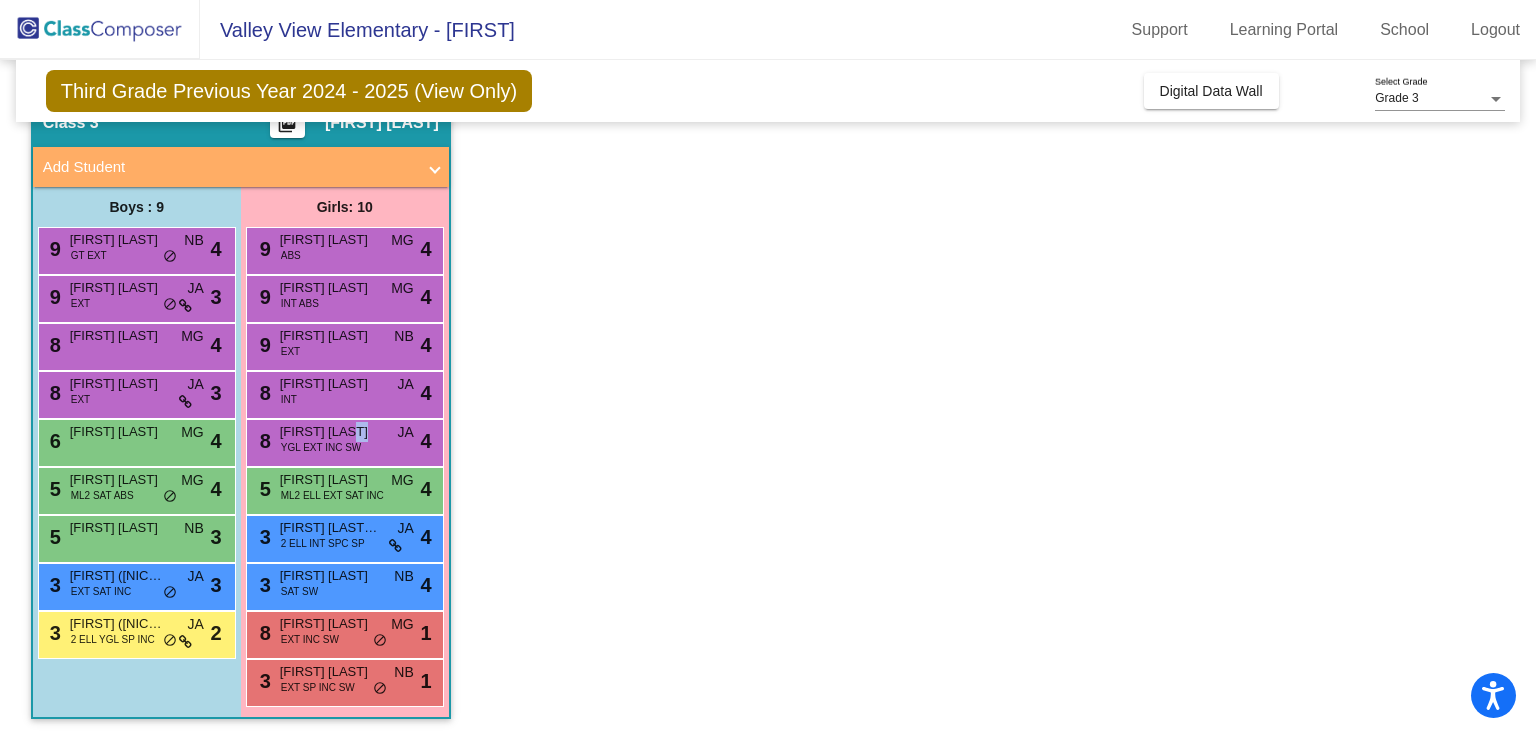 click on "[FIRST] [LAST]" at bounding box center [330, 432] 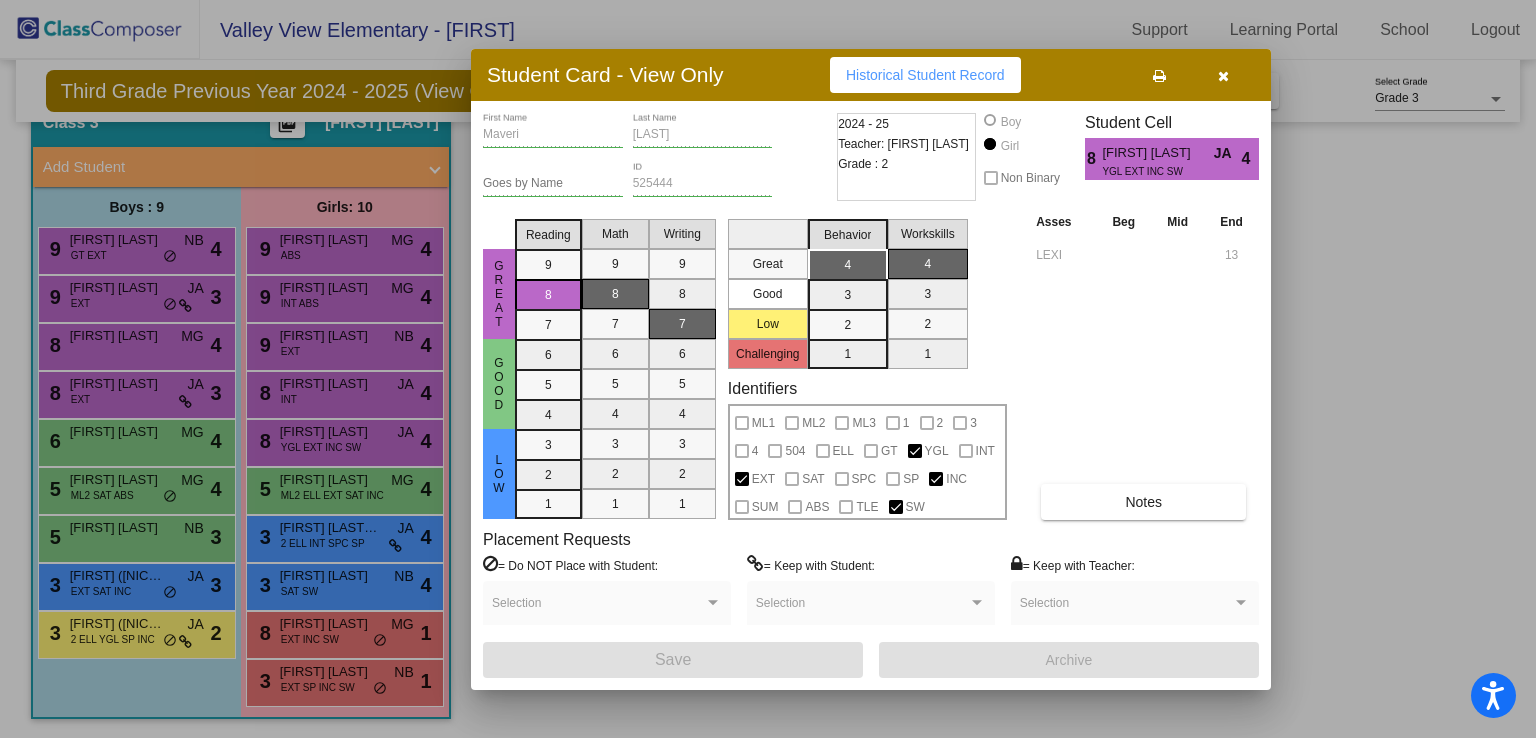click at bounding box center [768, 369] 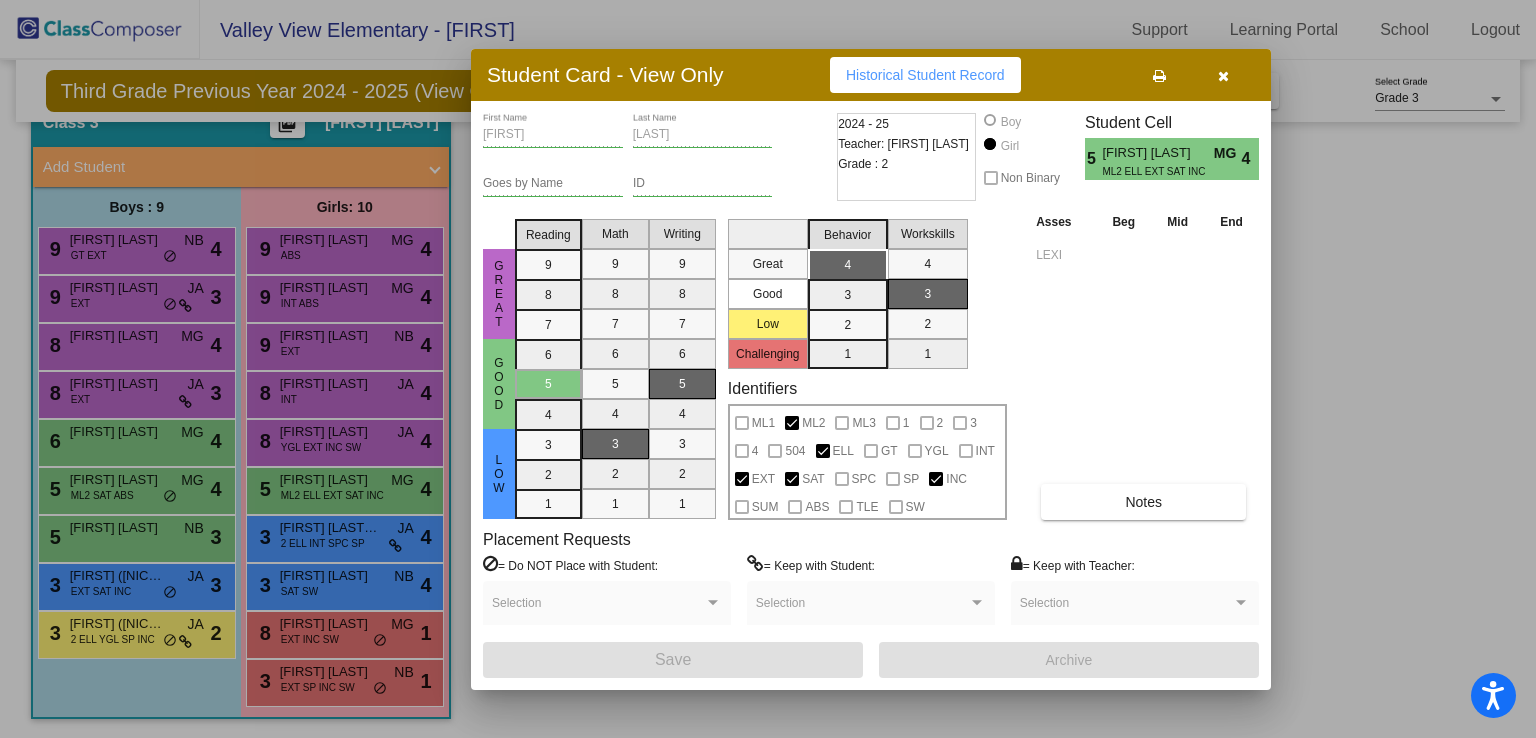 click at bounding box center (768, 369) 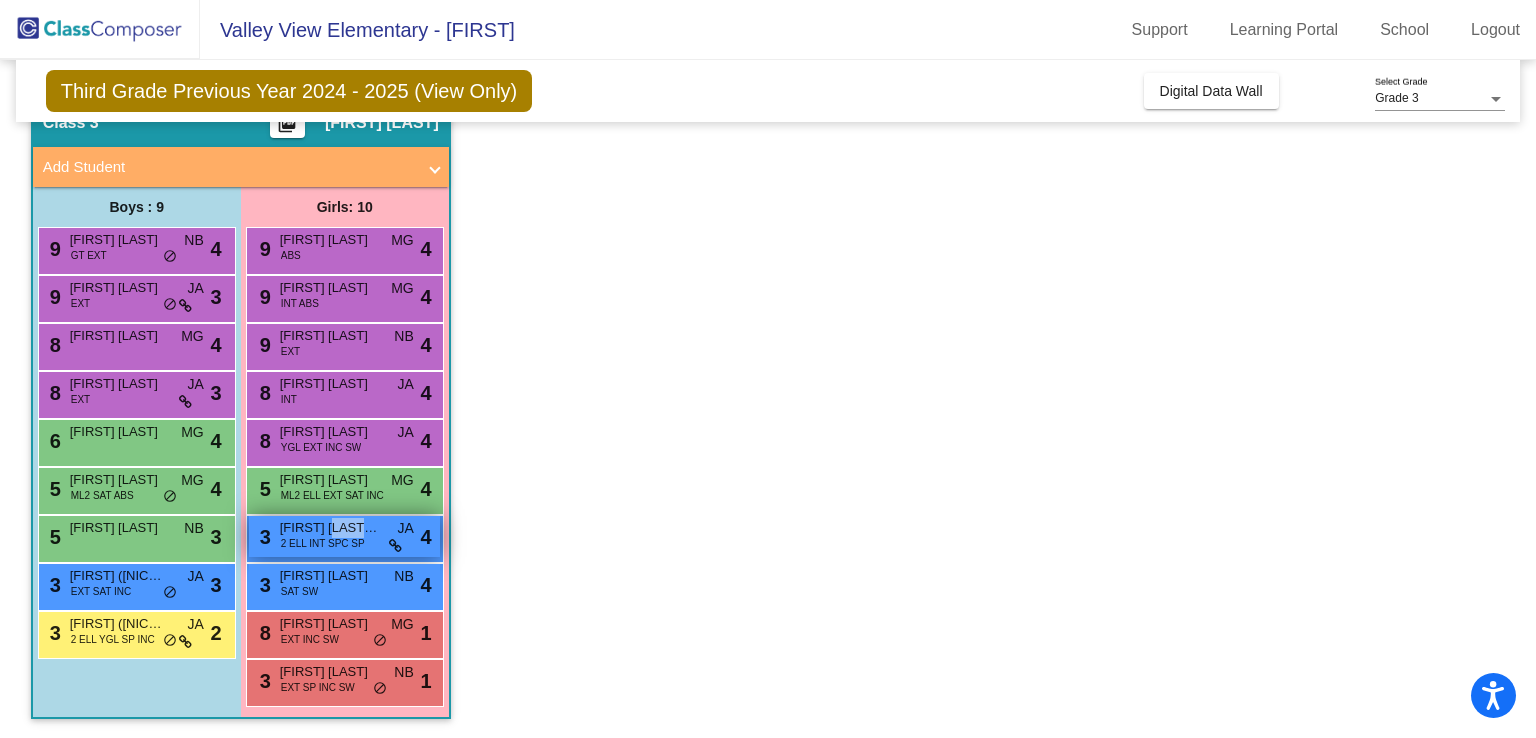 click on "[FIRST] [LAST] [LAST]" at bounding box center (330, 528) 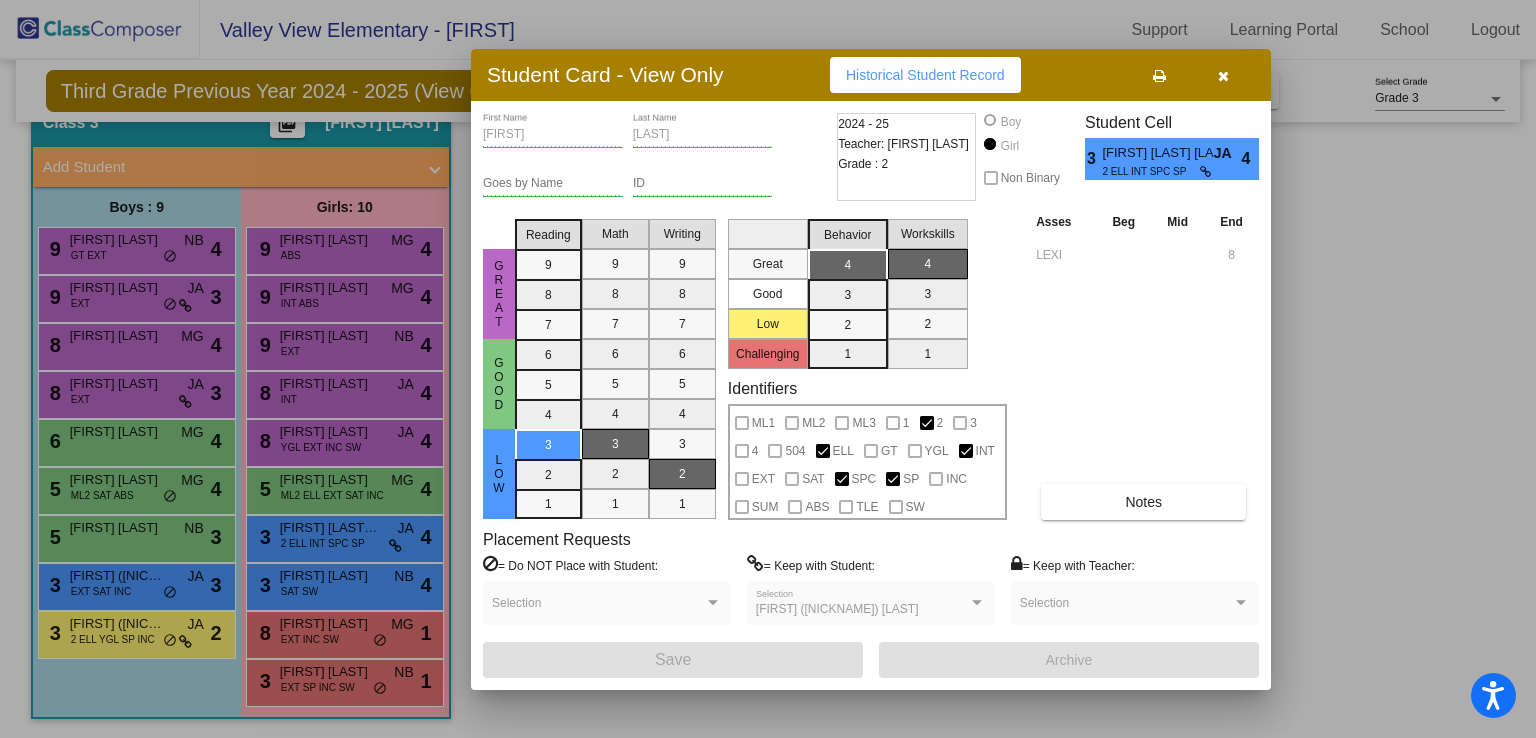 click at bounding box center [768, 369] 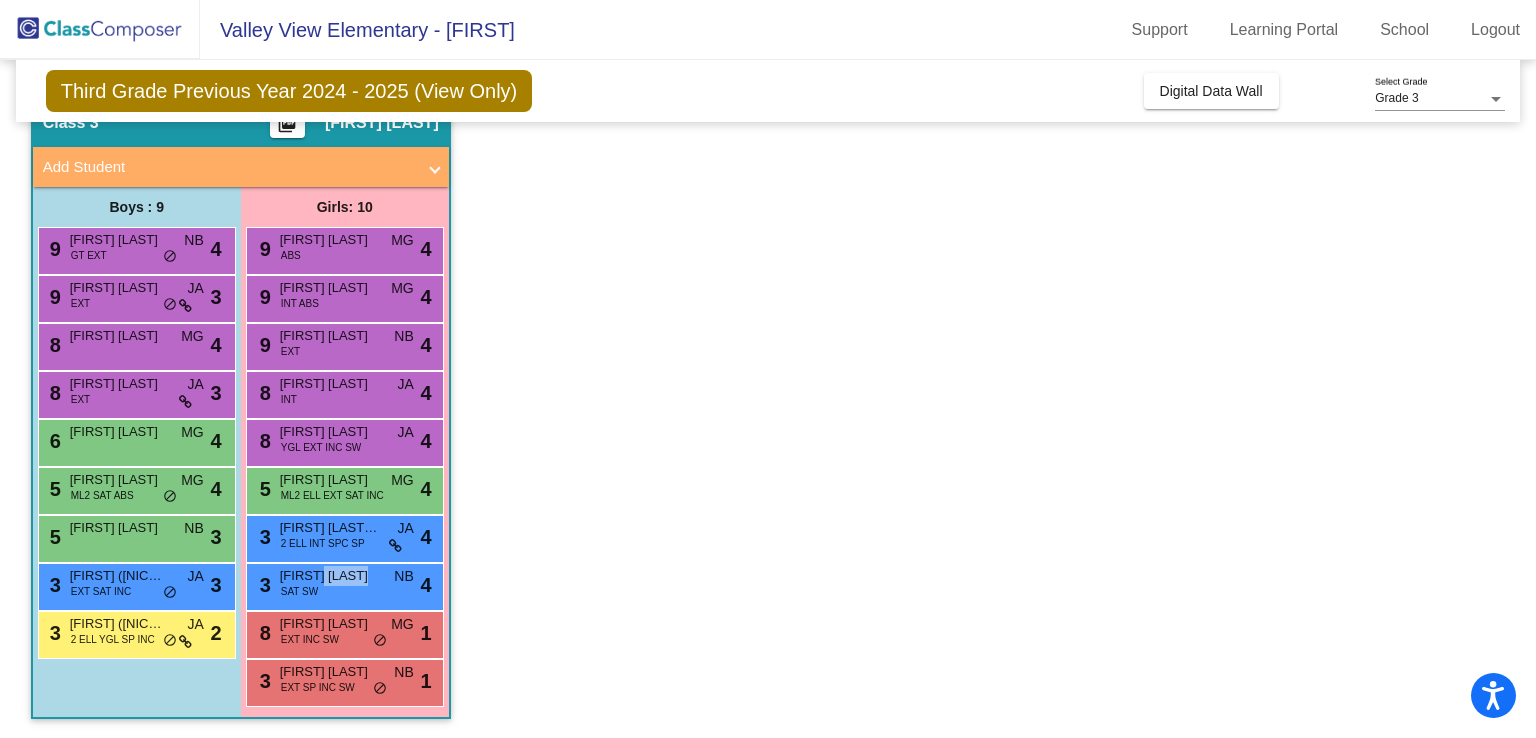 click on "[FIRST] [LAST]" at bounding box center [330, 576] 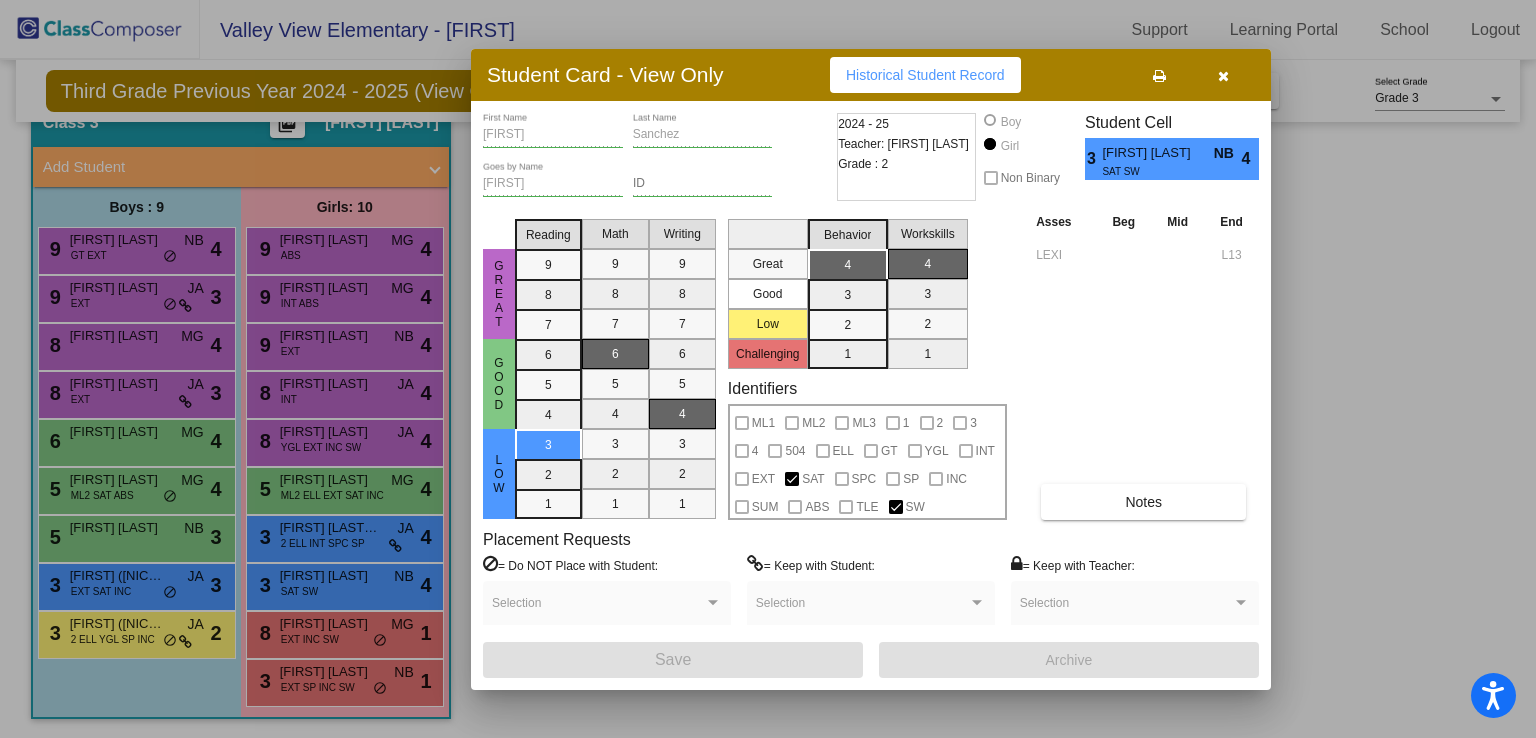 click at bounding box center (768, 369) 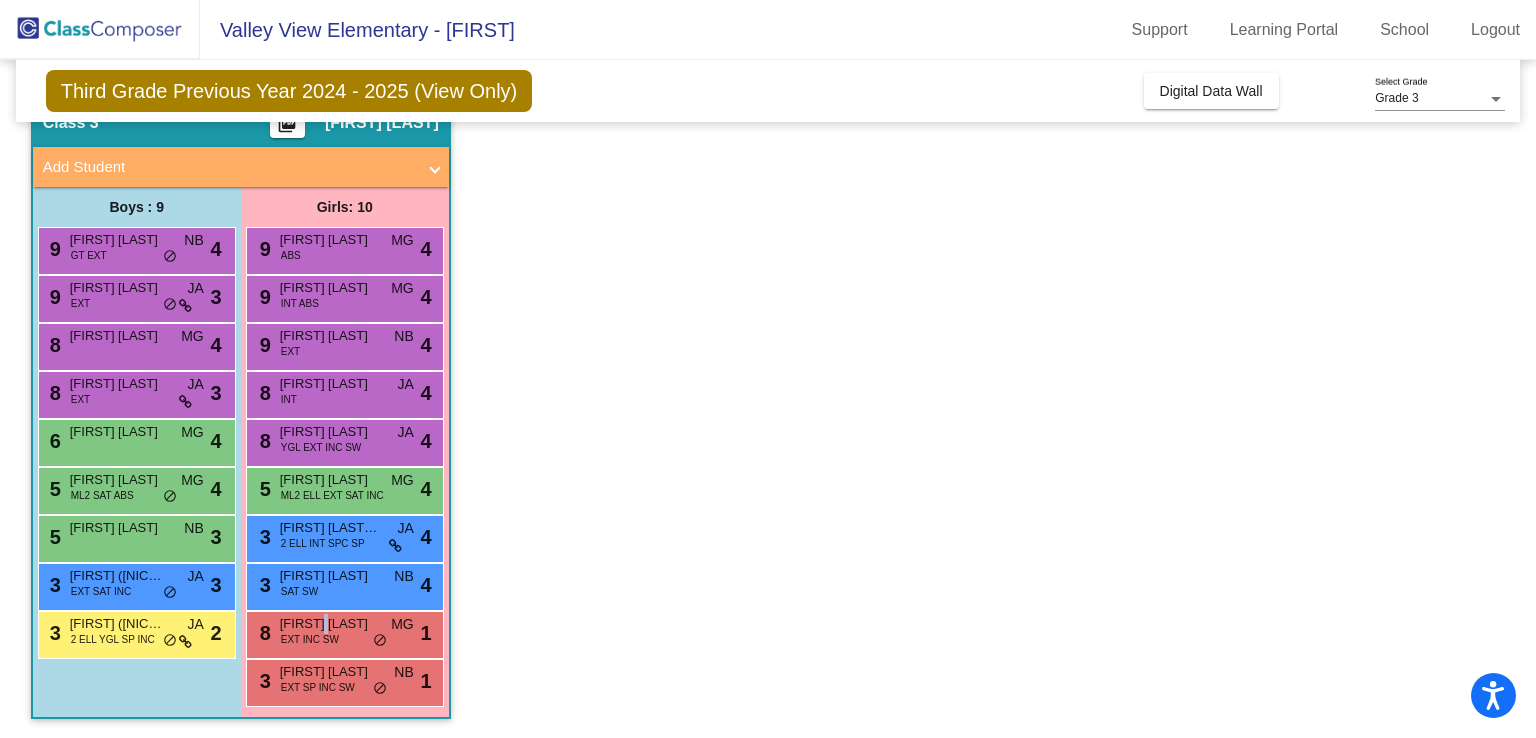 click on "[FIRST] [LAST]" at bounding box center [330, 624] 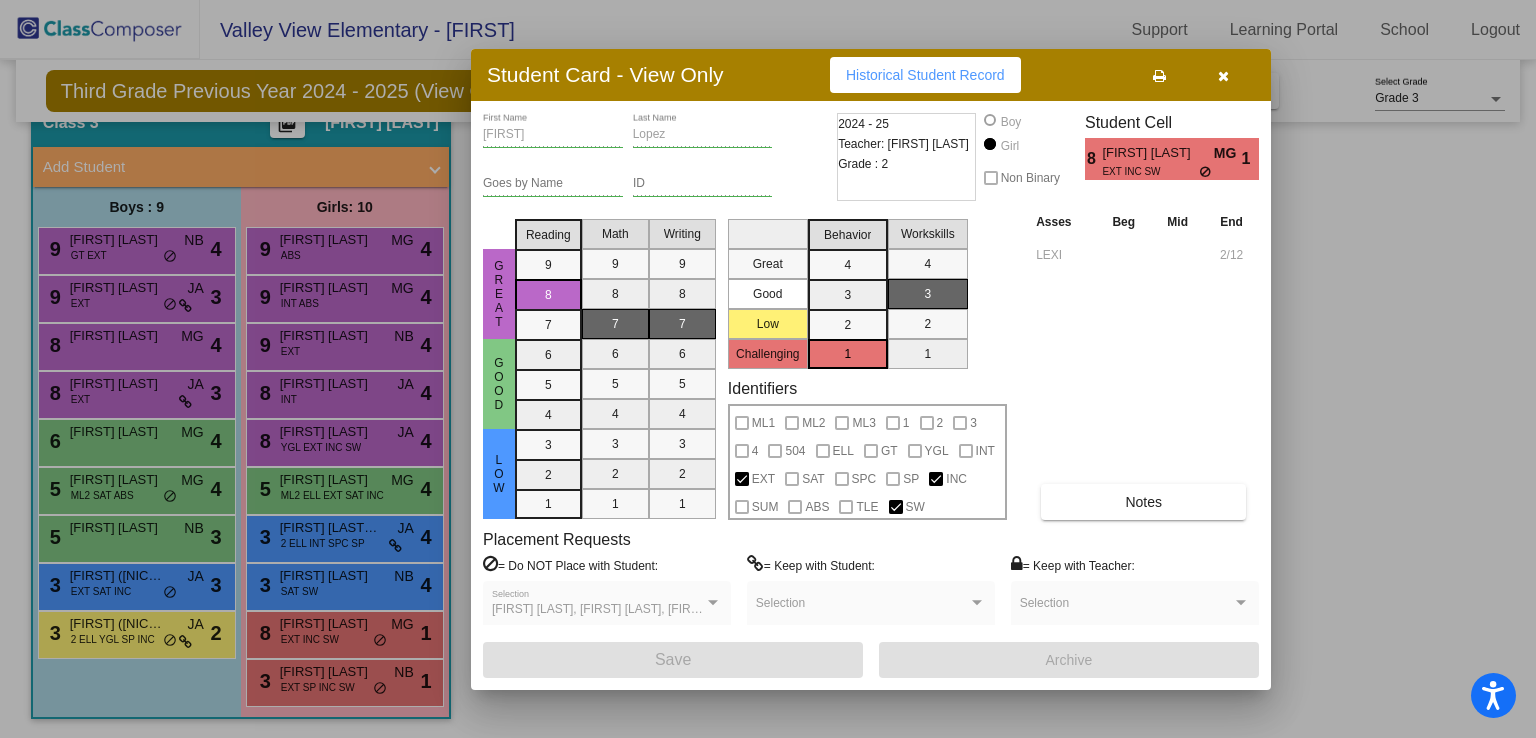 click at bounding box center [768, 369] 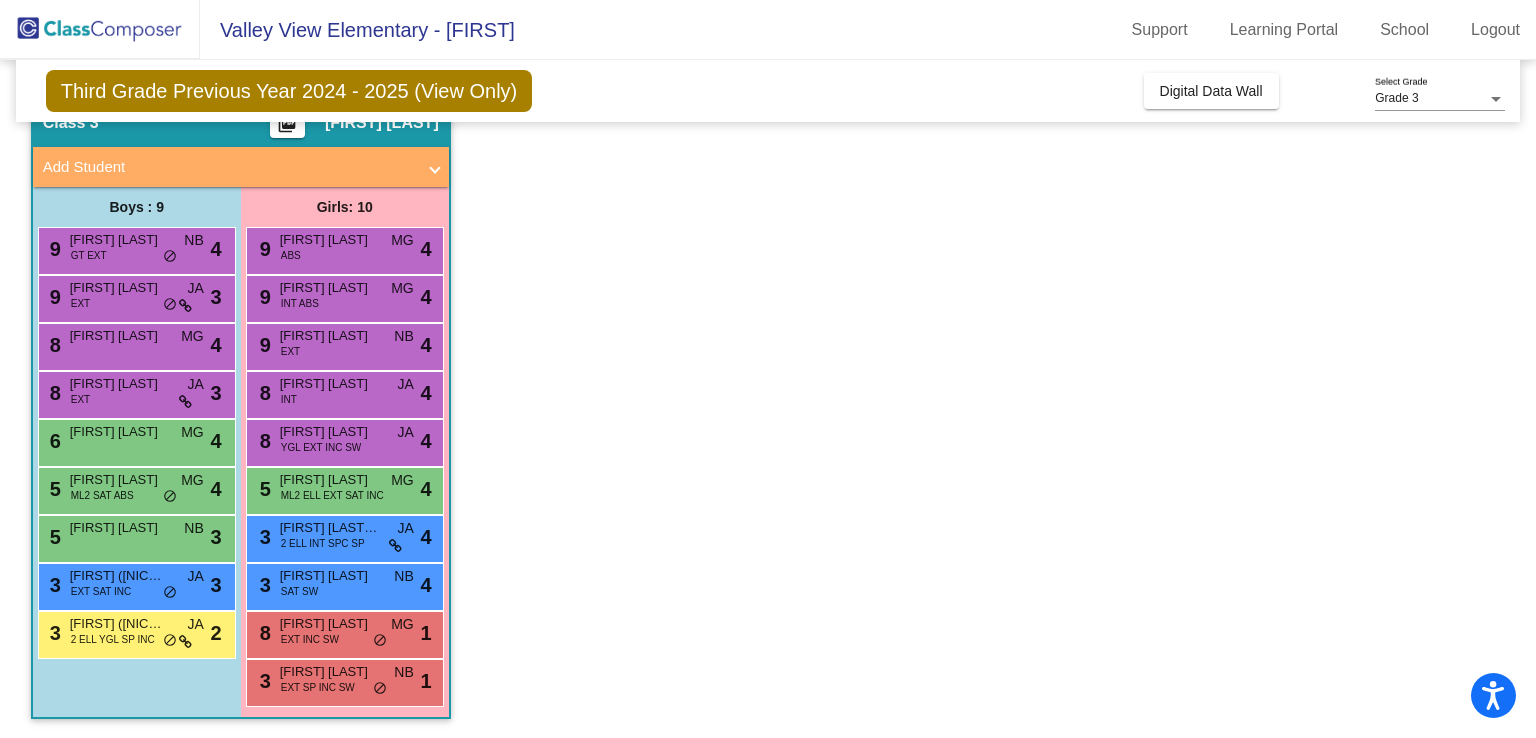 click on "[FIRST] [LAST]" at bounding box center [120, 240] 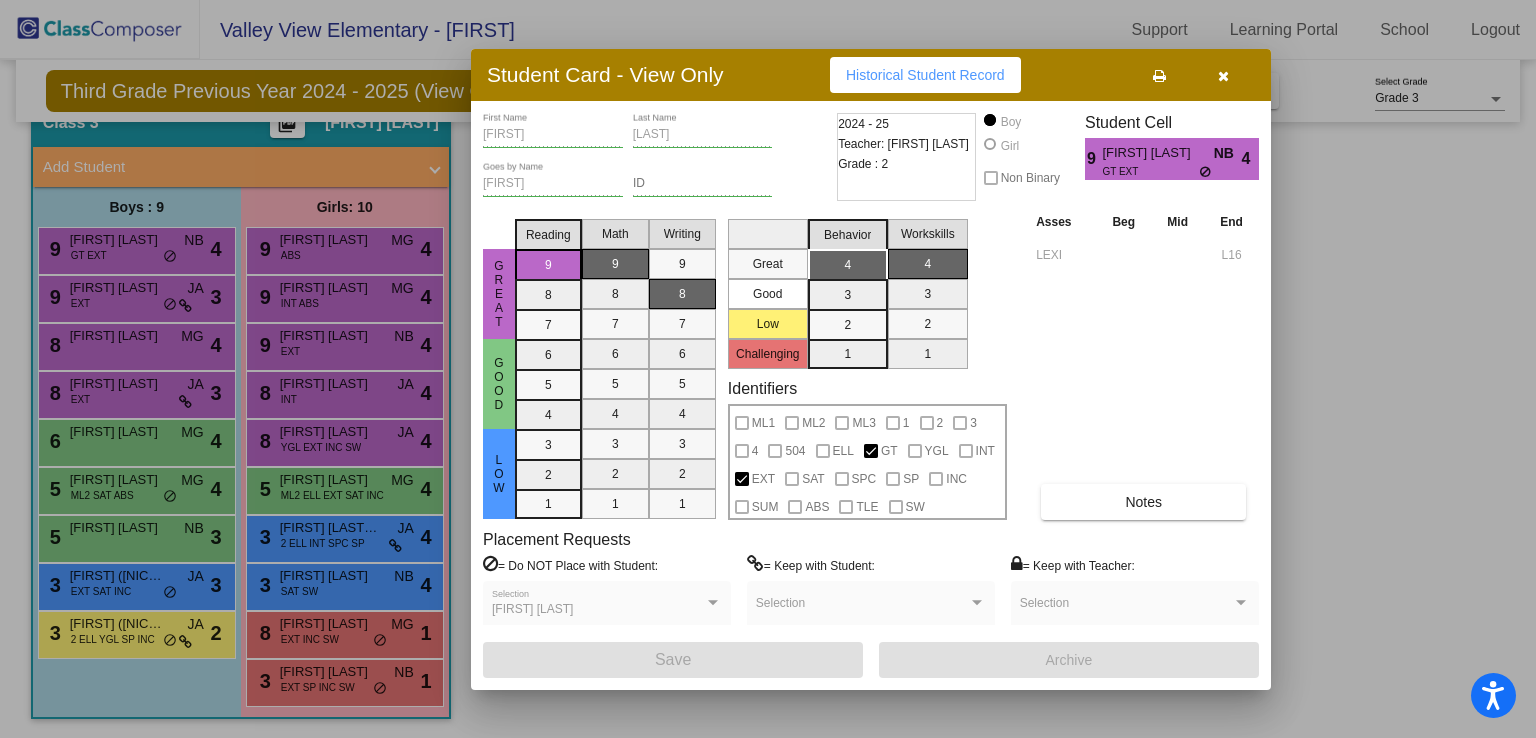 click at bounding box center [768, 369] 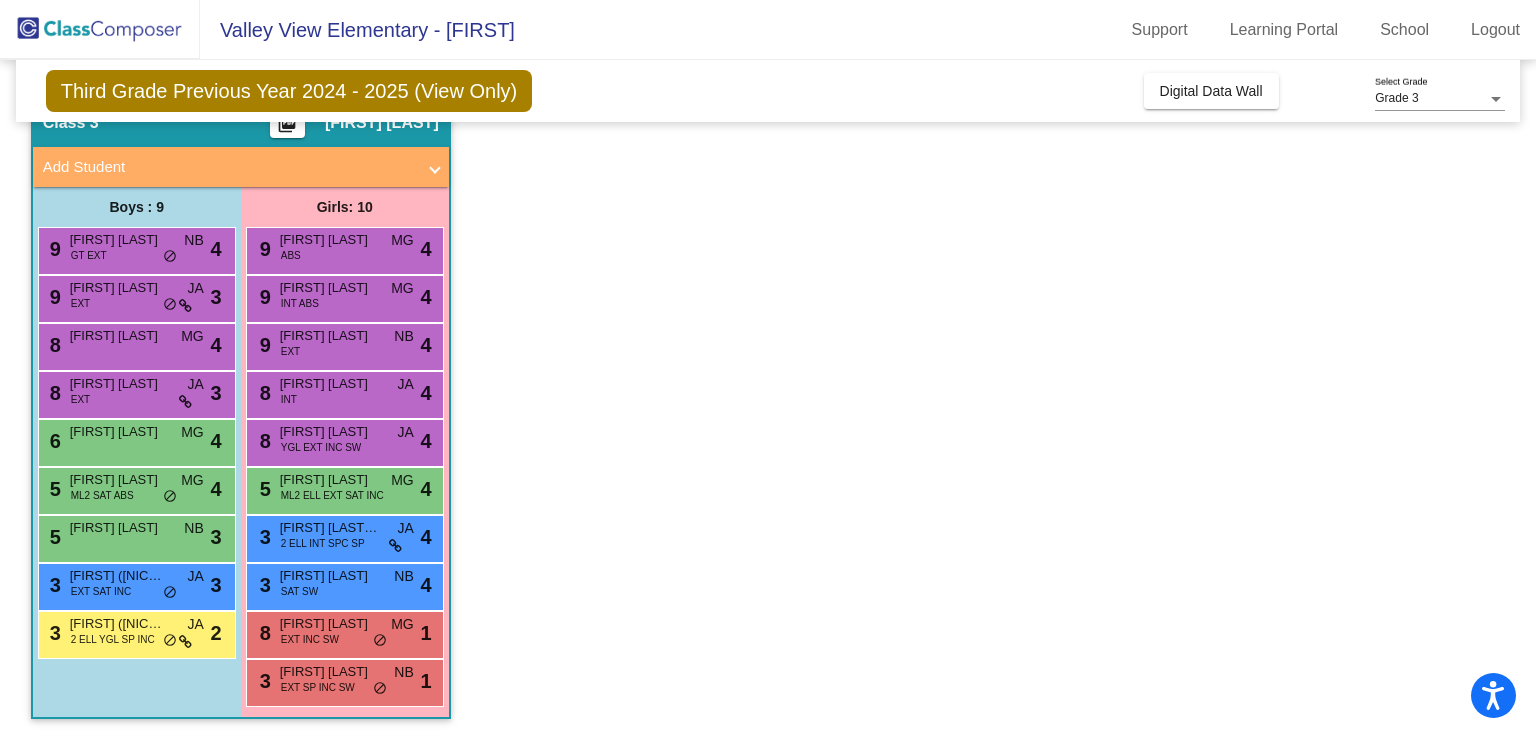 click on "[NUMBER] [FIRST] [LAST] EXT JA lock do_not_disturb_alt [NUMBER]" at bounding box center [134, 296] 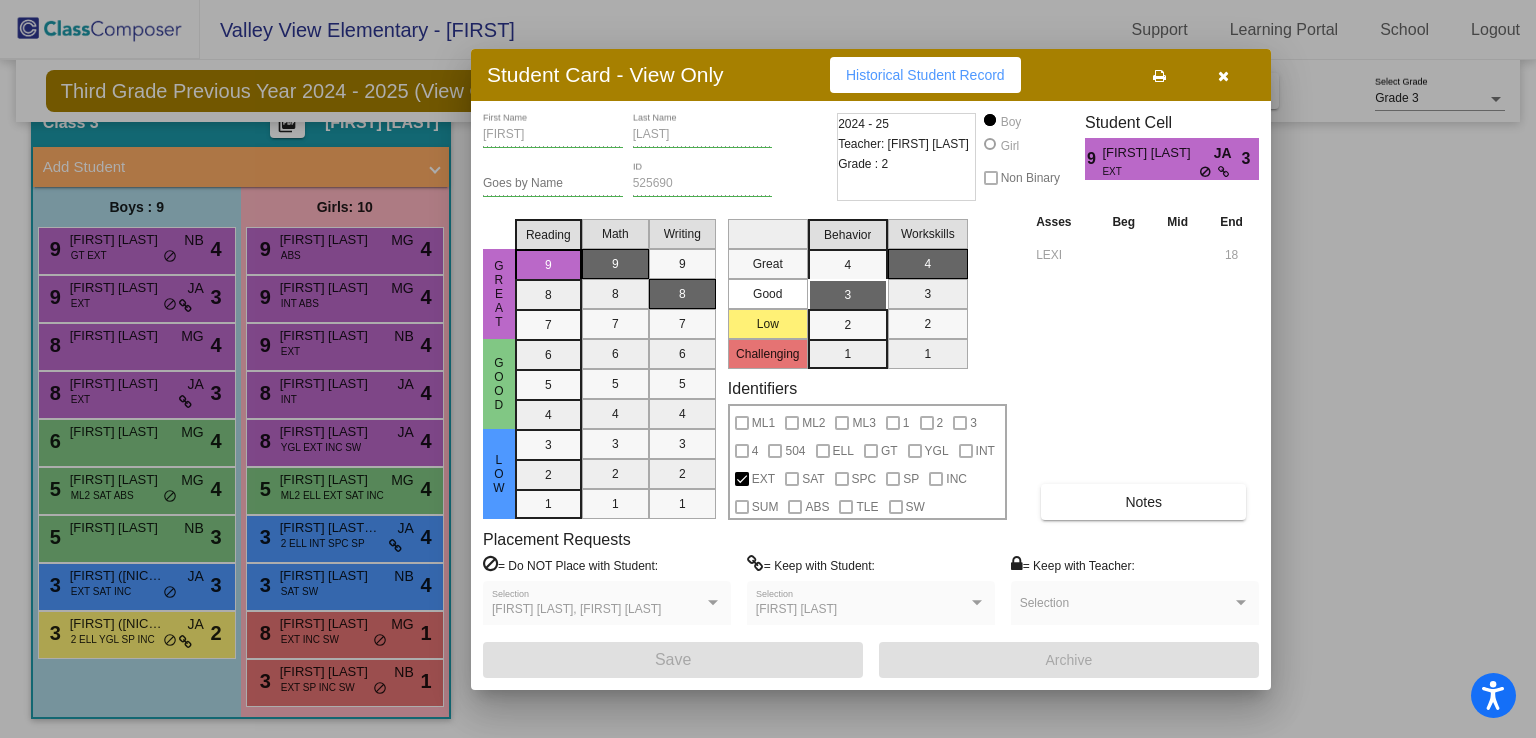 click at bounding box center [768, 369] 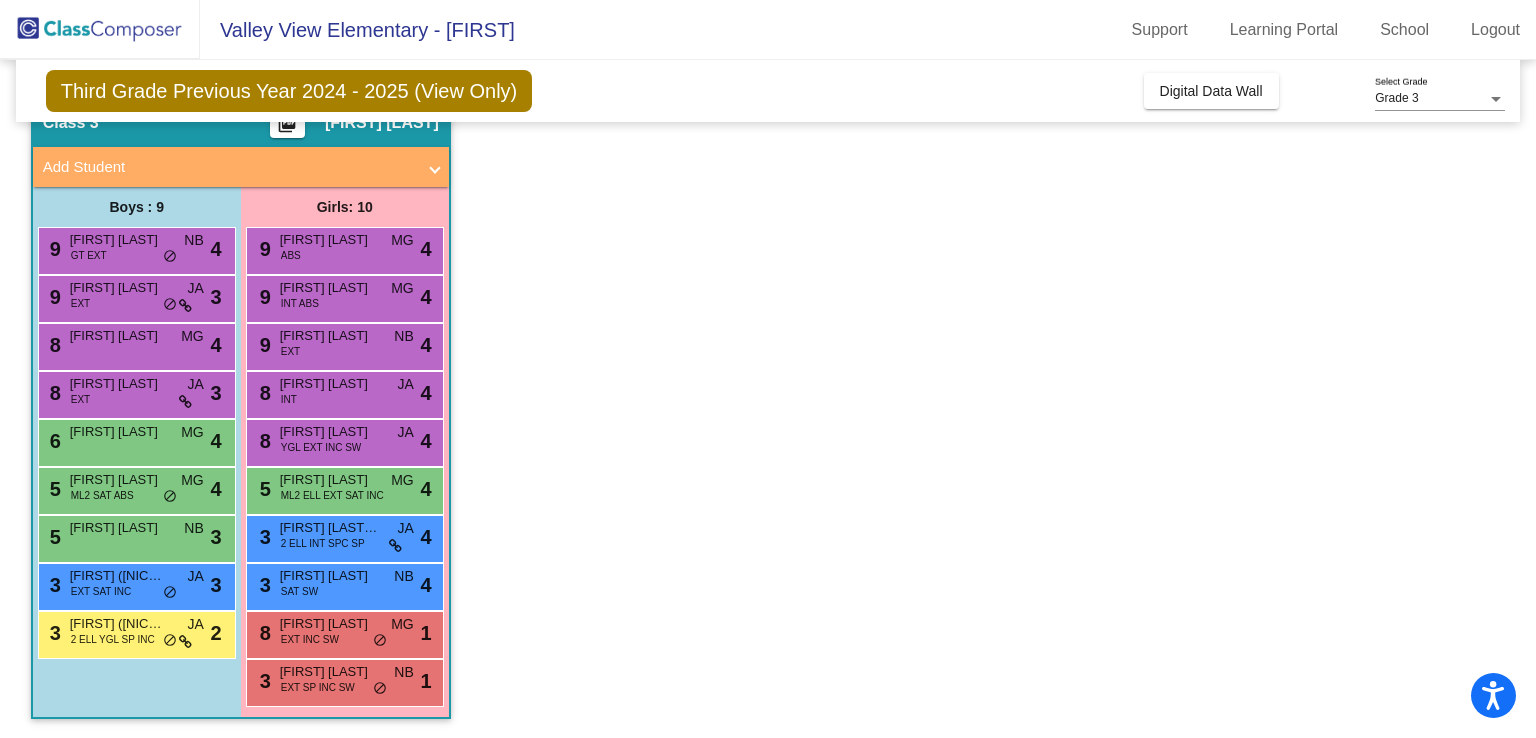 click on "[FIRST] [LAST]" at bounding box center (120, 336) 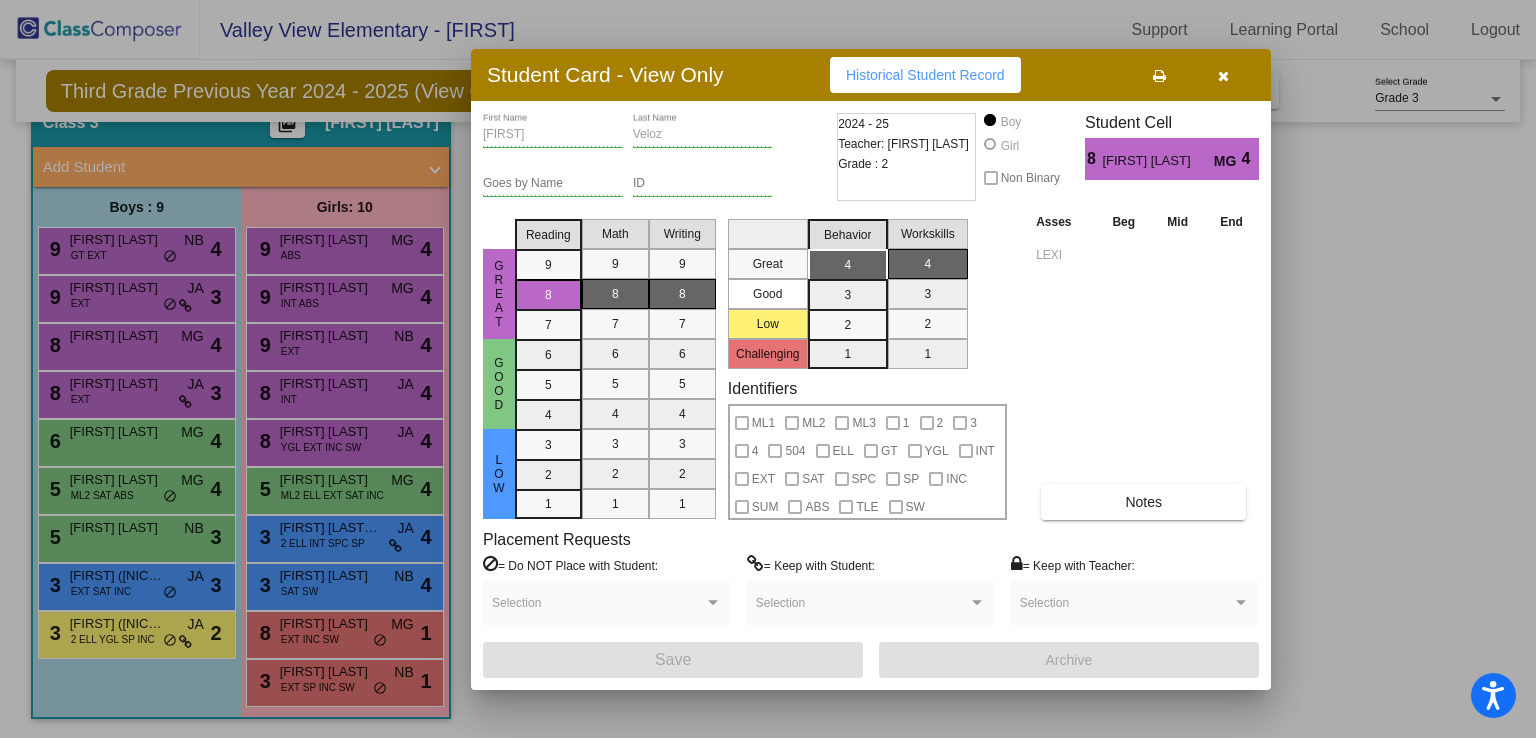 click at bounding box center (768, 369) 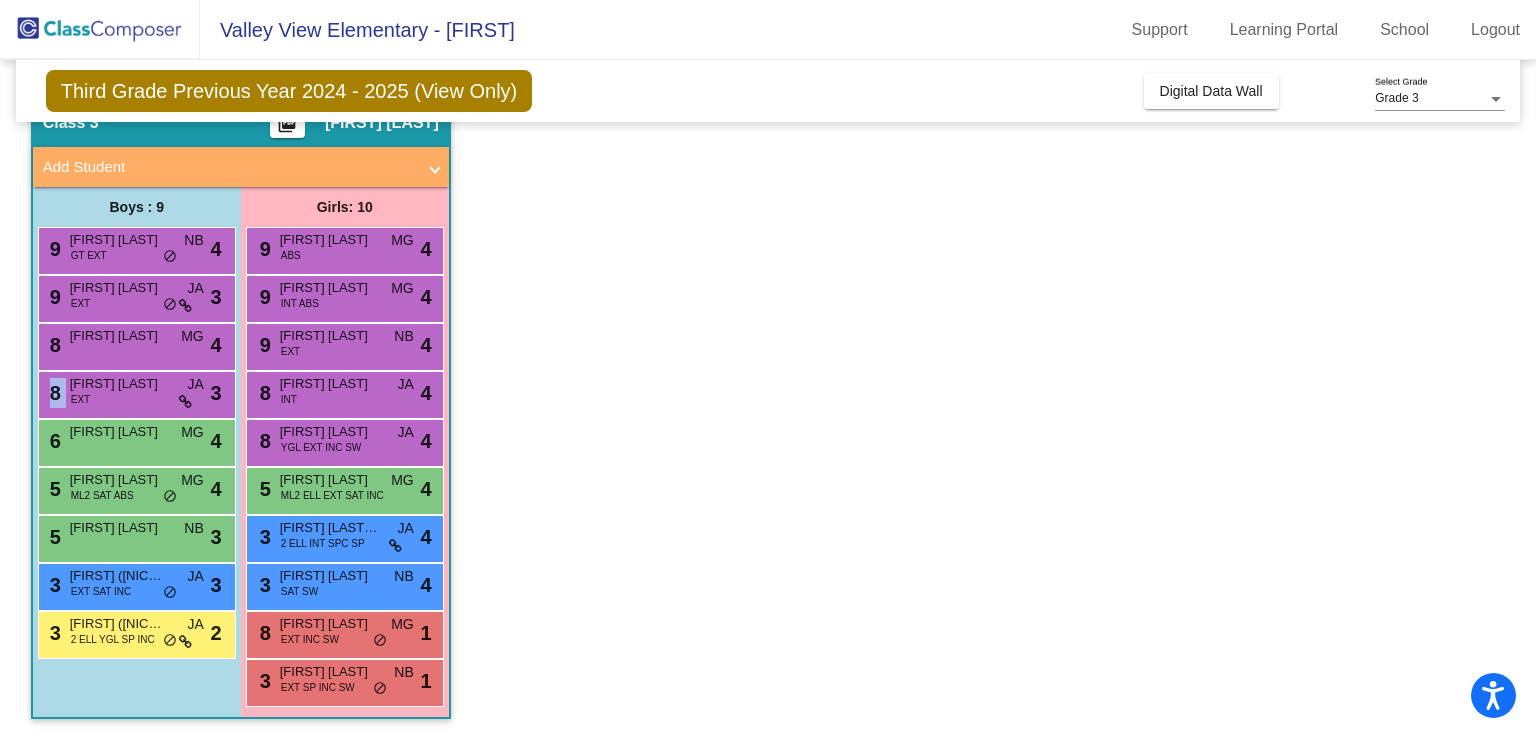 click on "[NUMBER] [FIRST] [LAST] EXT JA lock do_not_disturb_alt [NUMBER]" at bounding box center [134, 392] 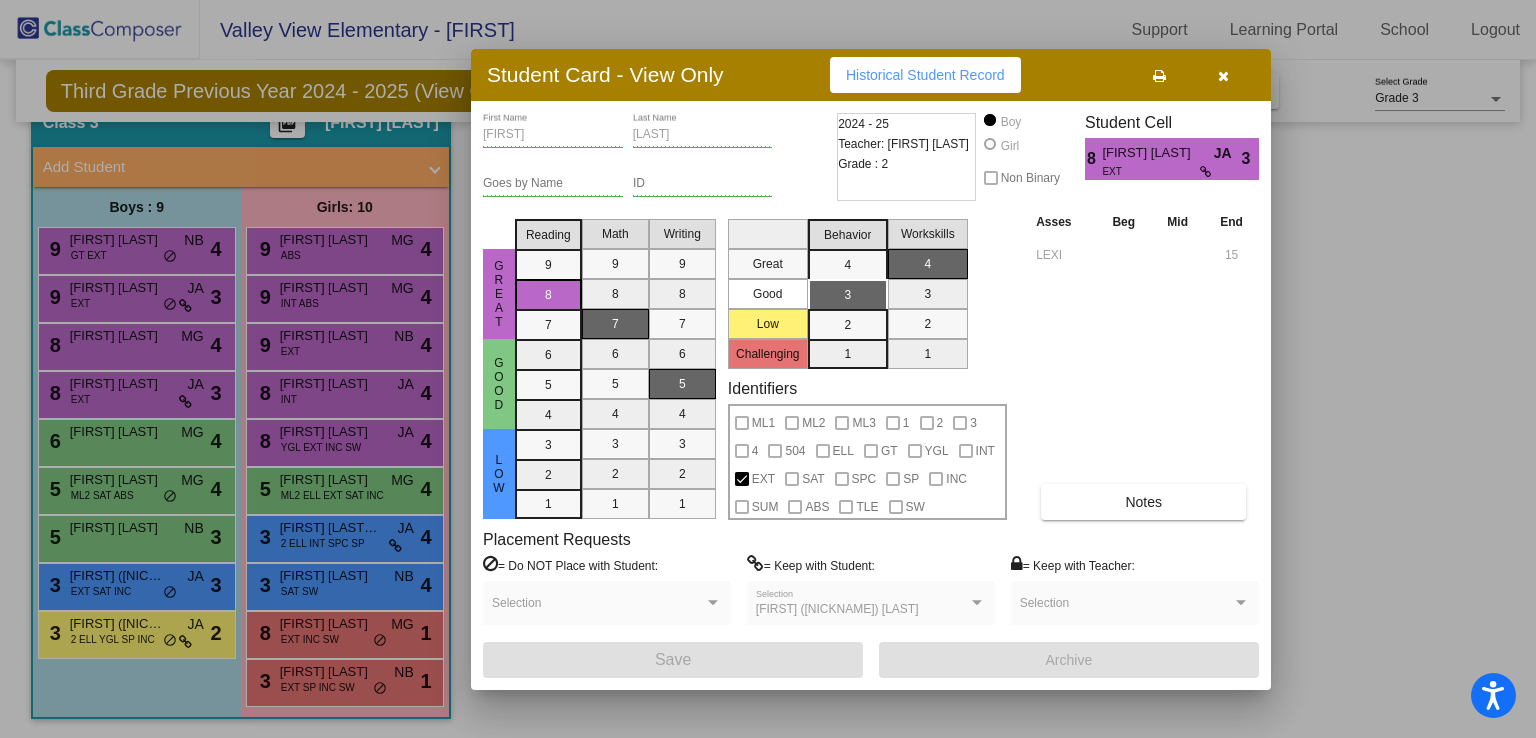 click at bounding box center (768, 369) 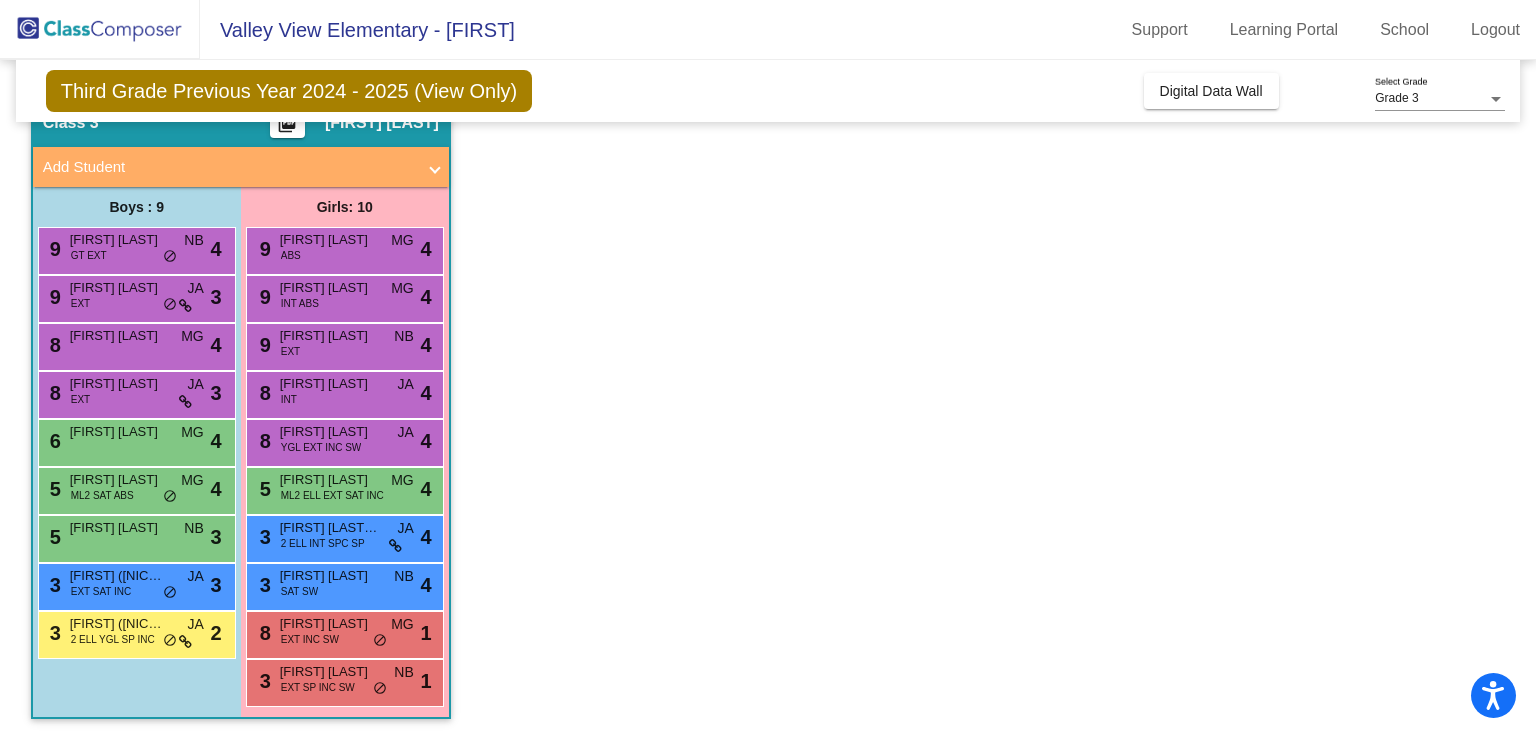 click on "[FIRST] [LAST]" at bounding box center (120, 432) 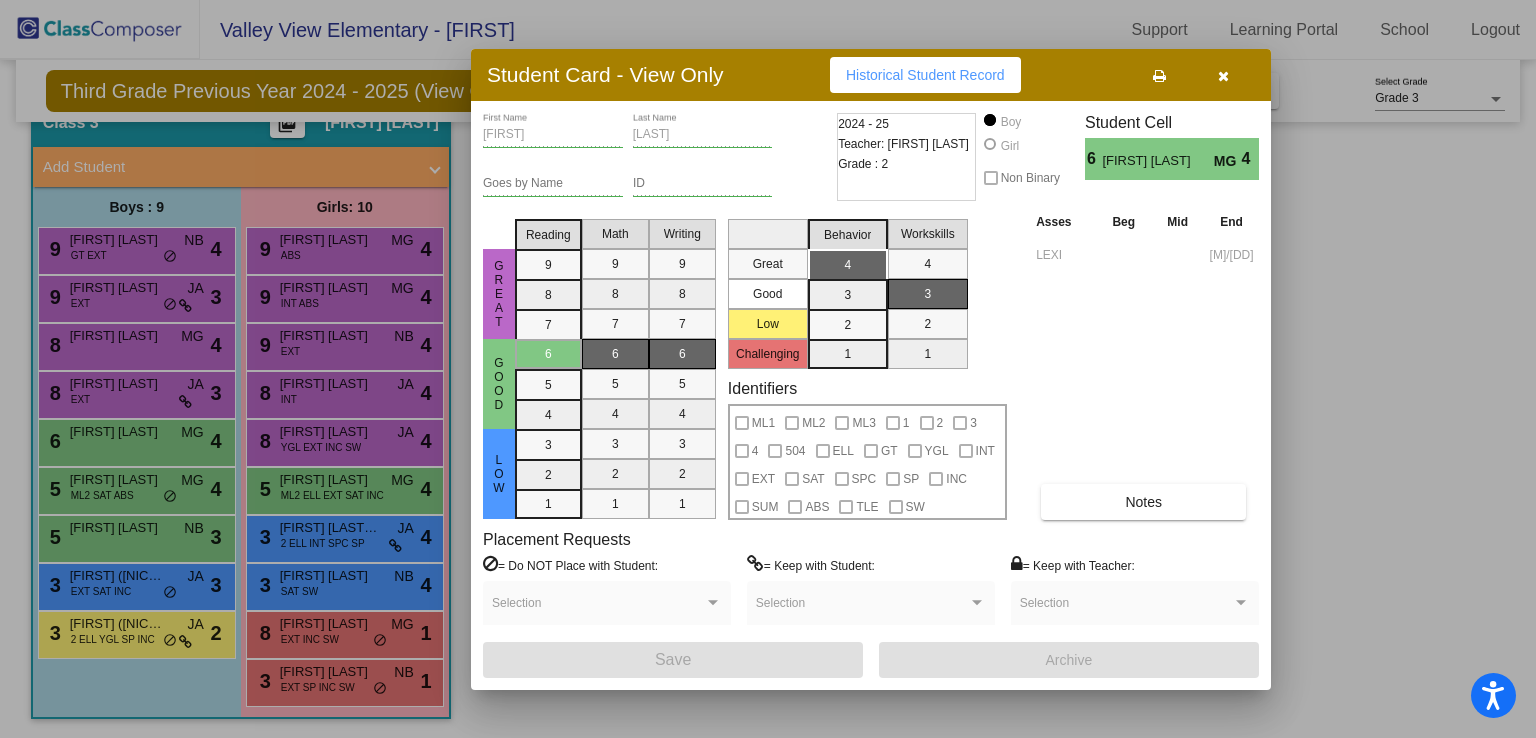 click at bounding box center (768, 369) 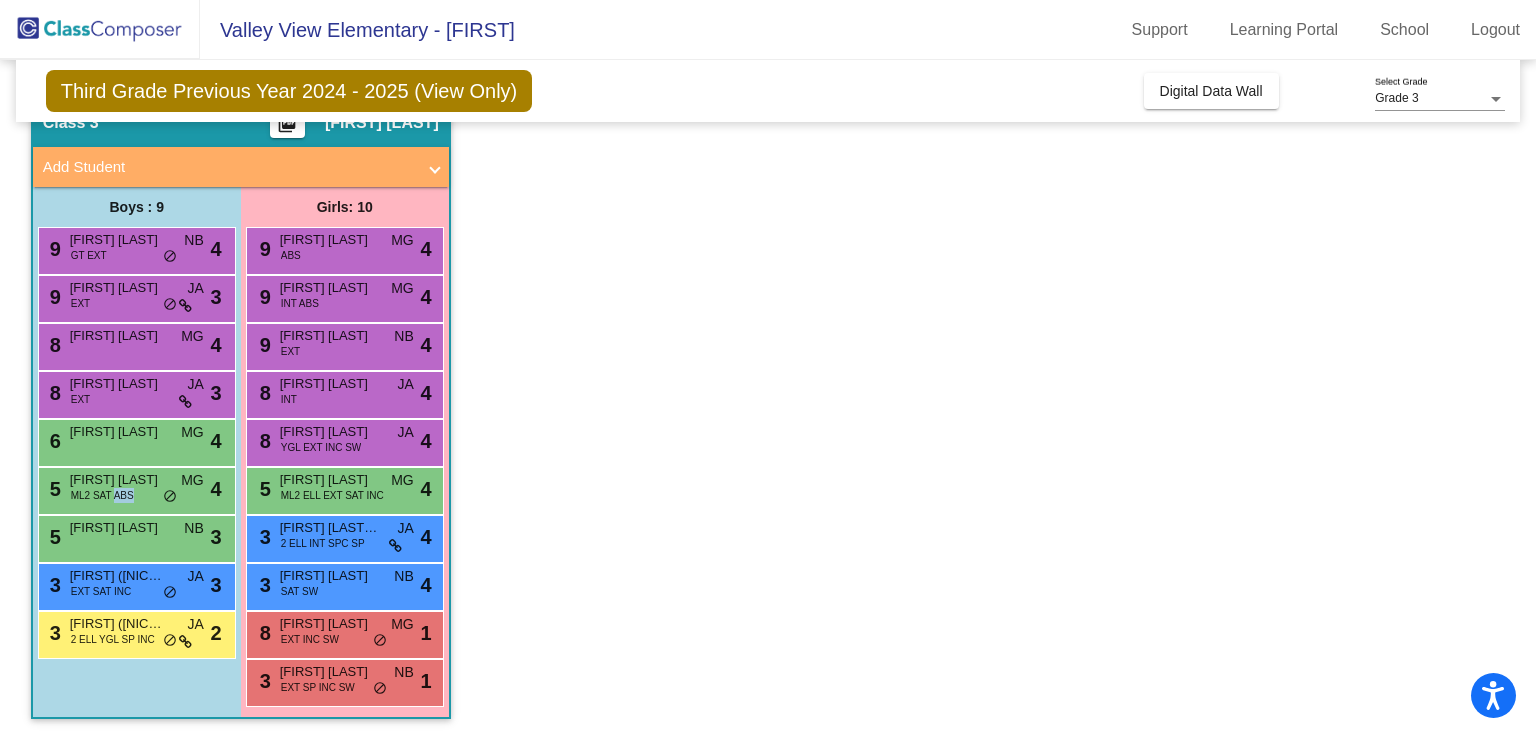 click on "ML2 SAT ABS" at bounding box center (102, 495) 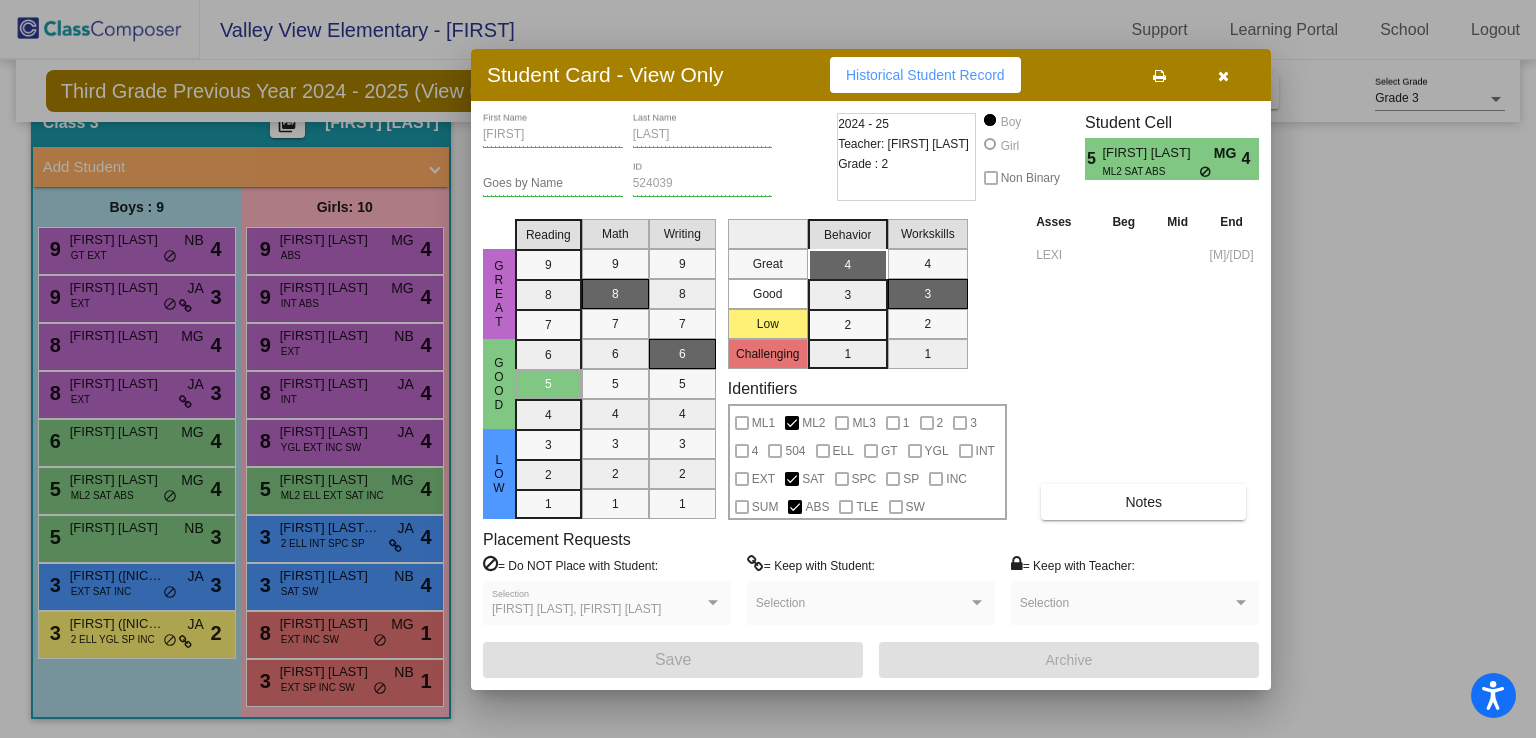 click at bounding box center [768, 369] 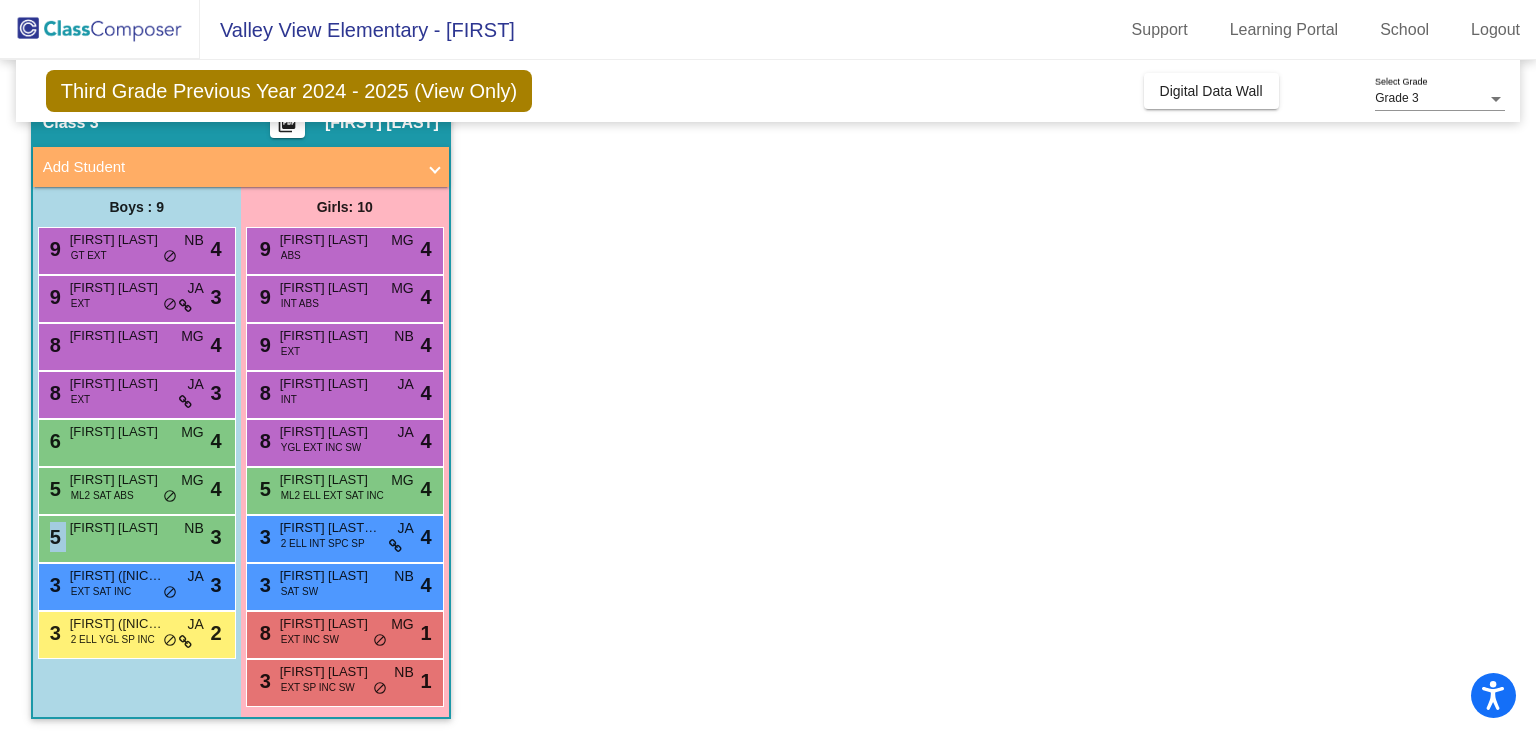 click on "[NUMBER] [FIRST] [LAST] NB lock do_not_disturb_alt [NUMBER]" at bounding box center [134, 536] 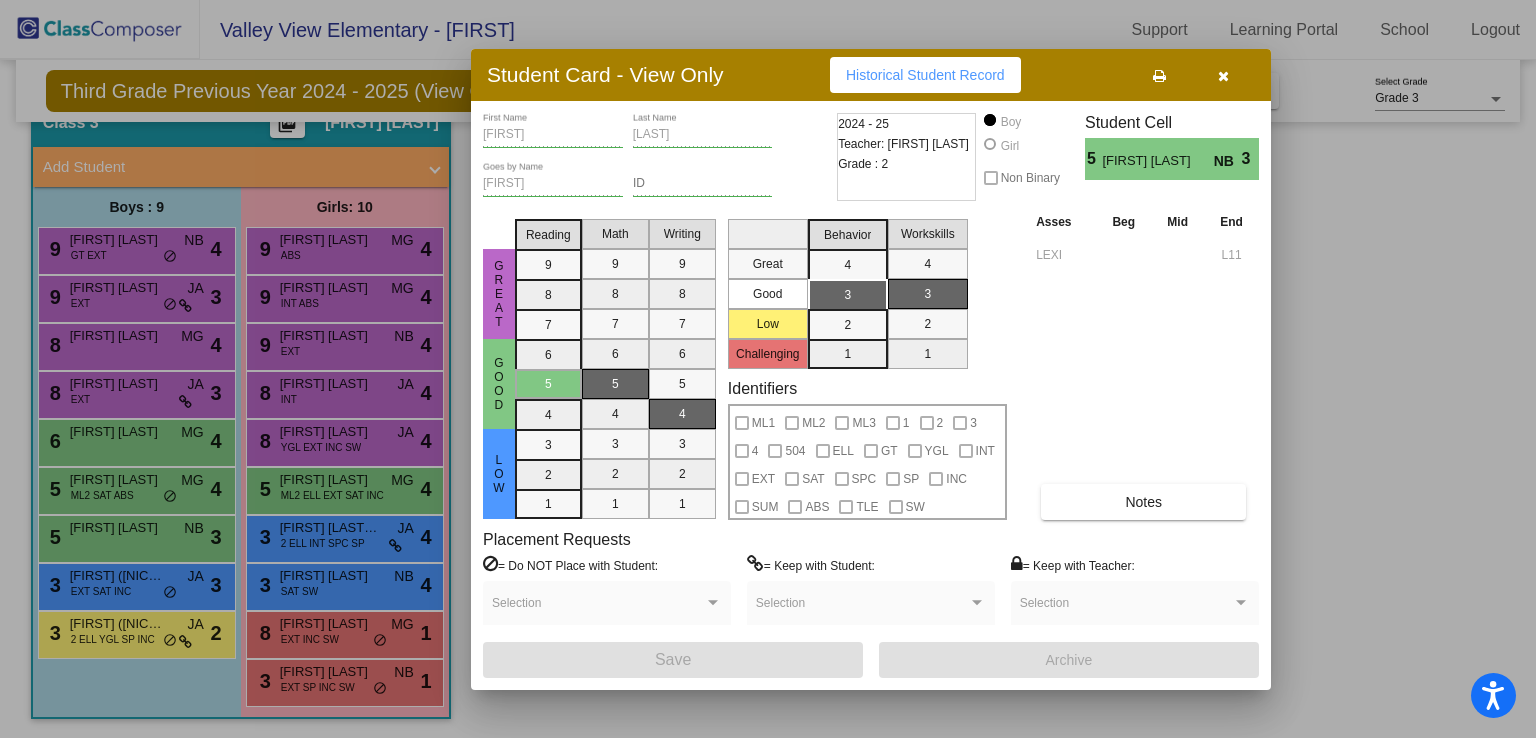 click at bounding box center [768, 369] 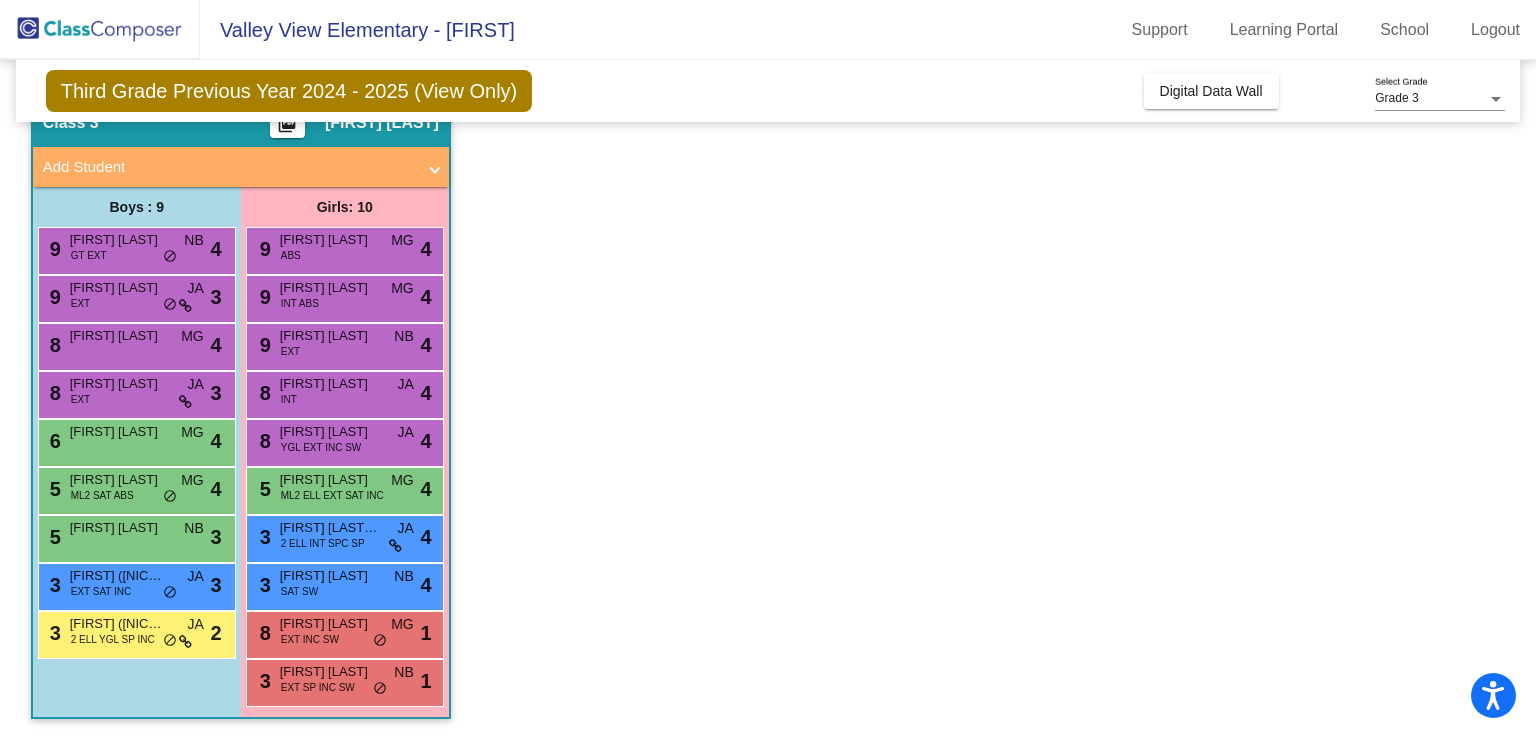 click on "[NUMBER] [FIRST] ([NICKNAME]) [LAST] EXT SAT INC JA lock do_not_disturb_alt [NUMBER]" at bounding box center [134, 584] 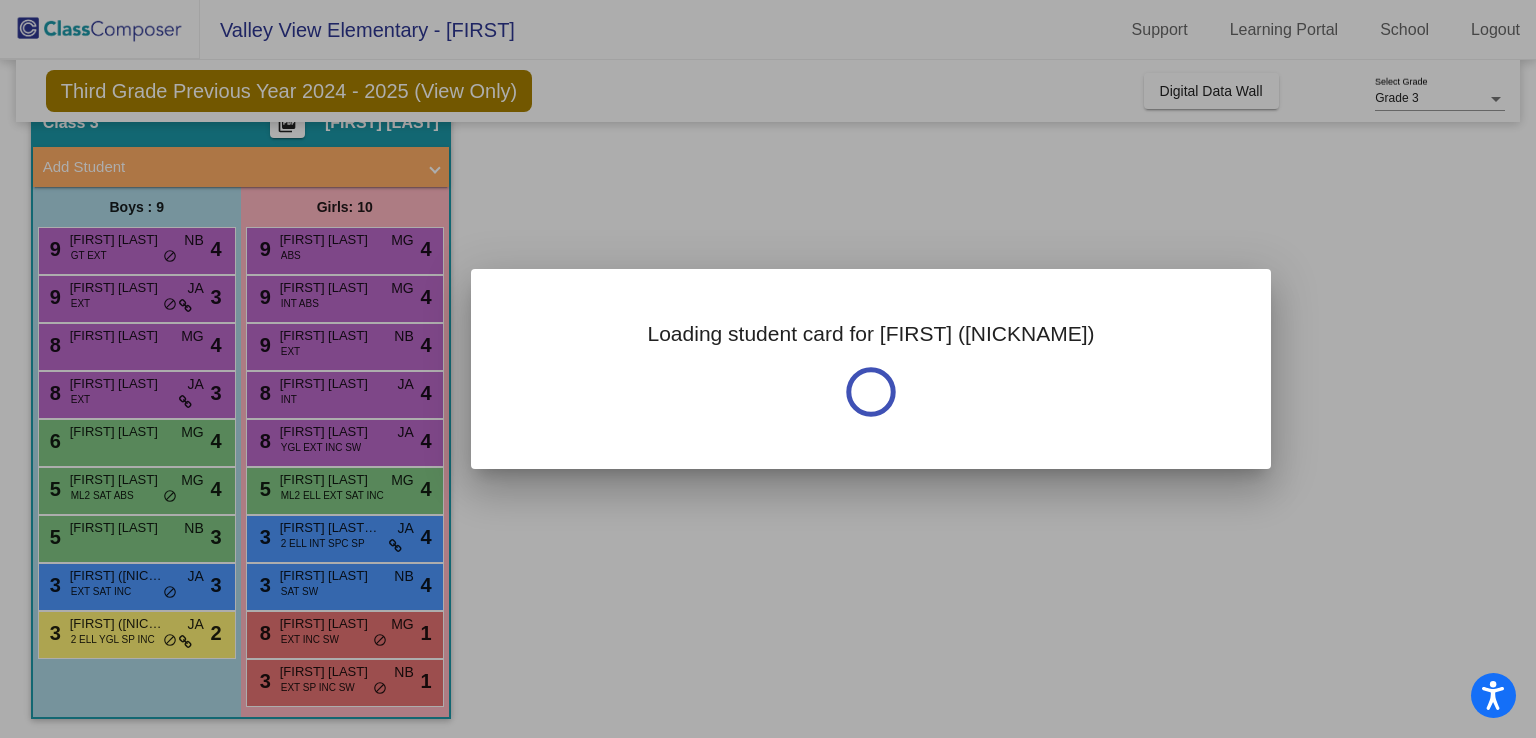 click at bounding box center [768, 369] 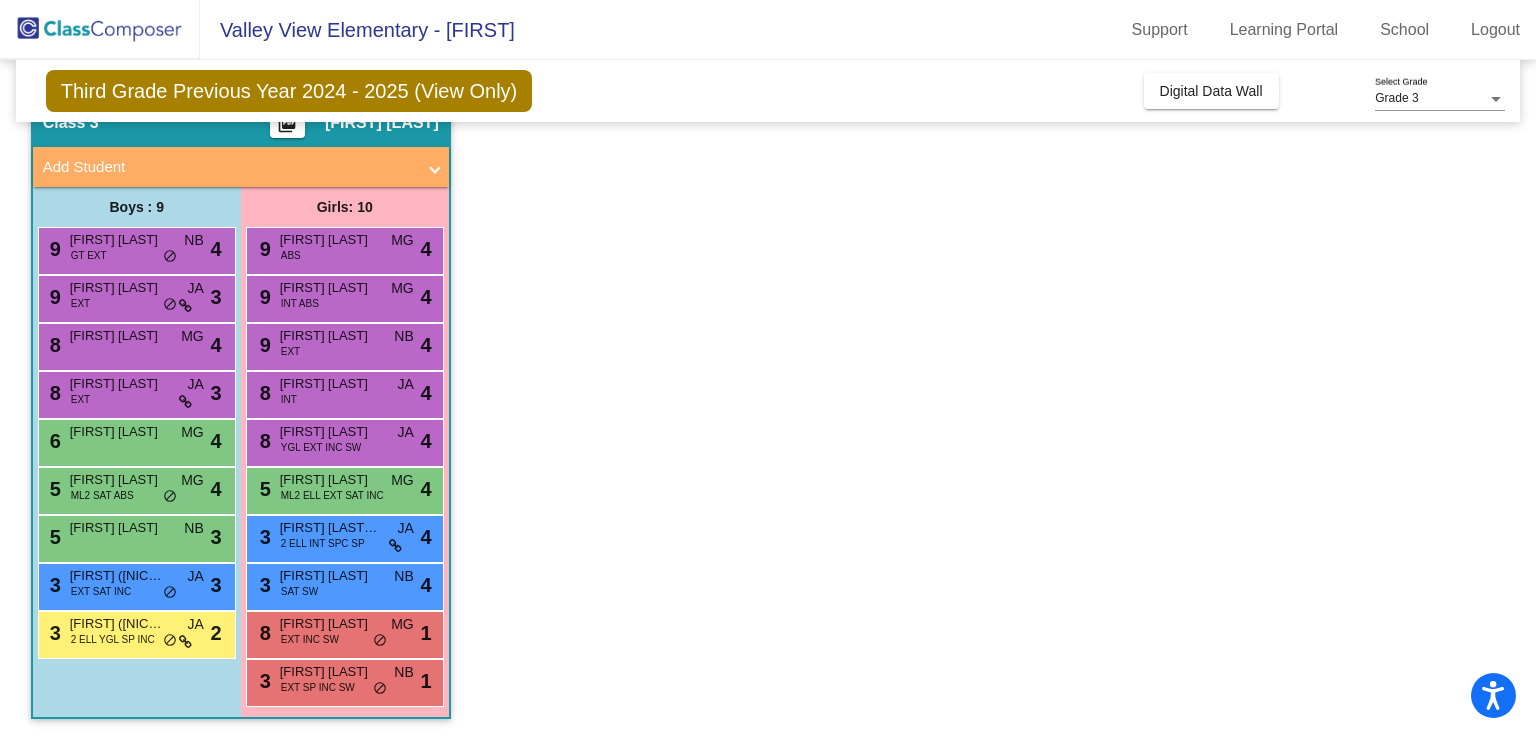 click on "[NUMBER] [FIRST] ([NICKNAME]) [LAST] EXT SAT INC JA lock do_not_disturb_alt [NUMBER]" at bounding box center (134, 584) 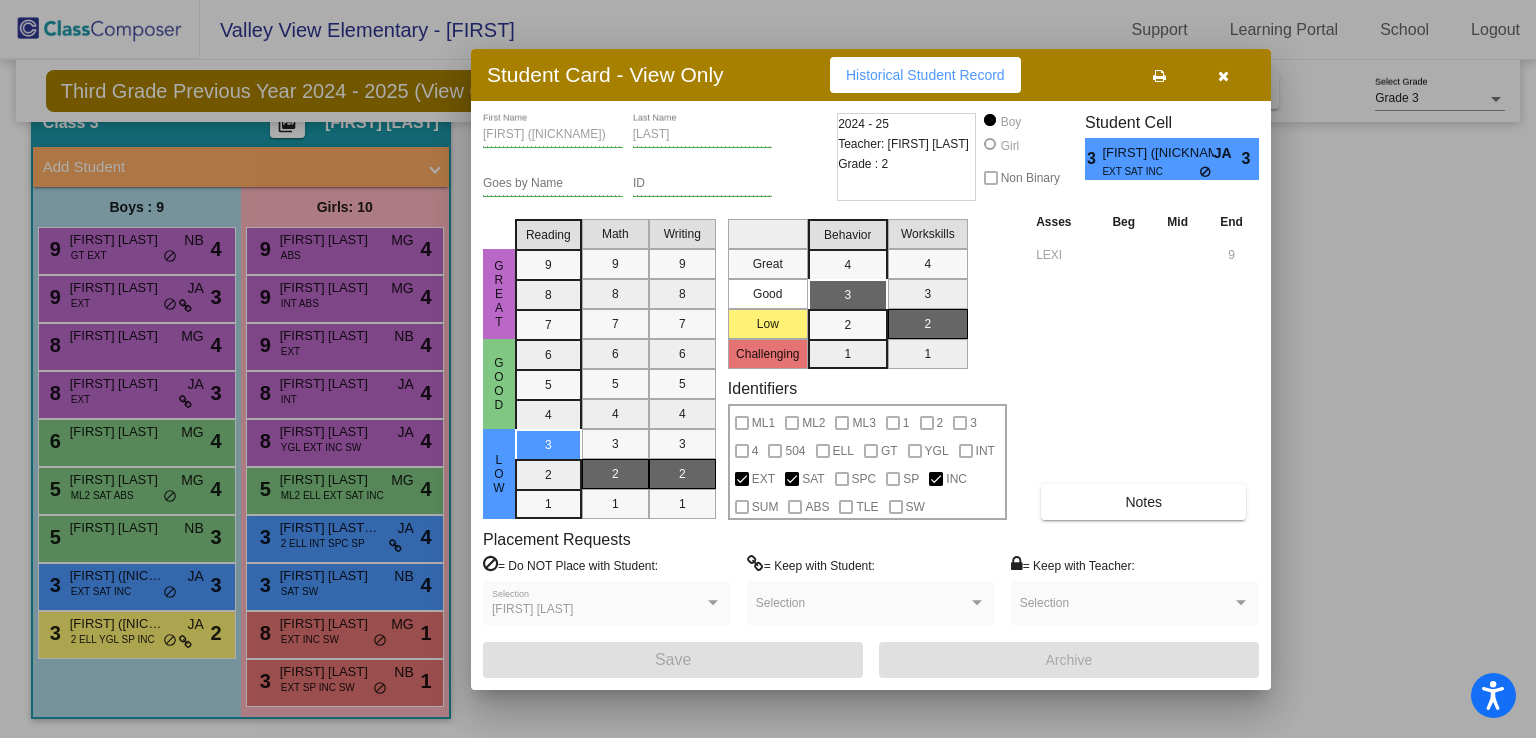 click at bounding box center (768, 369) 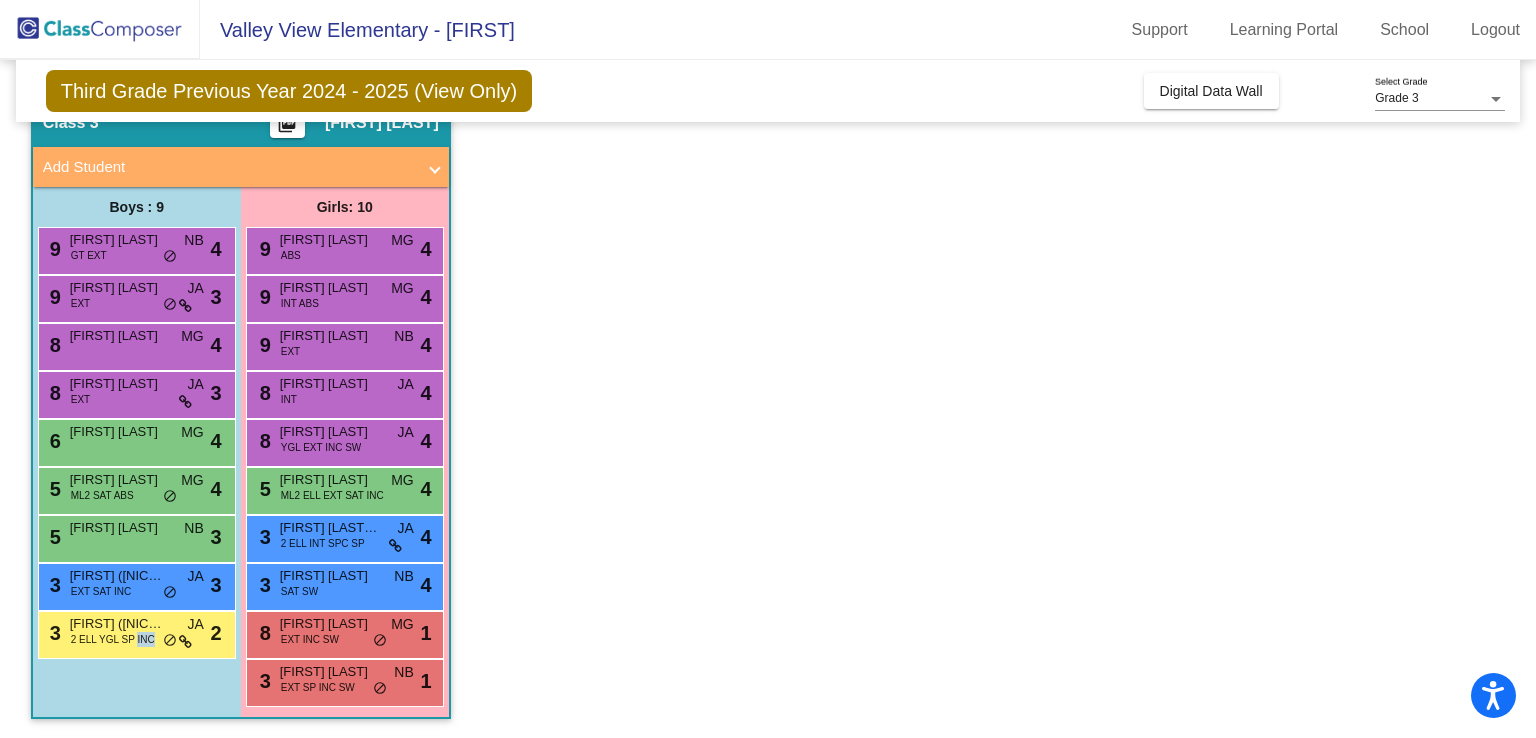click on "2 ELL YGL SP  INC" at bounding box center [113, 639] 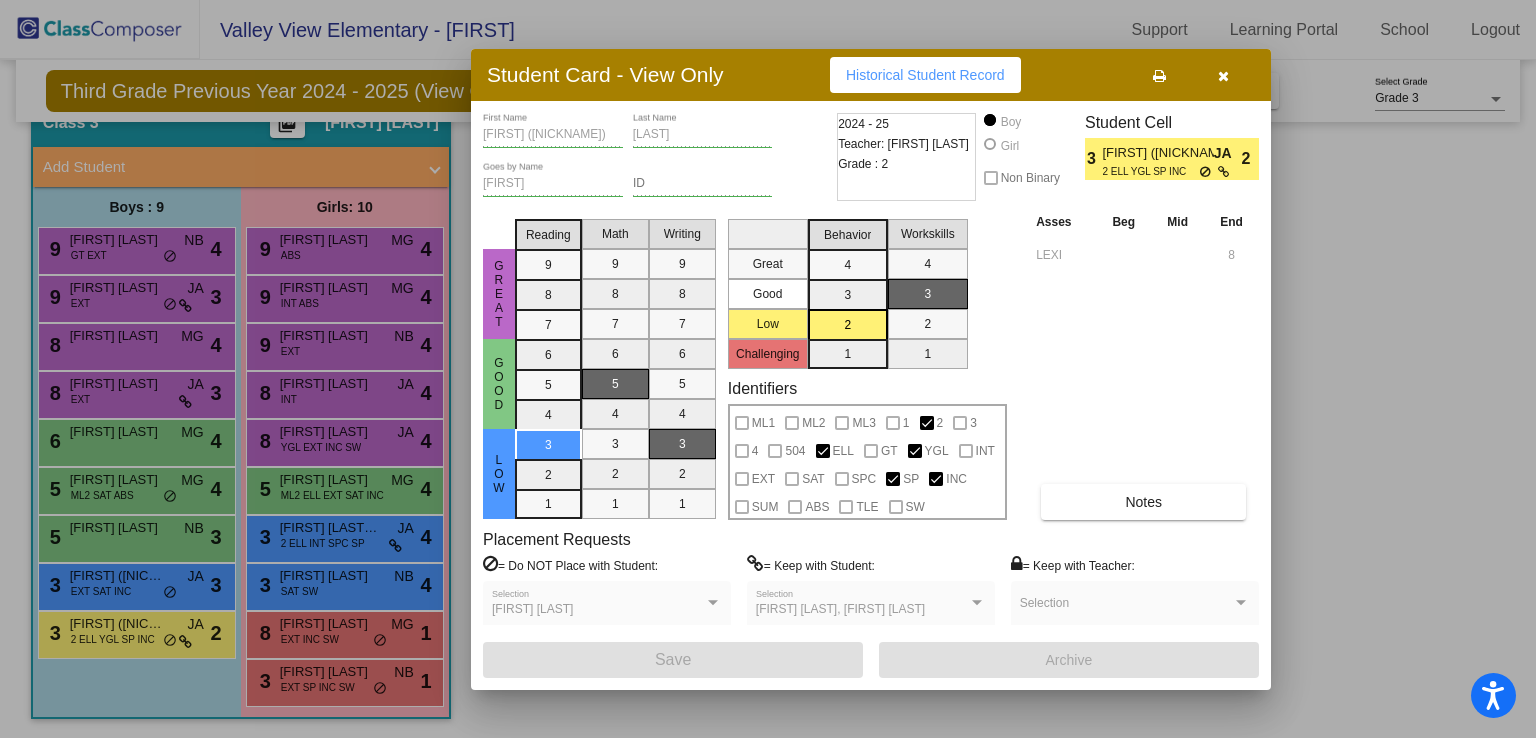 click at bounding box center [768, 369] 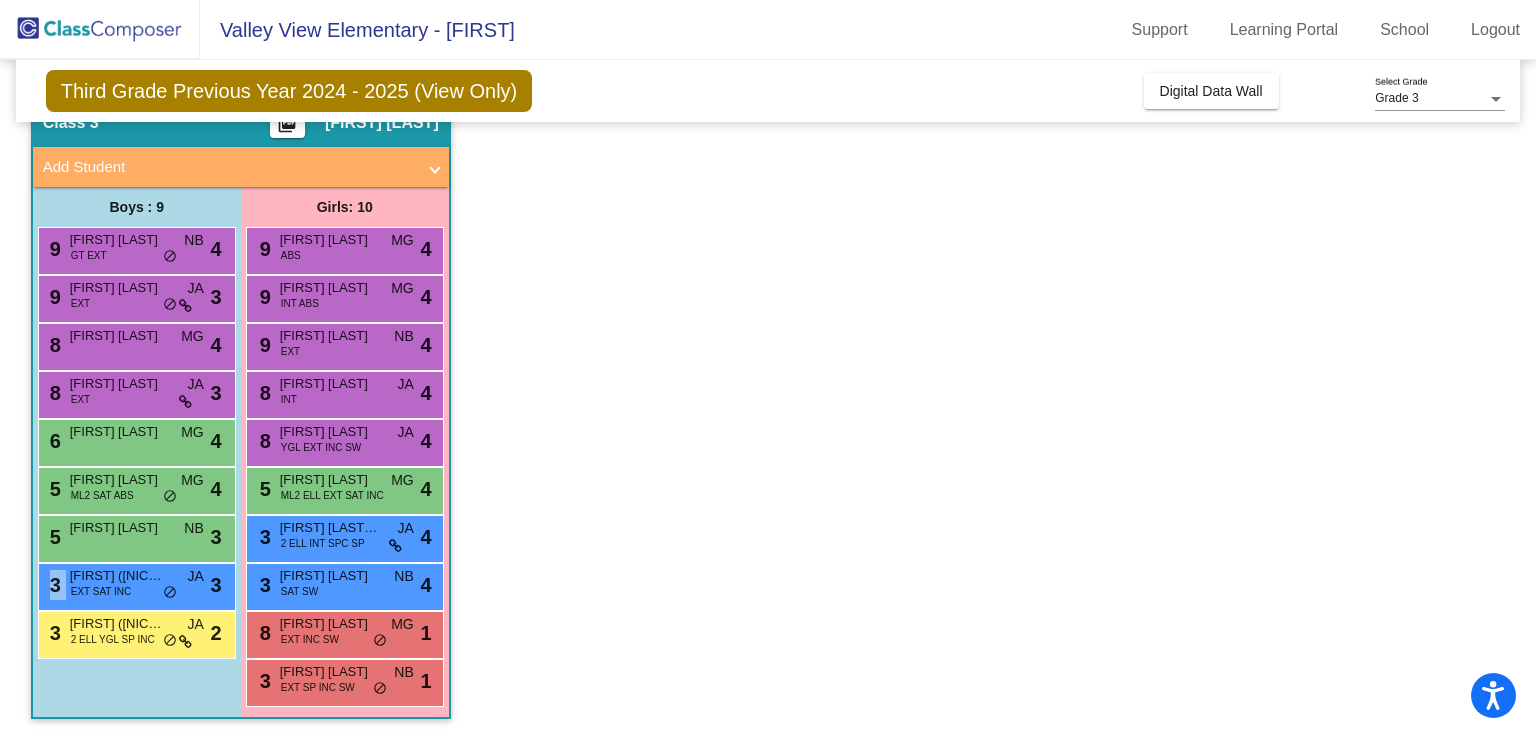 click on "[NUMBER] [FIRST] ([NICKNAME]) [LAST] EXT SAT INC JA lock do_not_disturb_alt [NUMBER]" at bounding box center [134, 584] 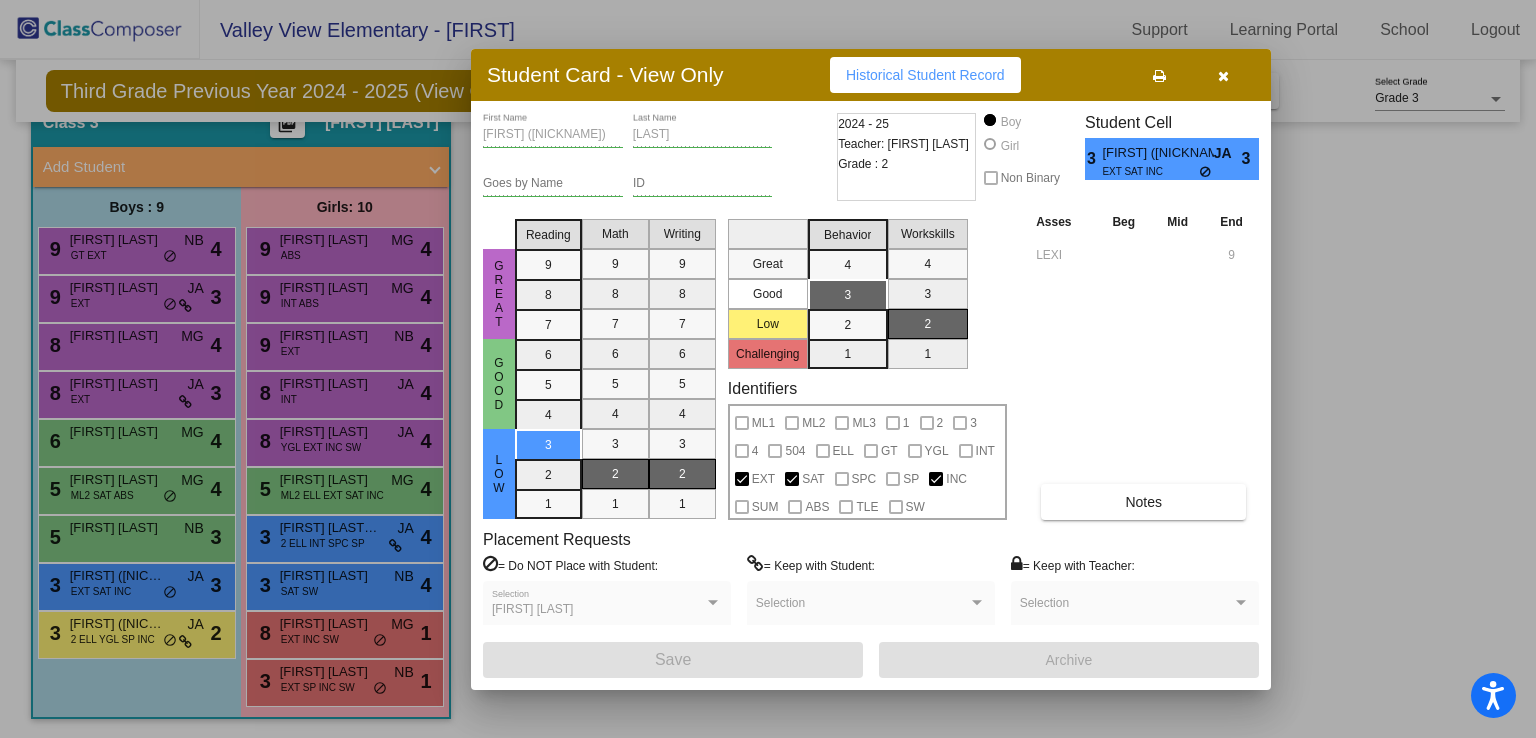 click at bounding box center [768, 369] 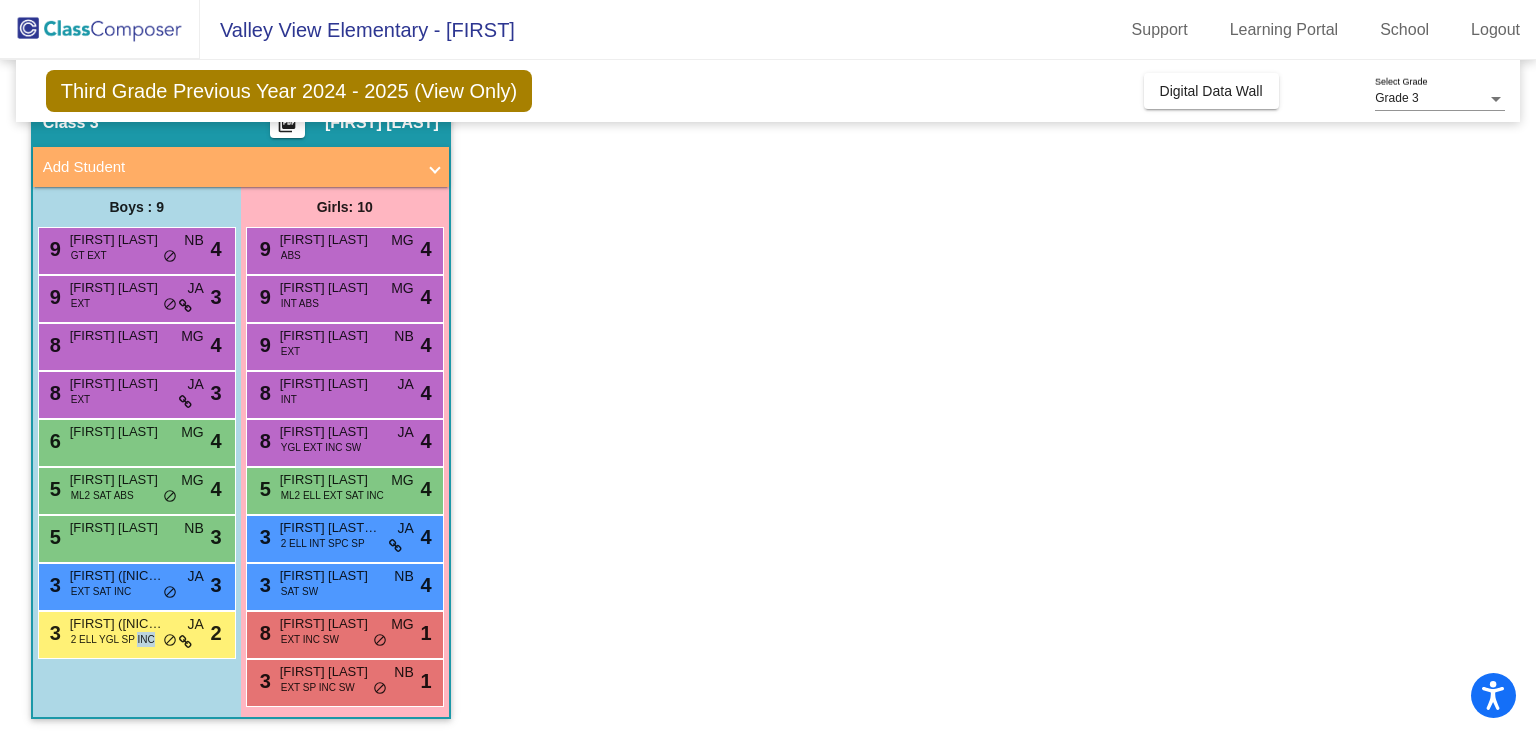 click on "2 ELL YGL SP  INC" at bounding box center [113, 639] 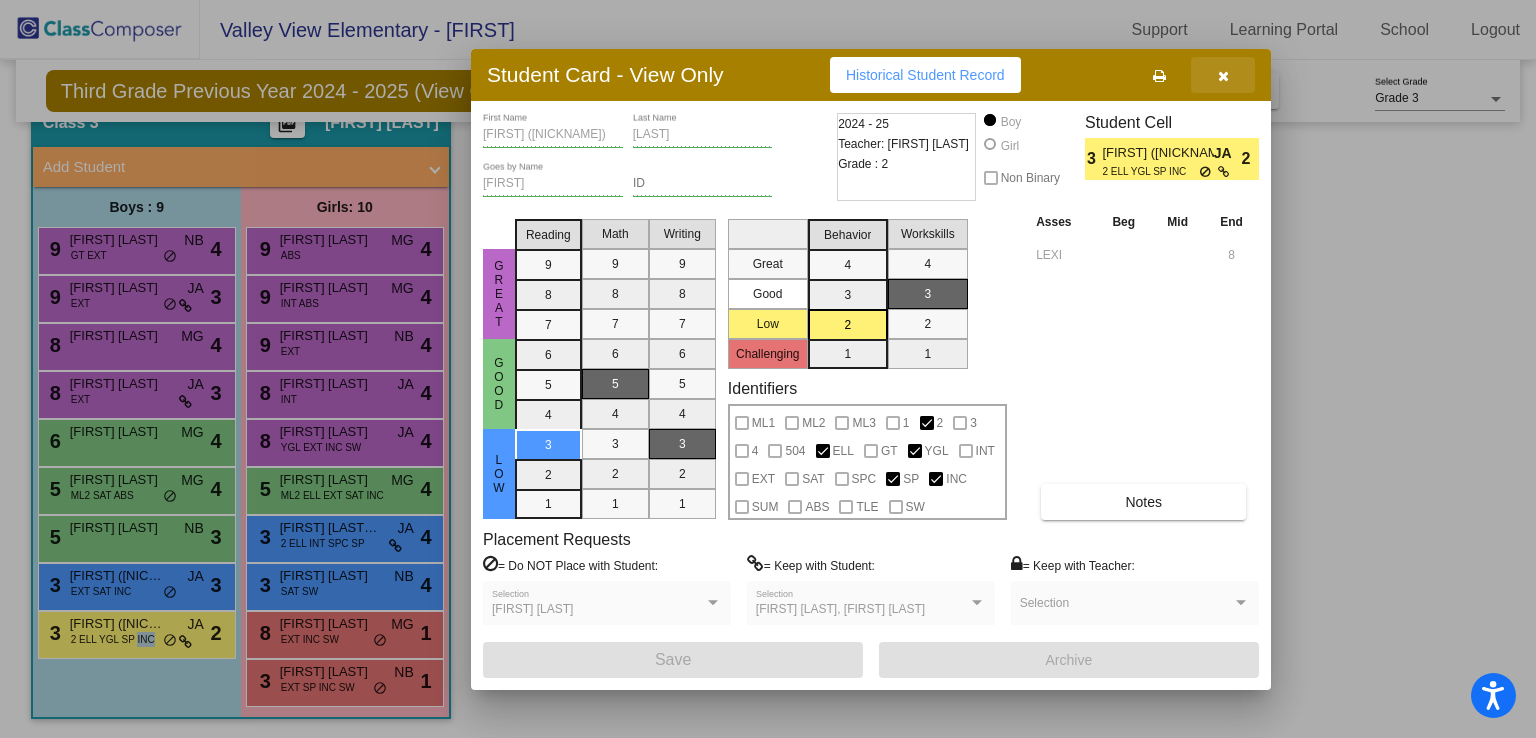 click at bounding box center (1223, 76) 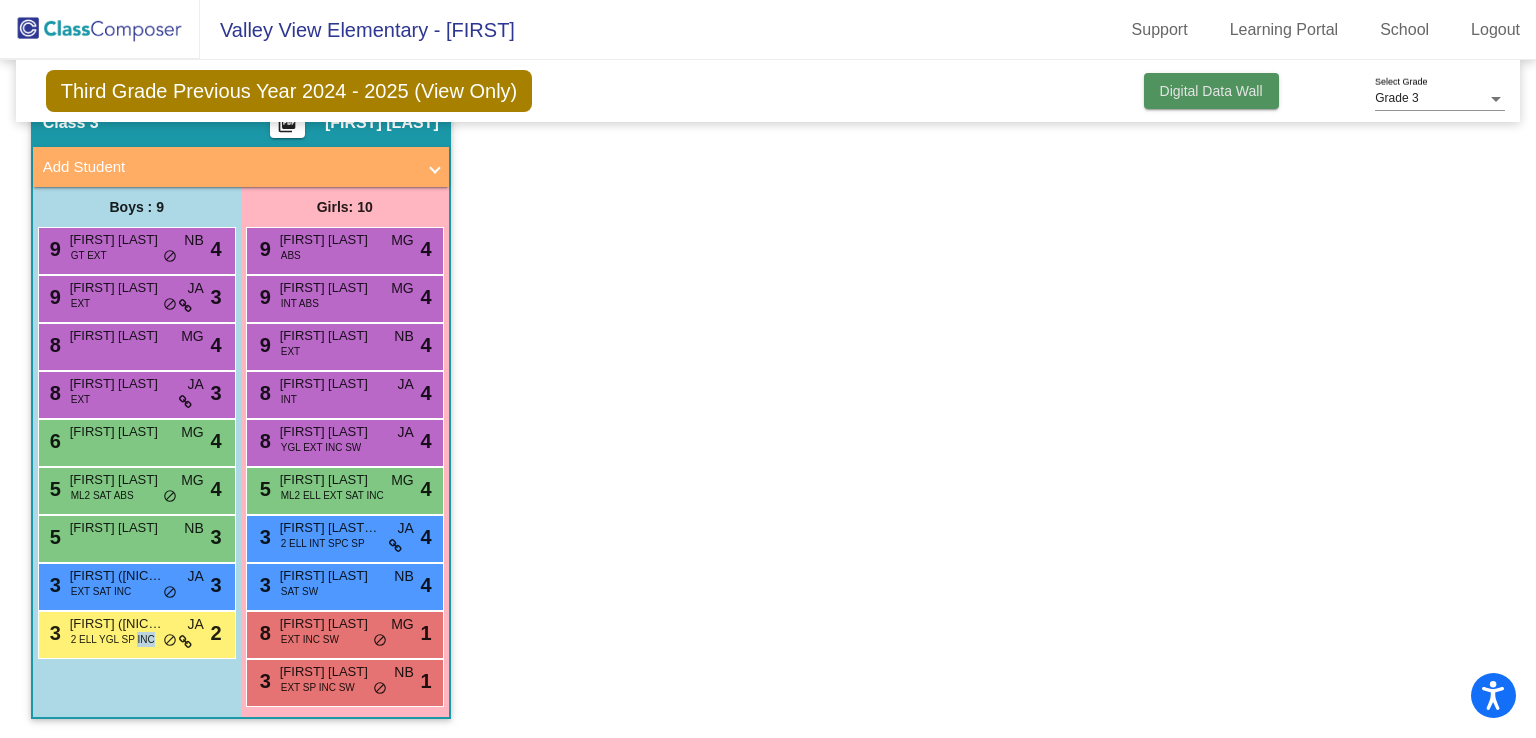 click on "Digital Data Wall" 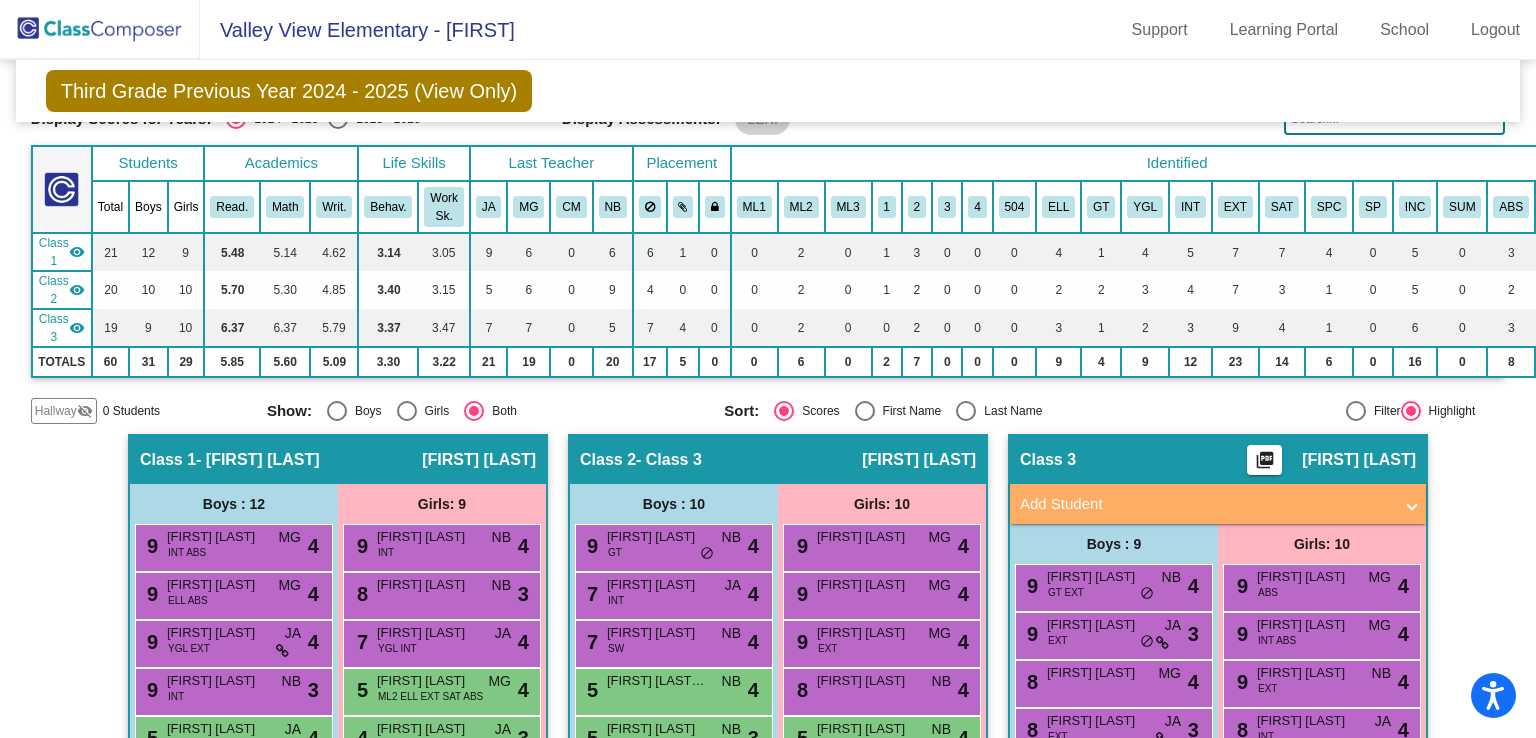 scroll, scrollTop: 0, scrollLeft: 0, axis: both 